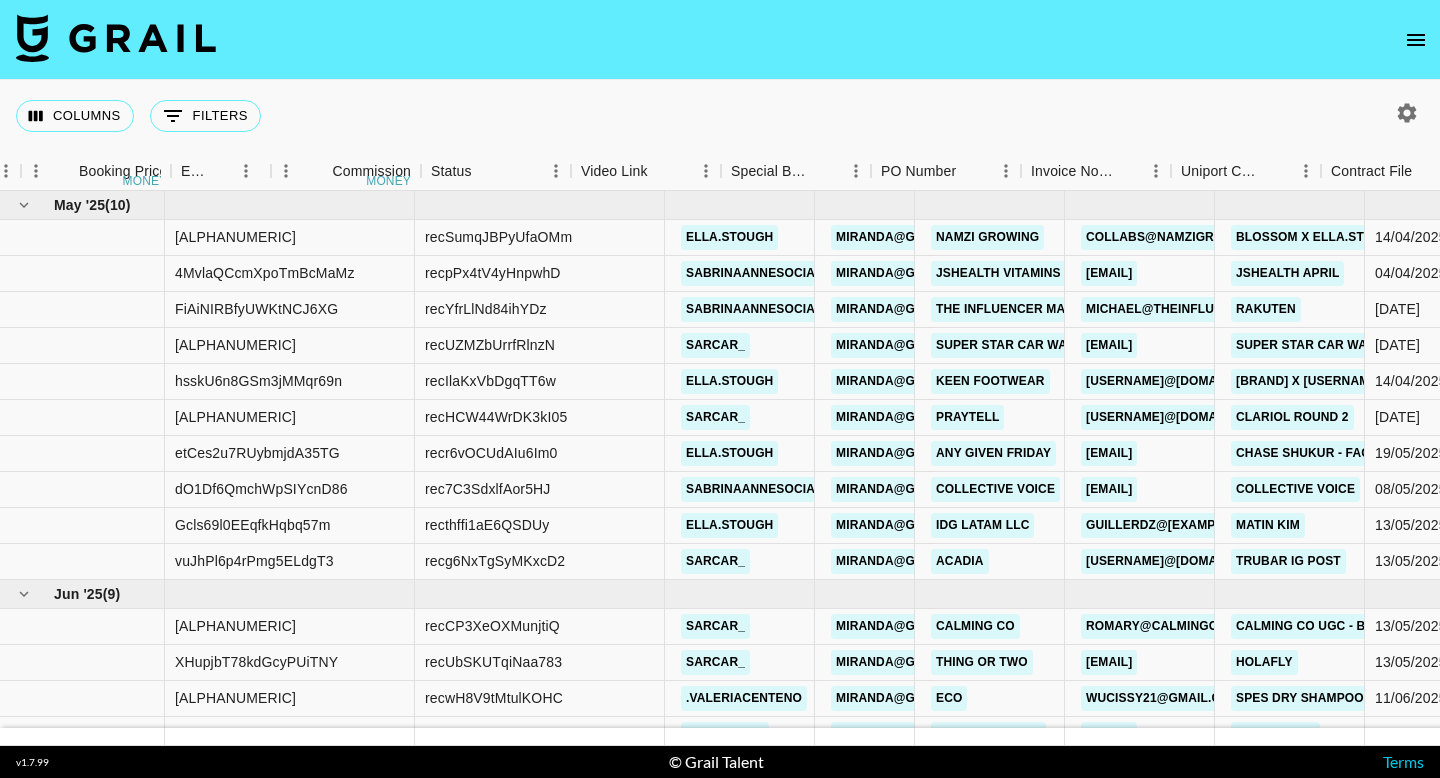 scroll, scrollTop: 0, scrollLeft: 0, axis: both 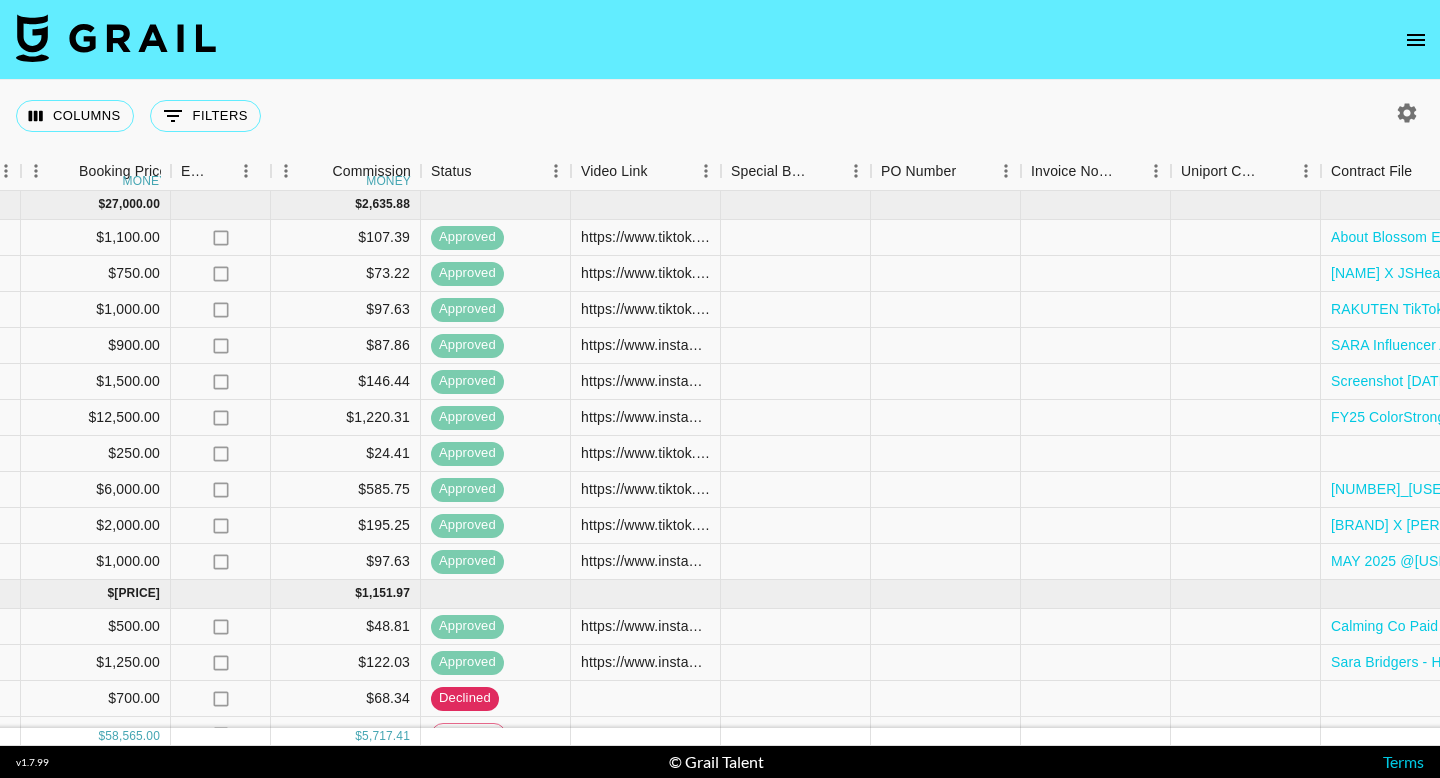 click at bounding box center [1407, 113] 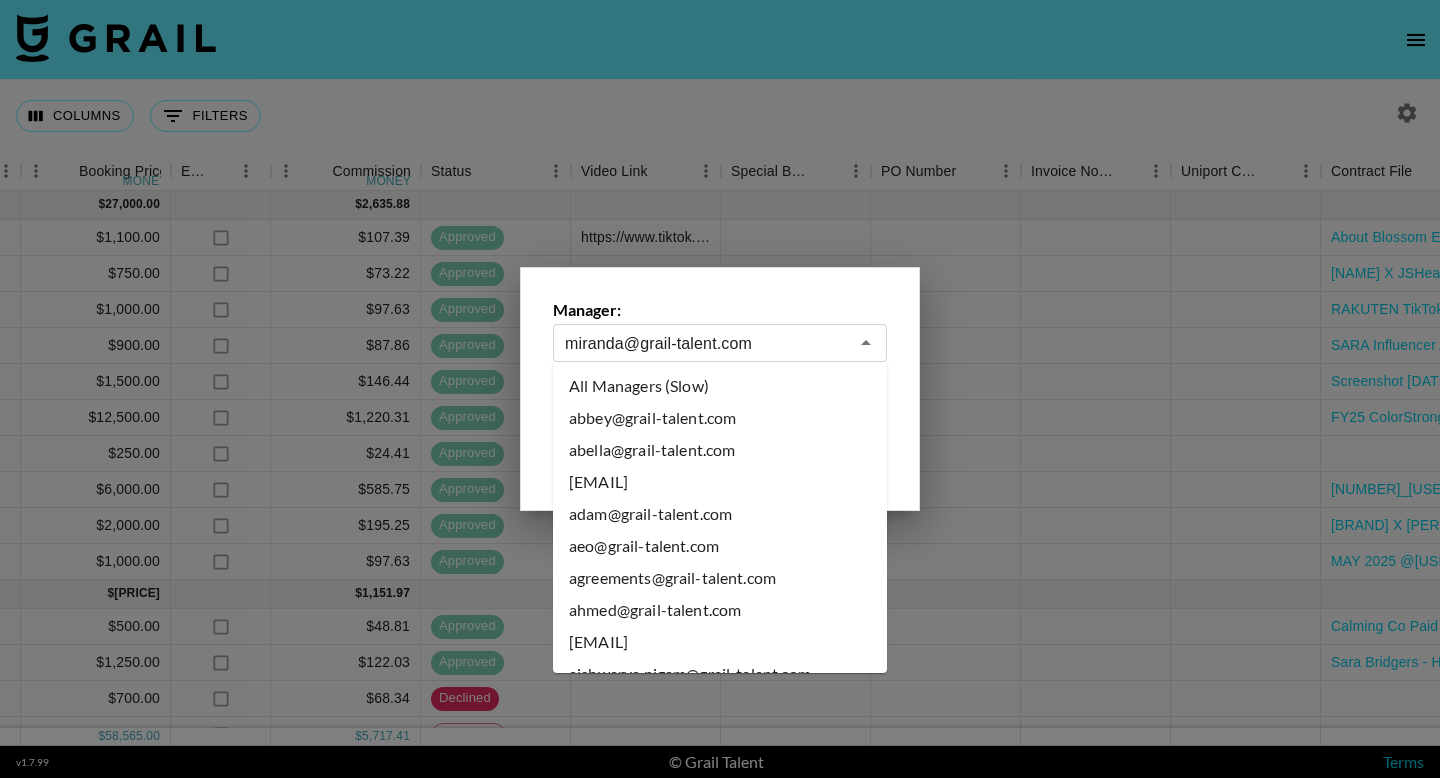 click on "miranda@grail-talent.com" at bounding box center [706, 343] 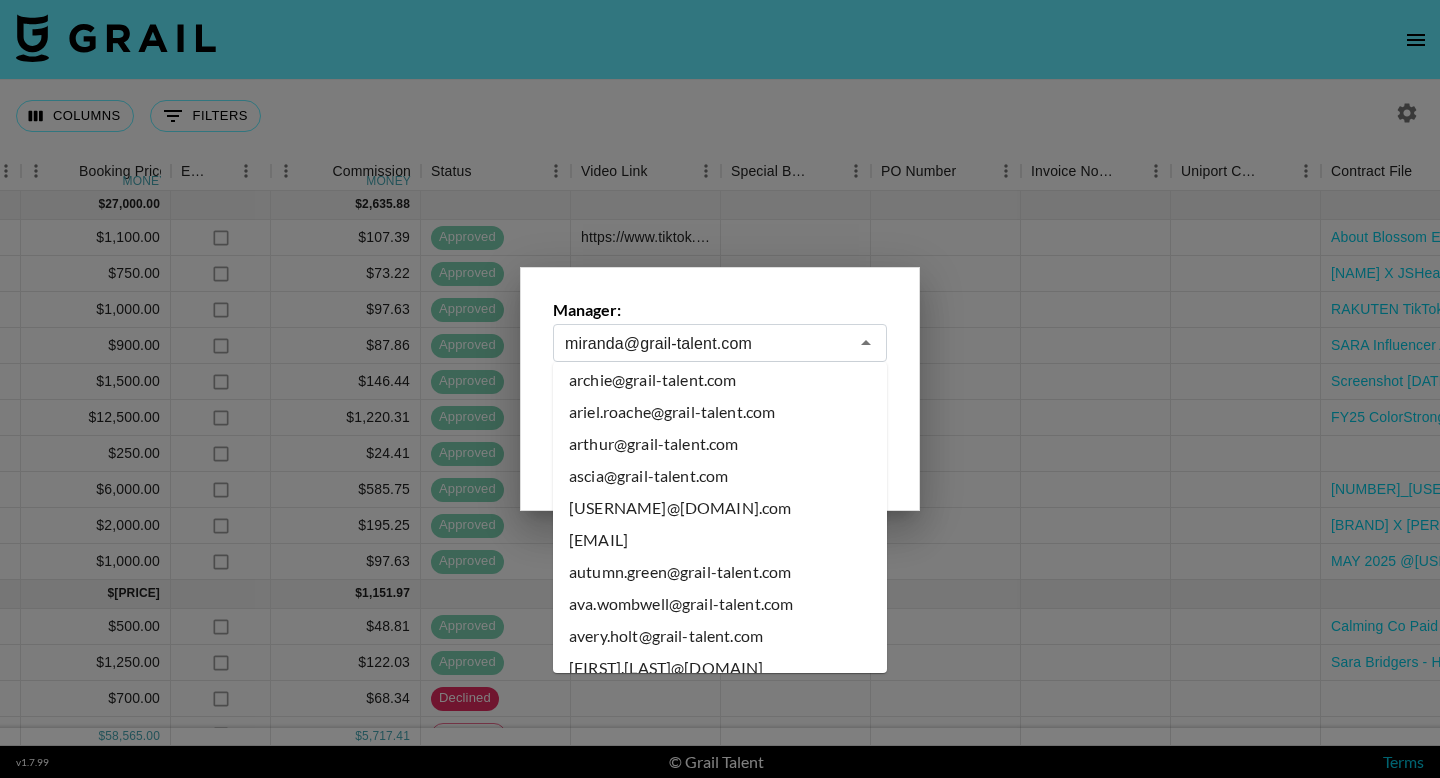 scroll, scrollTop: 0, scrollLeft: 0, axis: both 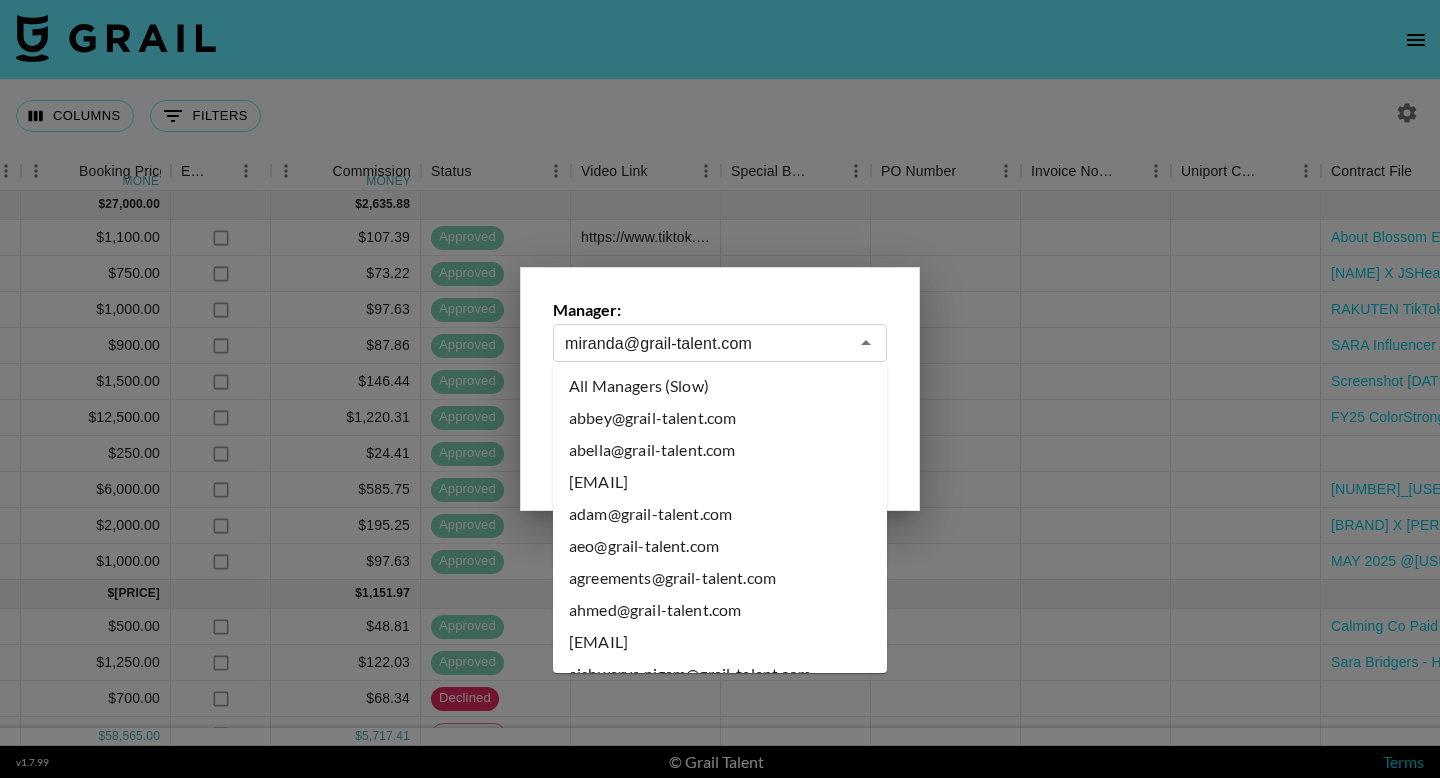 click on "All Managers (Slow)" at bounding box center [720, 386] 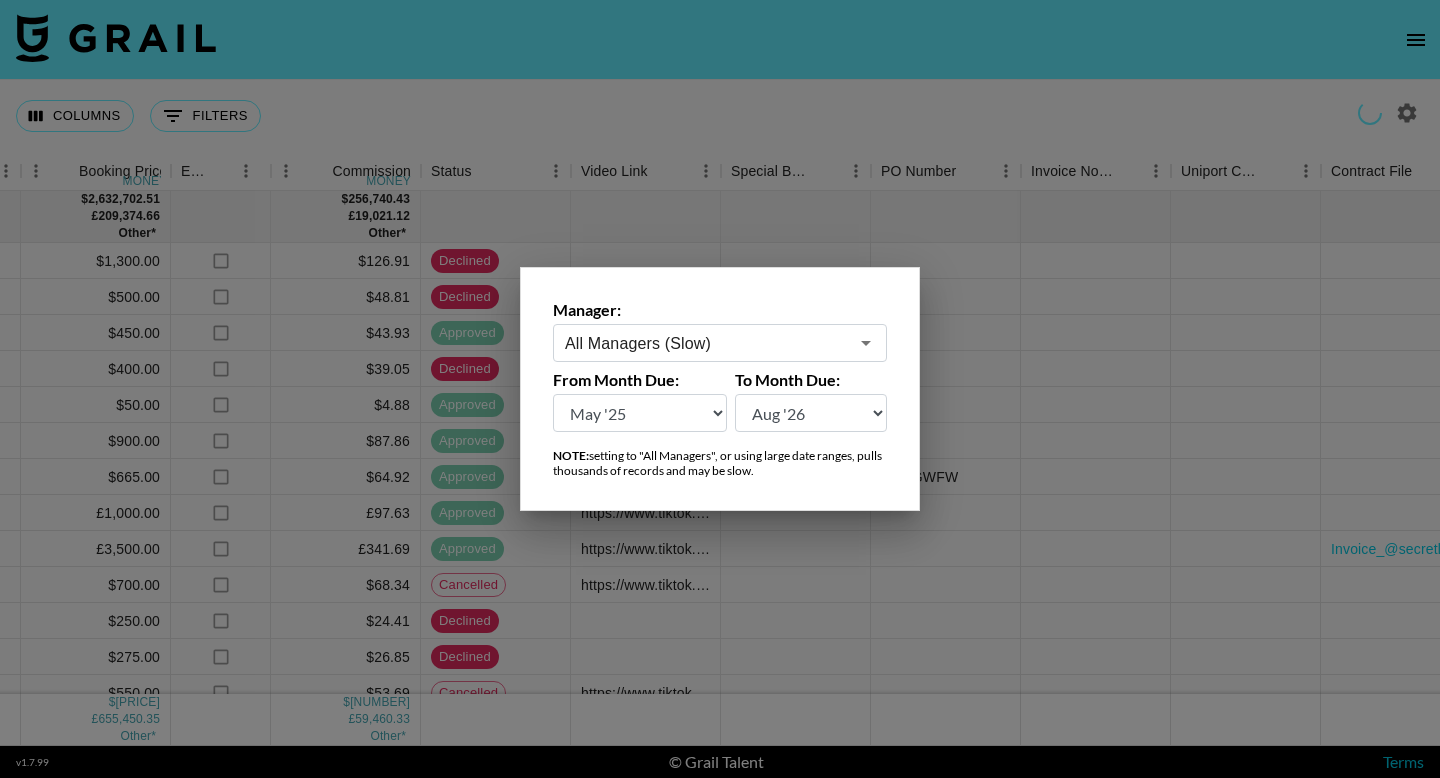 click at bounding box center (720, 389) 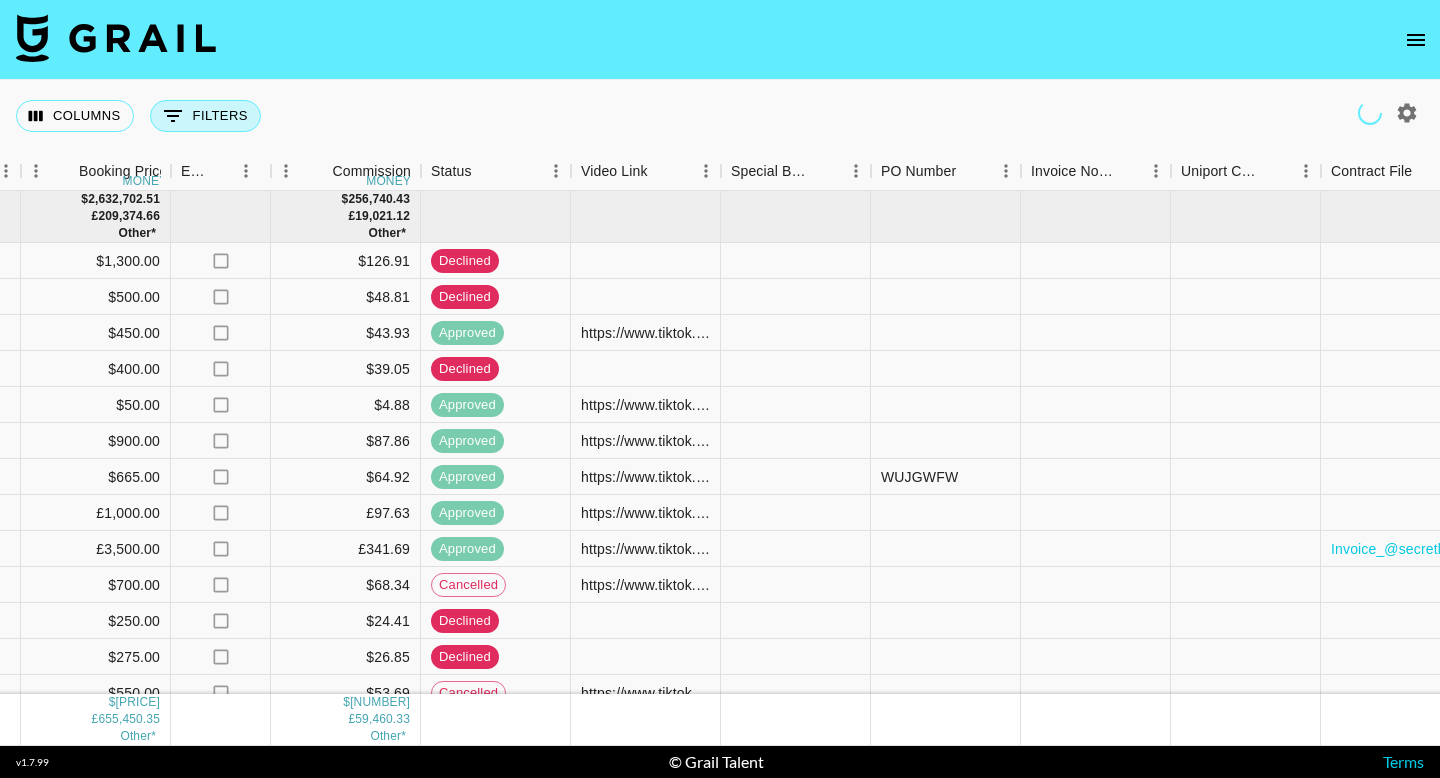 click on "0 Filters" at bounding box center (205, 116) 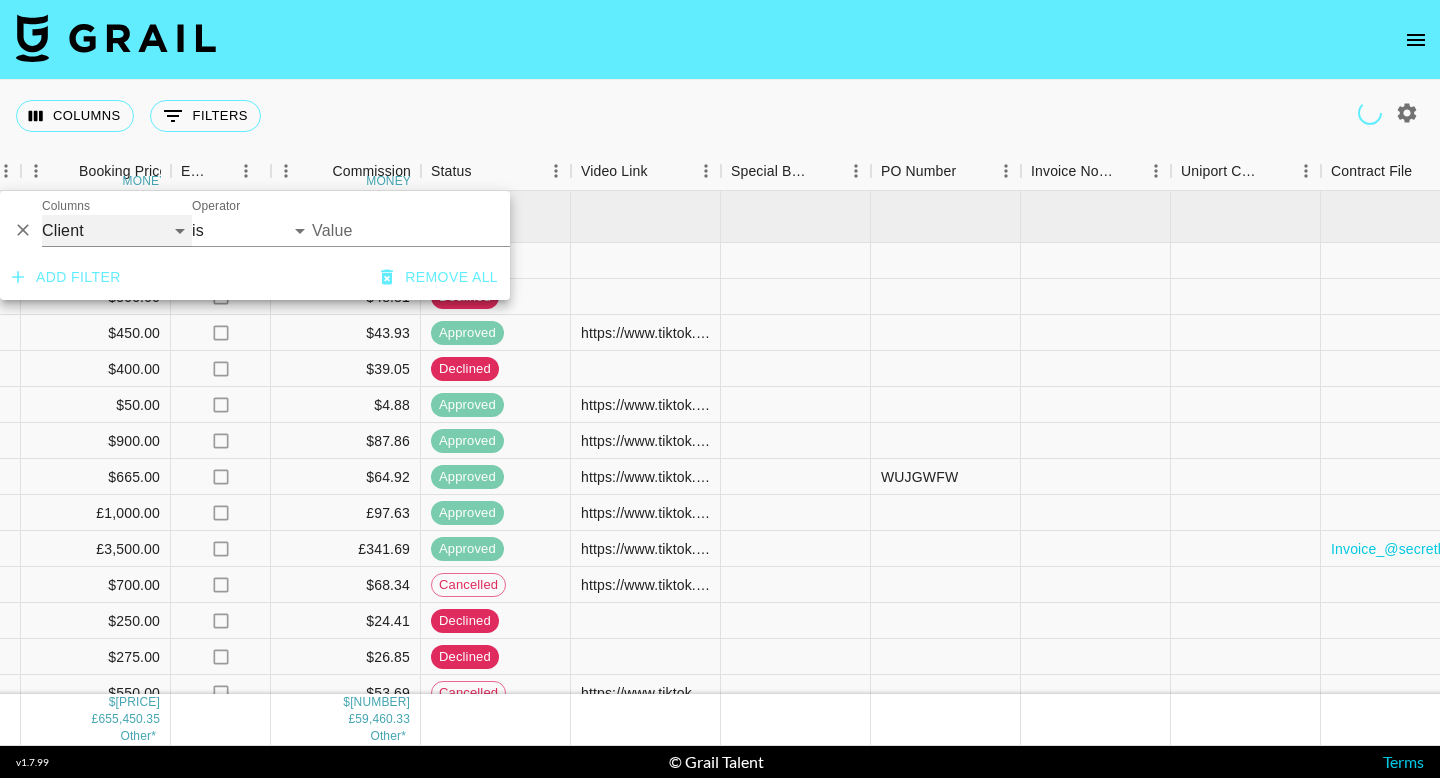 click on "Grail Platform ID Airtable ID Talent Manager Client Booker Campaign (Type) Date Created Created by Grail Team Month Due Currency Booking Price Creator Commmission Override External Commission Expenses: Remove Commission? Commission Status Video Link Boost Code Special Booking Type PO Number Invoice Notes Uniport Contact Email Contract File Payment Sent Payment Sent Date Invoice Link" at bounding box center [117, 231] 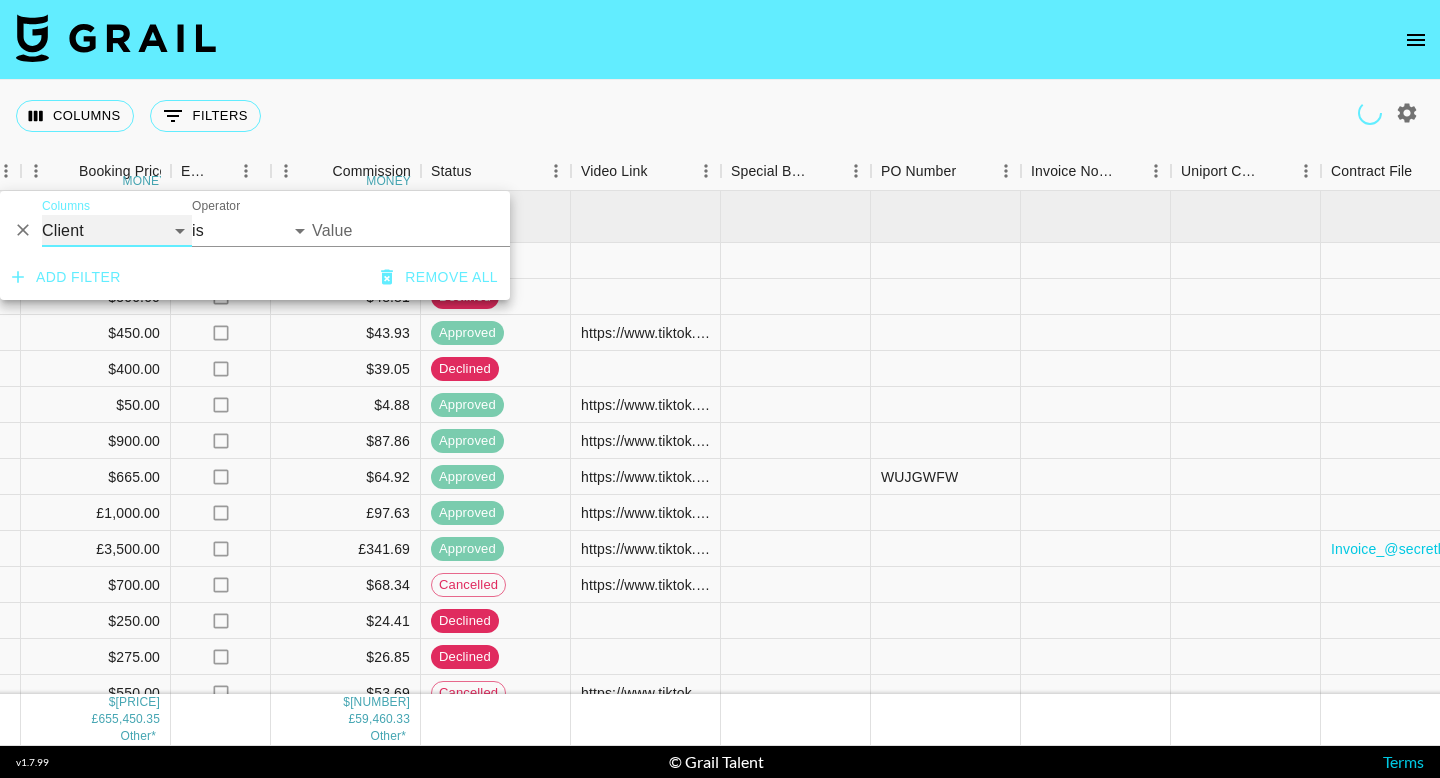 select on "talentName" 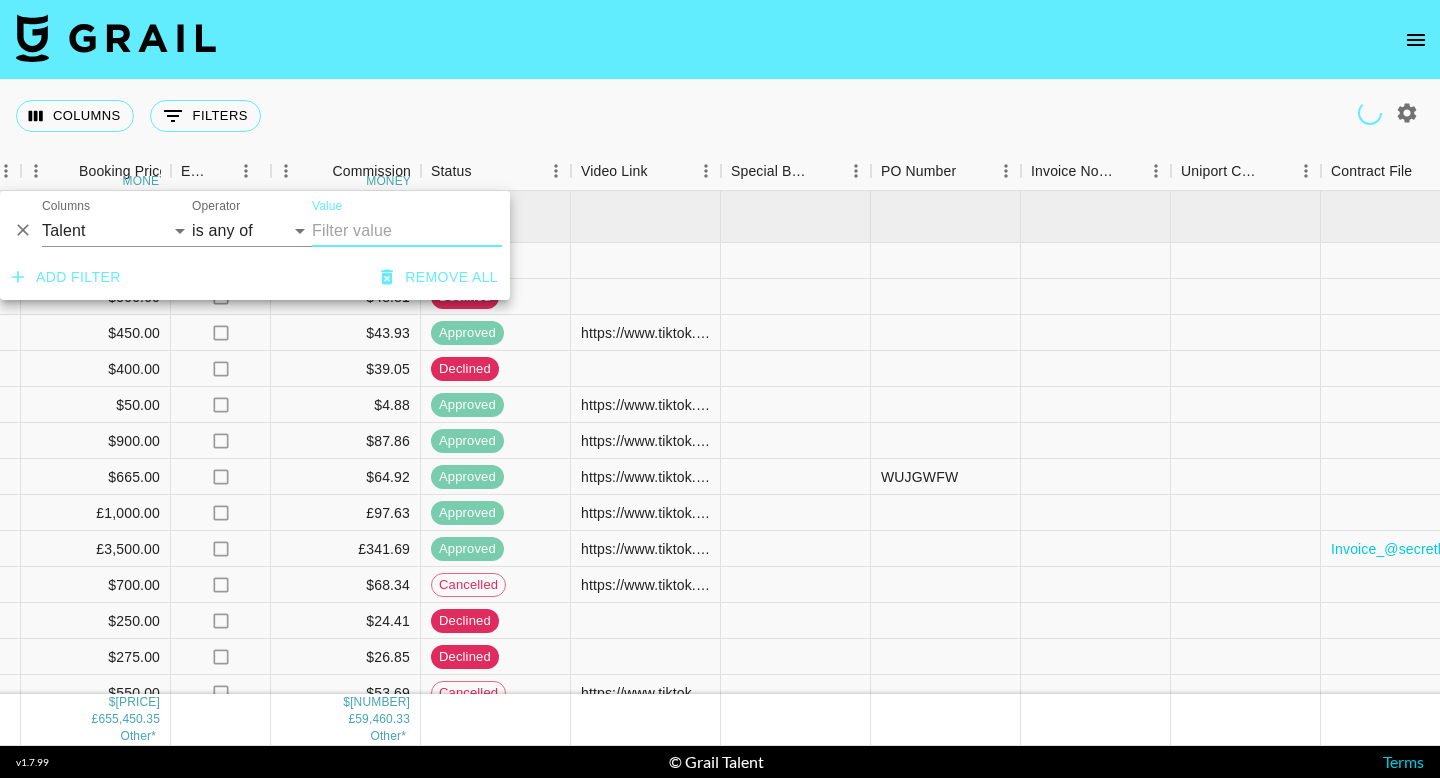 select on "contains" 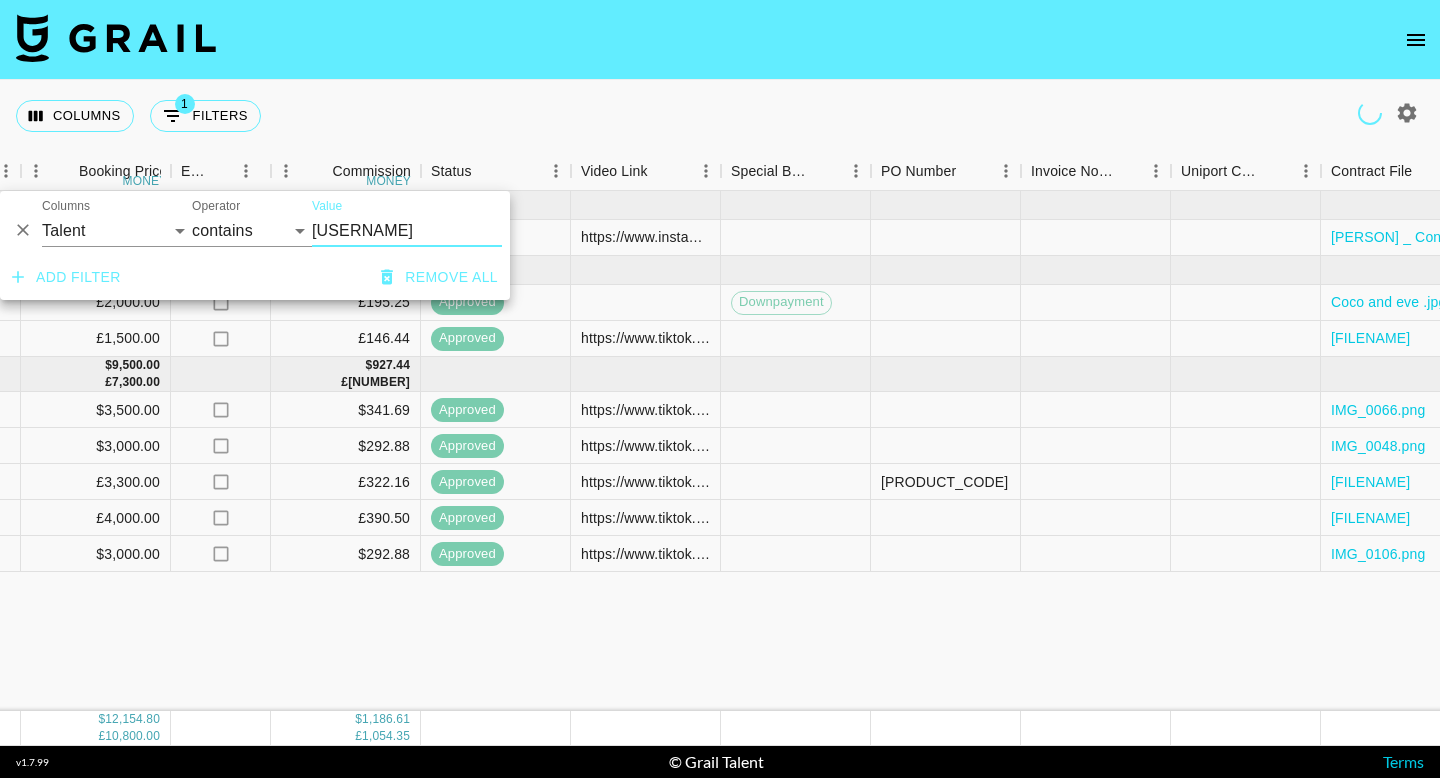 type on "[USERNAME]" 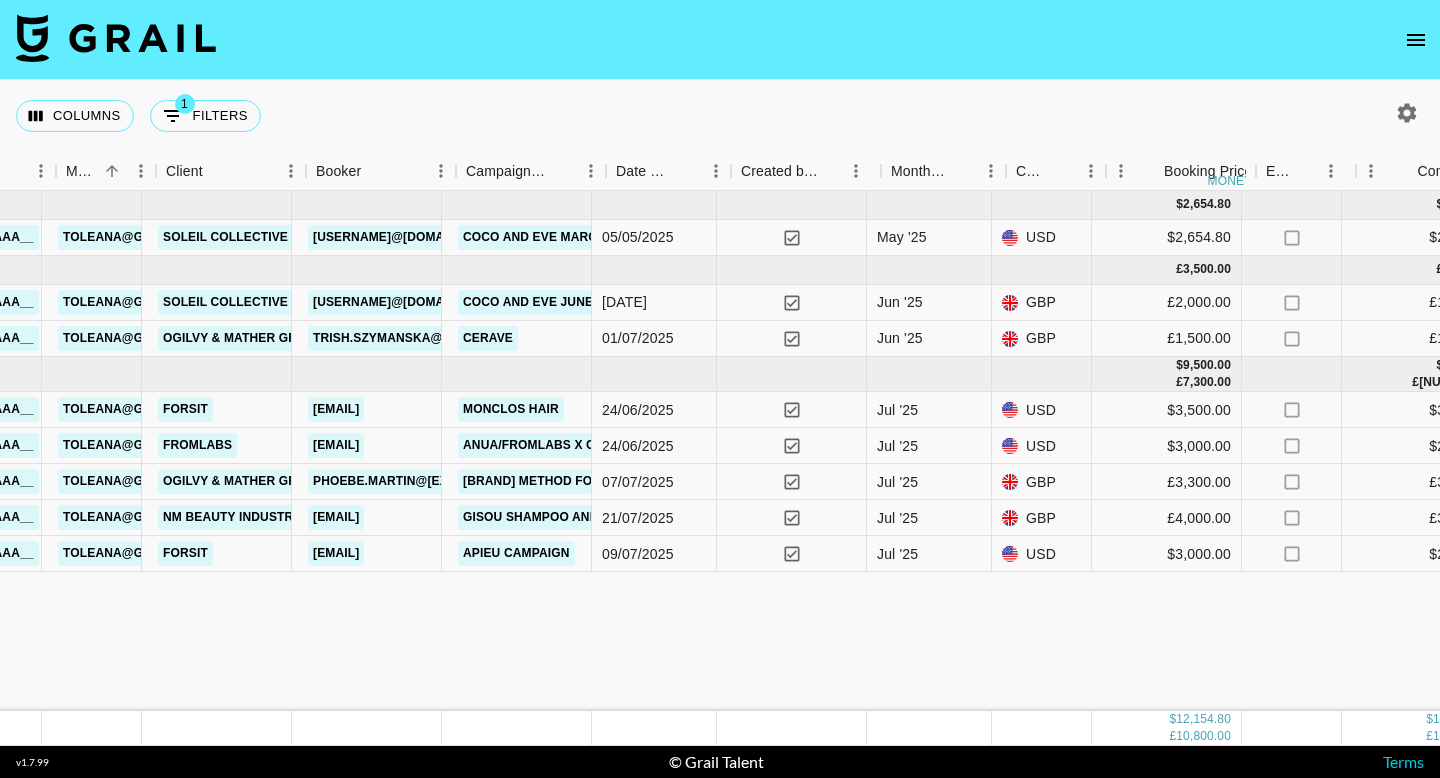 scroll, scrollTop: 0, scrollLeft: 718, axis: horizontal 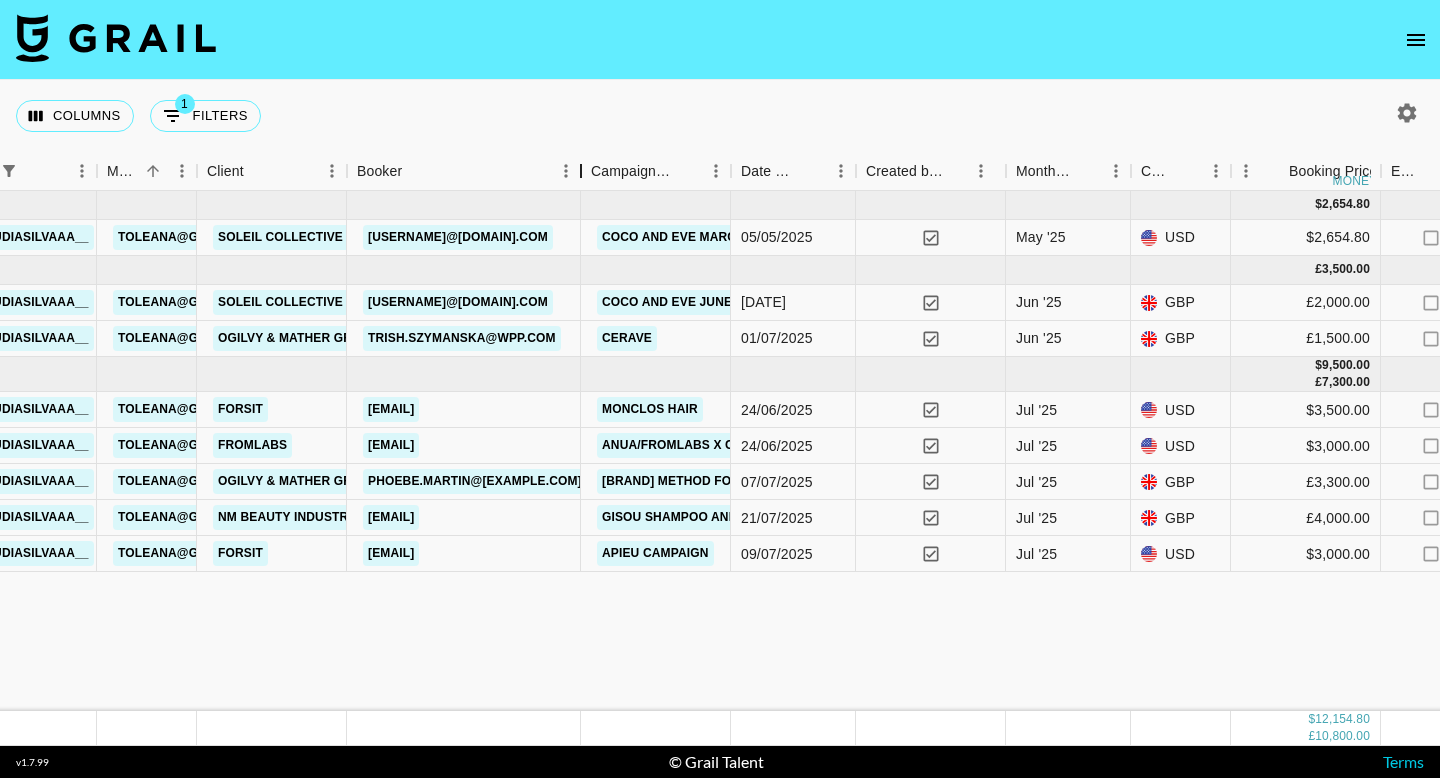 drag, startPoint x: 495, startPoint y: 176, endPoint x: 592, endPoint y: 176, distance: 97 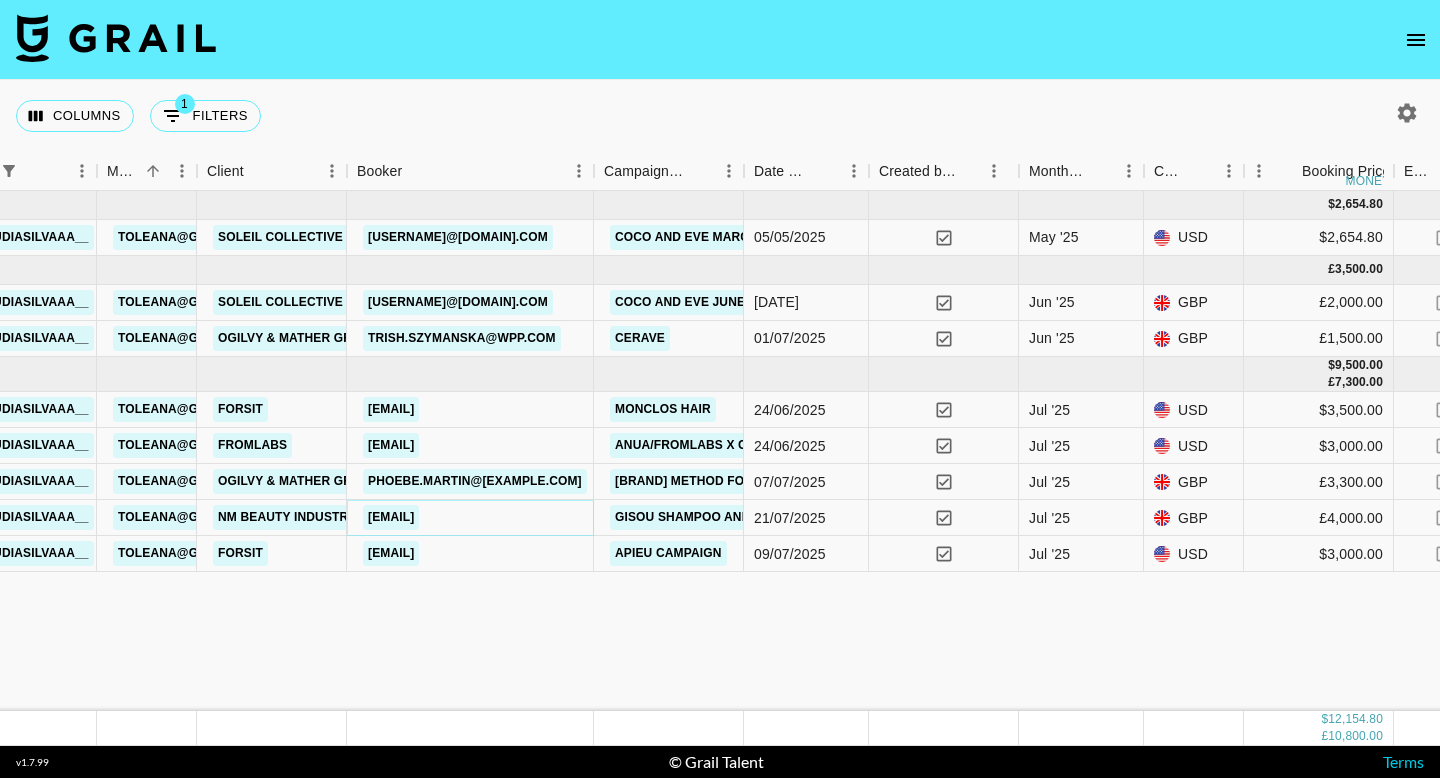 click on "[EMAIL]" at bounding box center (391, 517) 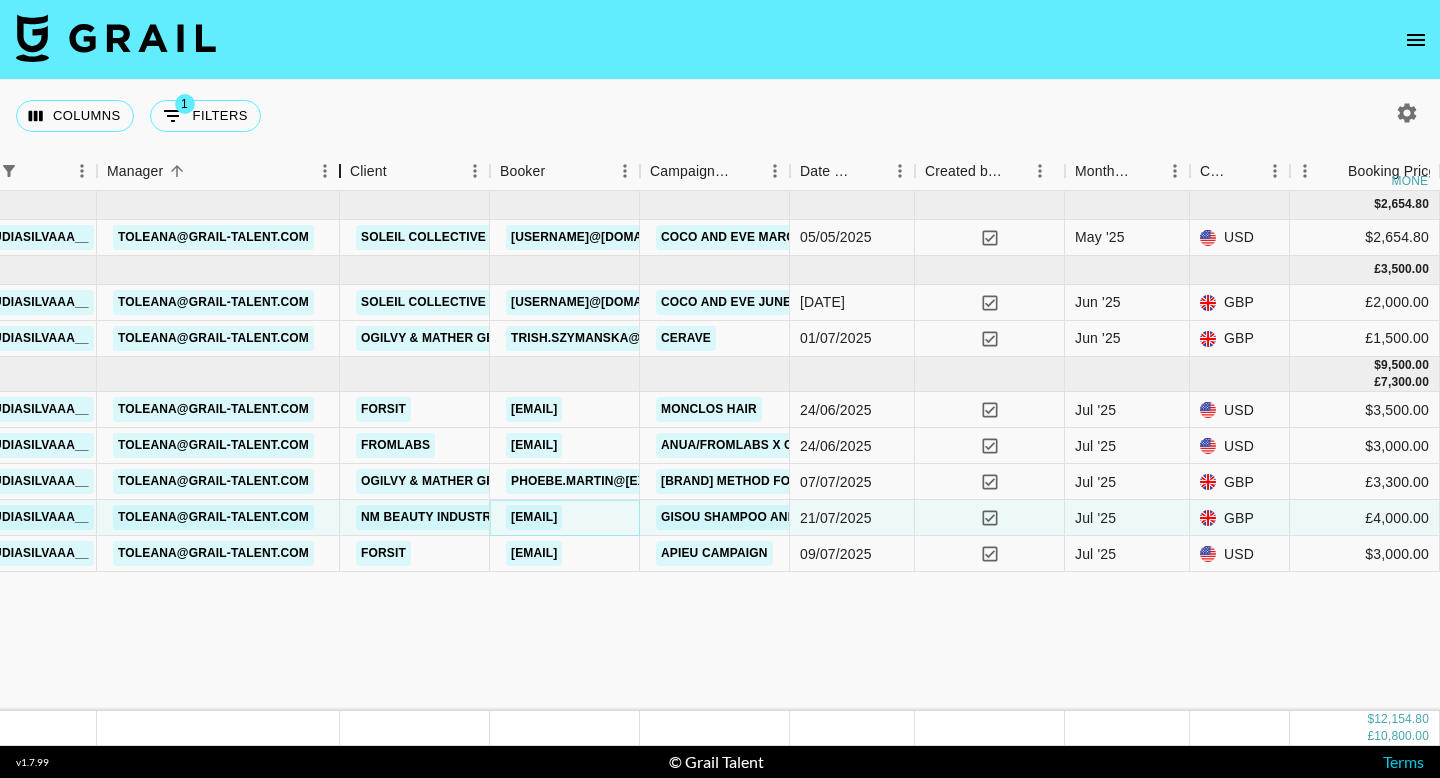 drag, startPoint x: 200, startPoint y: 174, endPoint x: 343, endPoint y: 175, distance: 143.0035 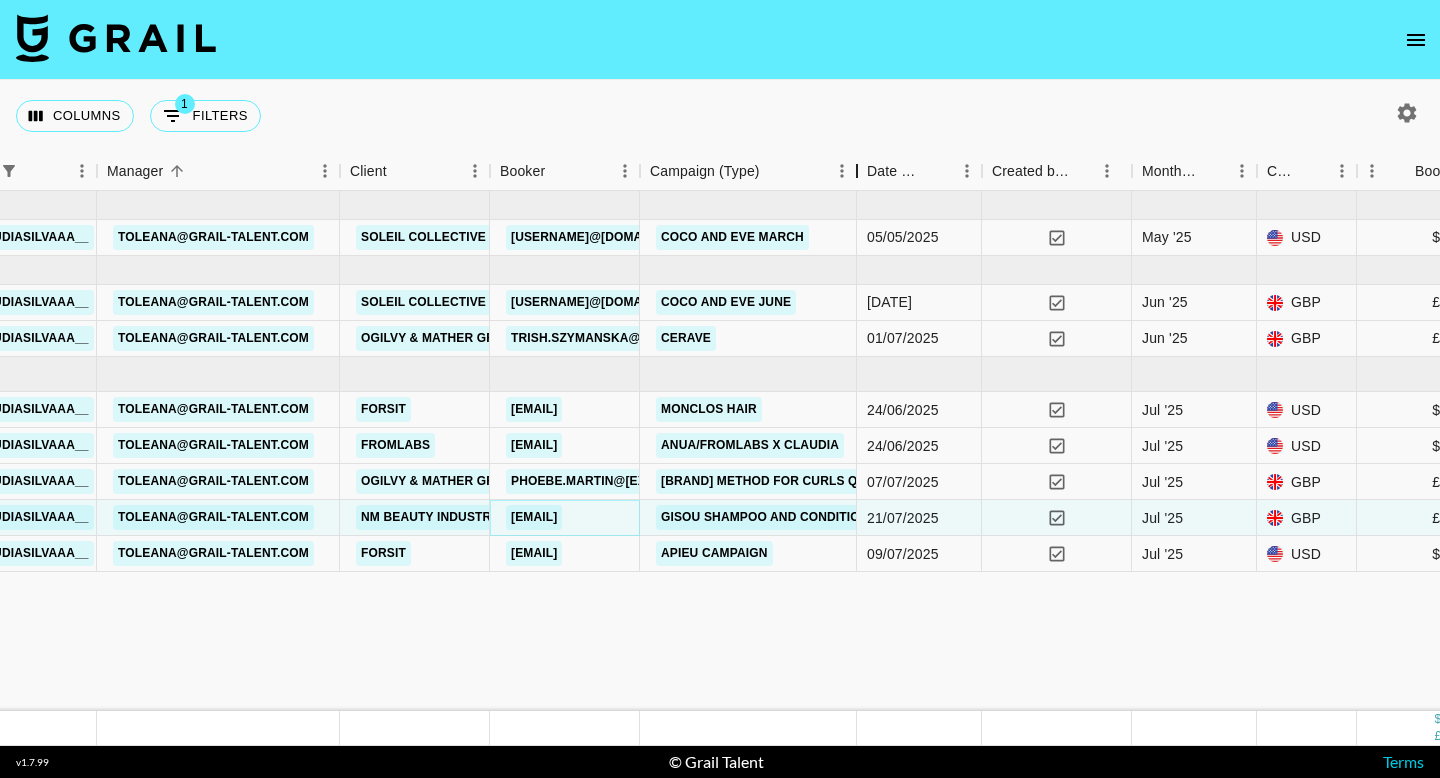drag, startPoint x: 790, startPoint y: 168, endPoint x: 894, endPoint y: 179, distance: 104.58012 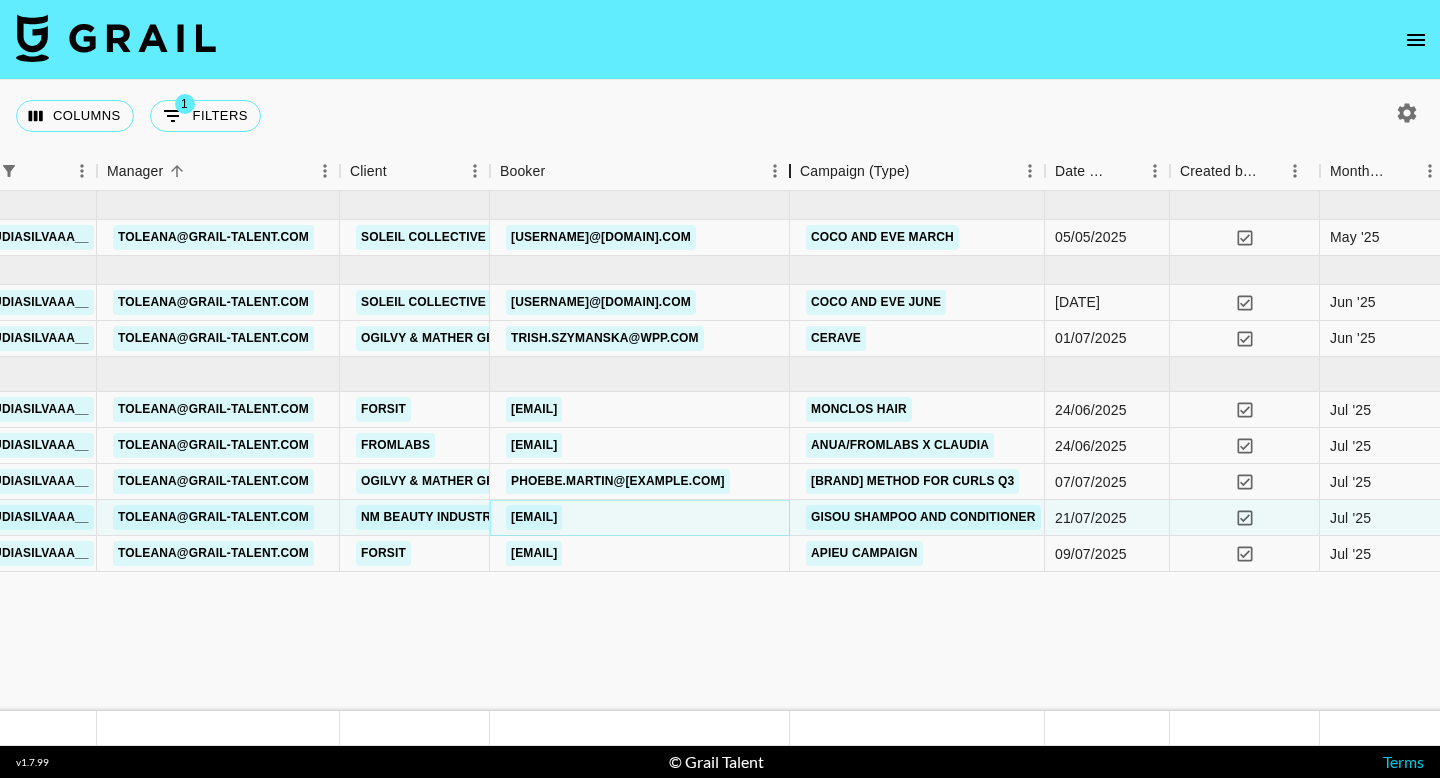 drag, startPoint x: 644, startPoint y: 177, endPoint x: 793, endPoint y: 181, distance: 149.05368 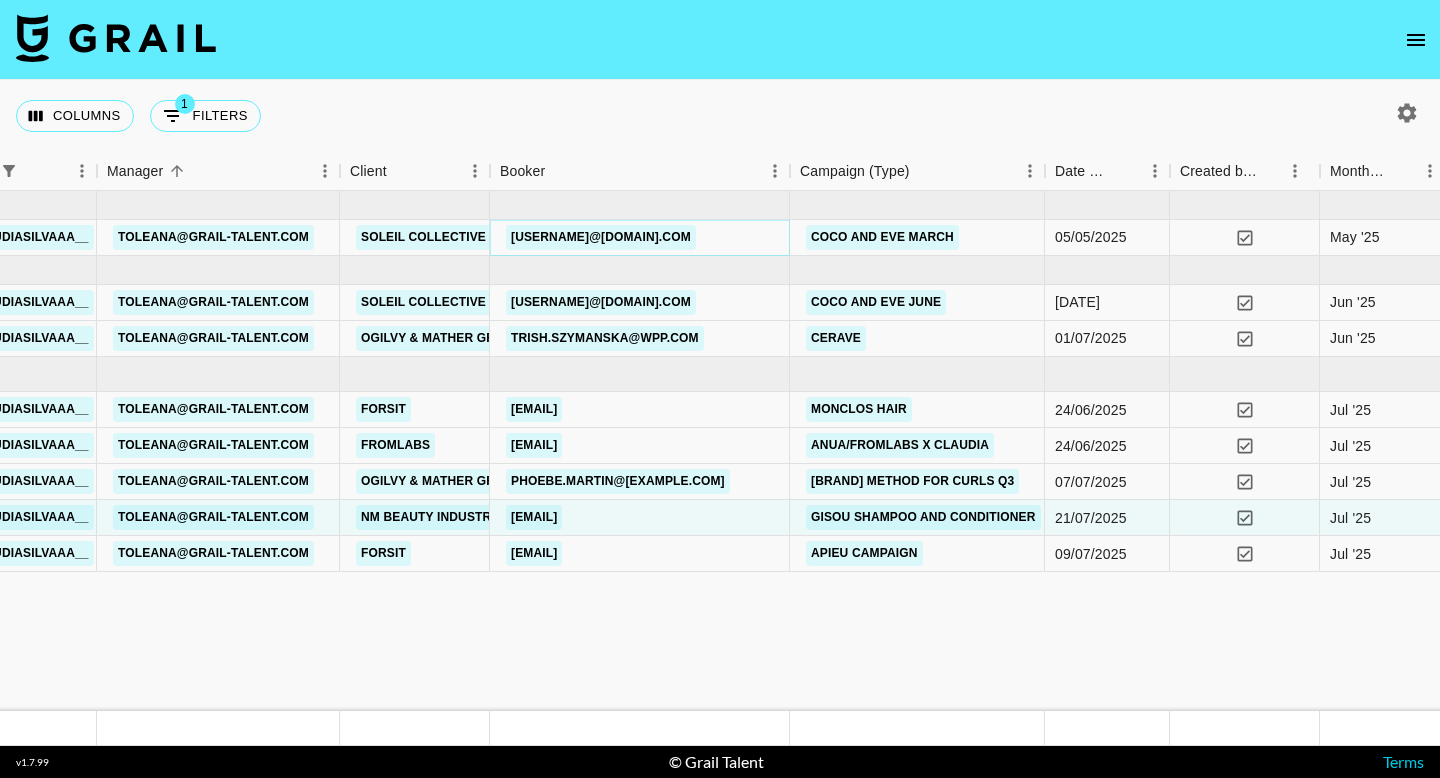 click on "[USERNAME]@[DOMAIN].com" at bounding box center (601, 237) 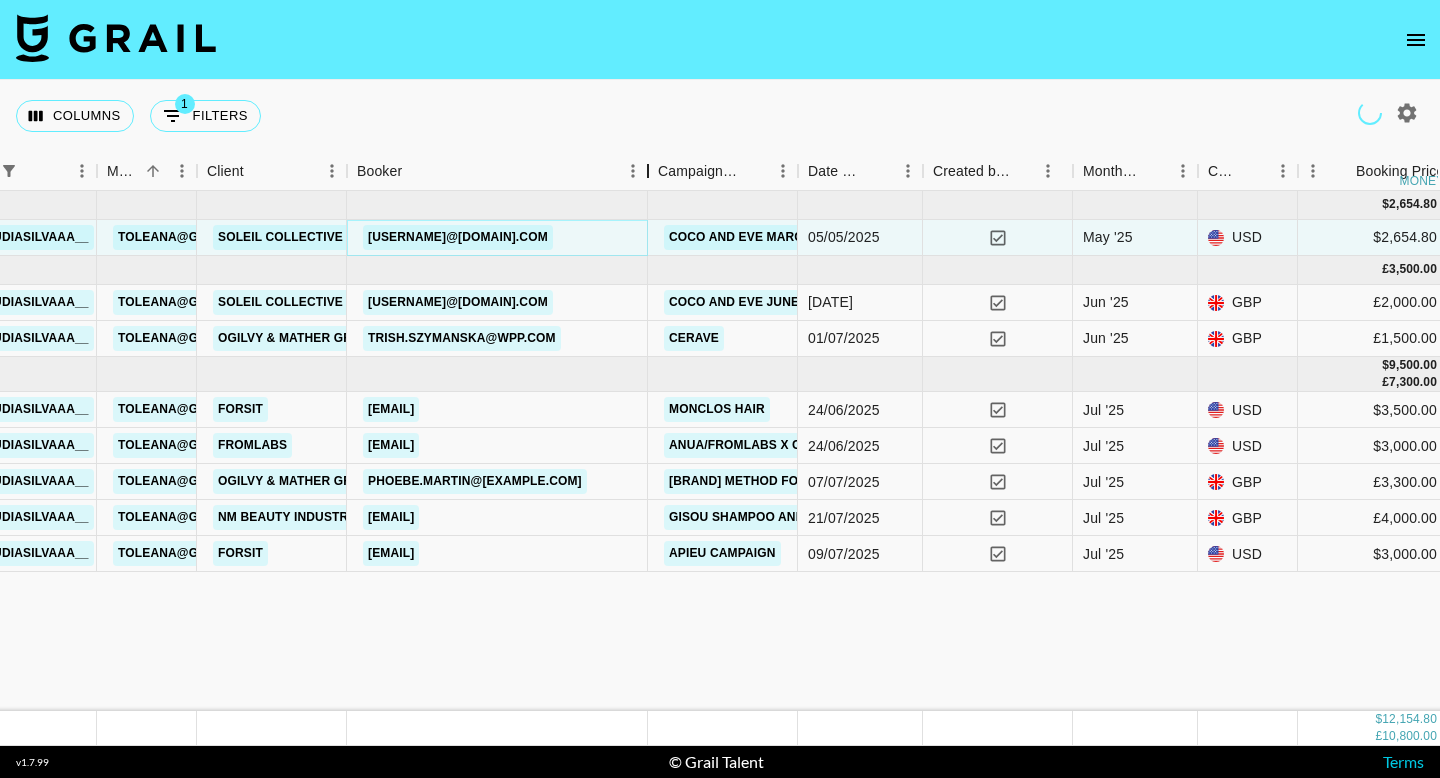 drag, startPoint x: 498, startPoint y: 177, endPoint x: 649, endPoint y: 176, distance: 151.00331 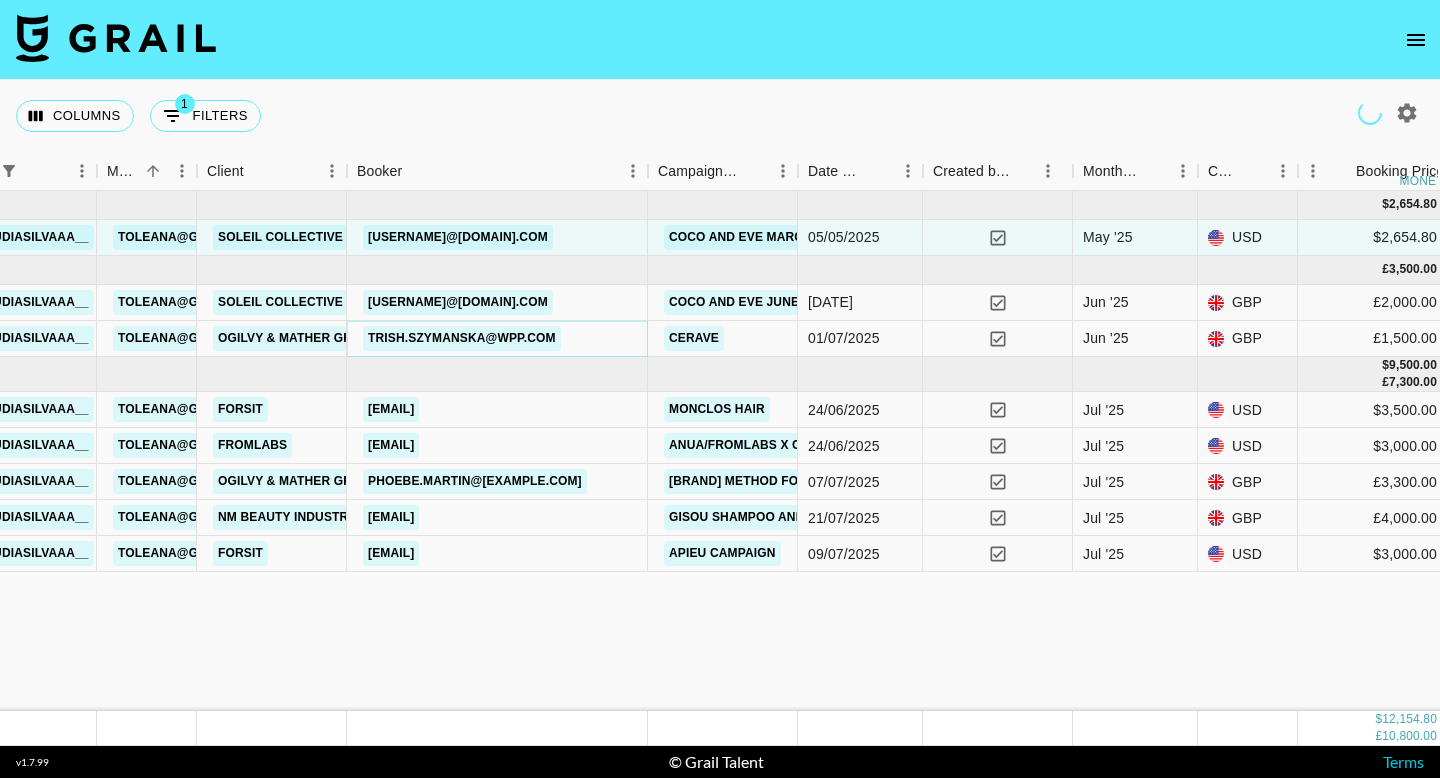 click on "trish.szymanska@wpp.com" at bounding box center (462, 338) 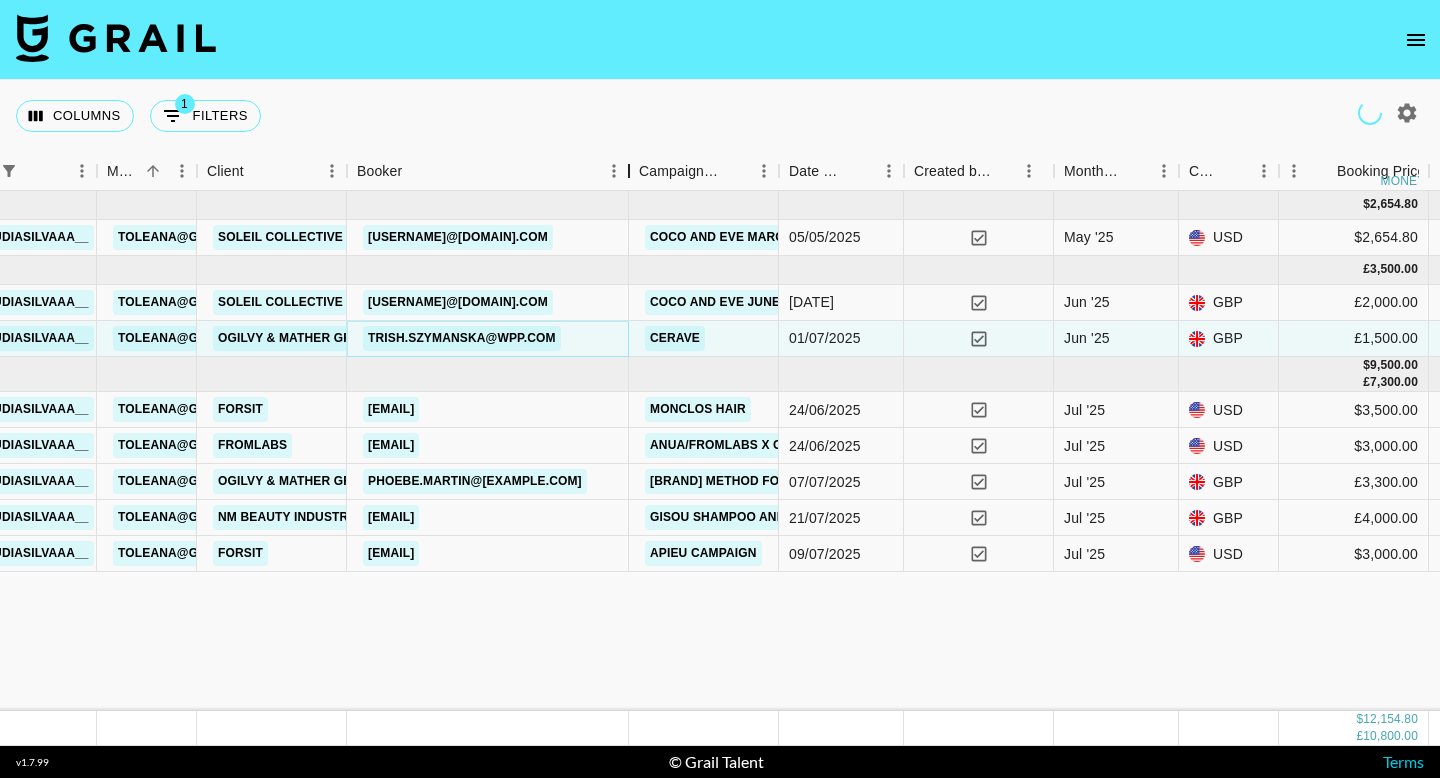 drag, startPoint x: 595, startPoint y: 173, endPoint x: 624, endPoint y: 180, distance: 29.832869 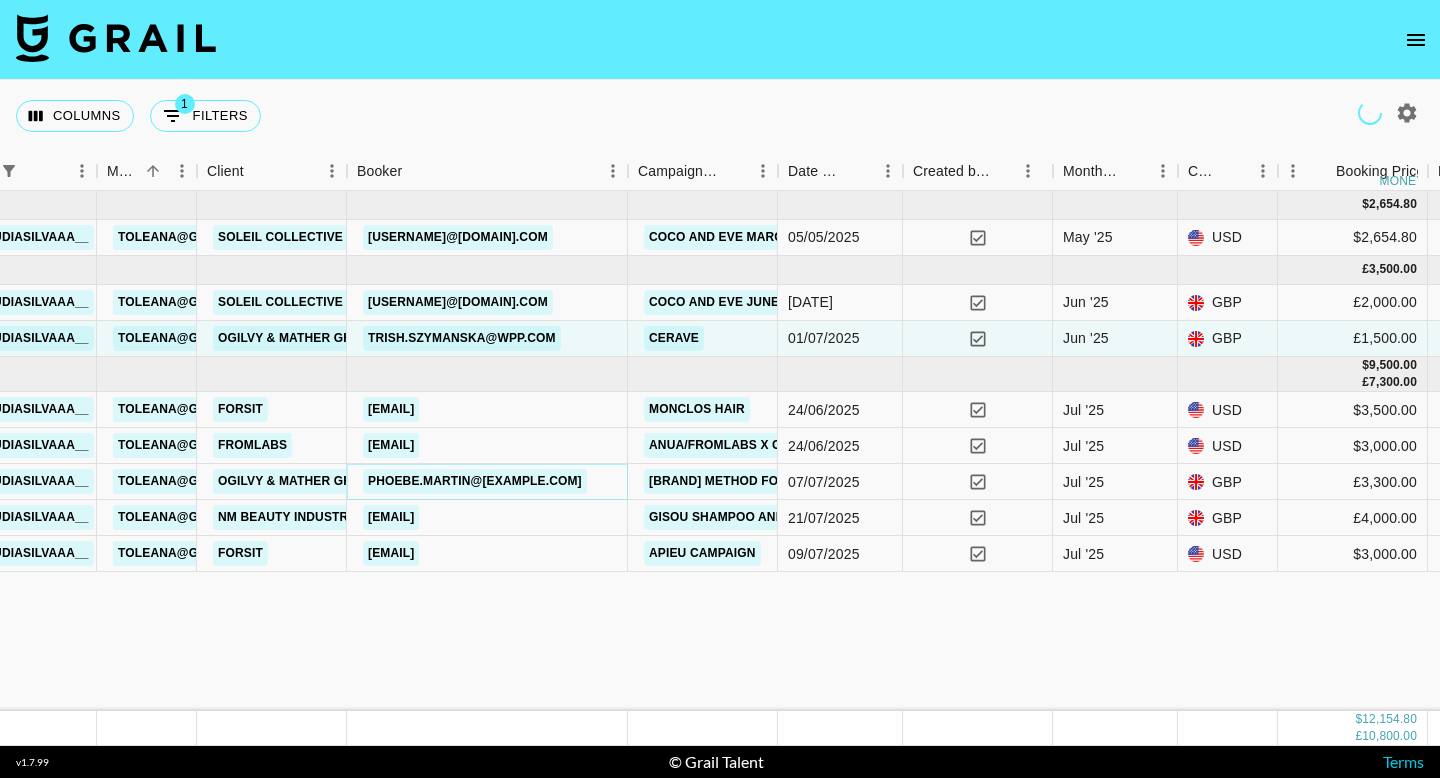 click on "phoebe.martin@[example.com]" at bounding box center (475, 481) 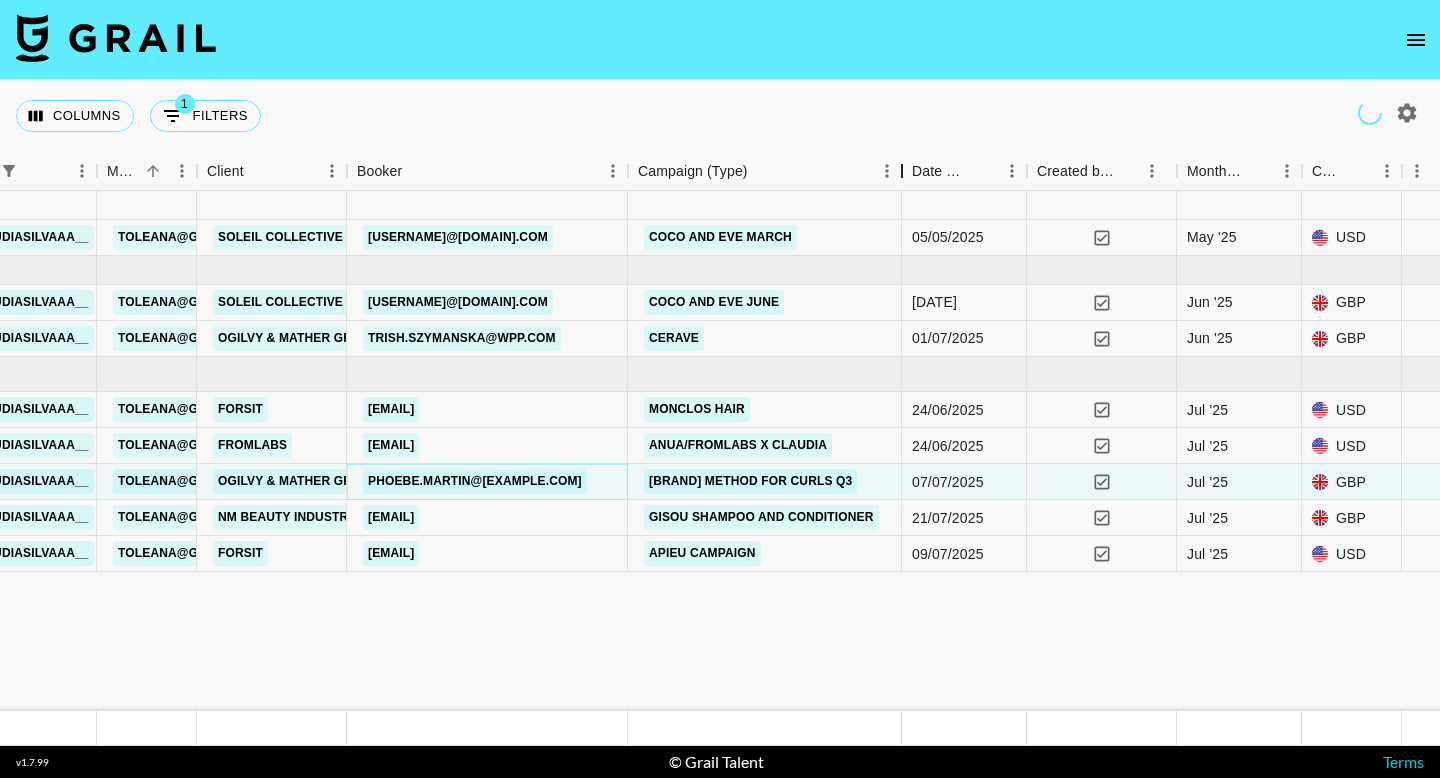 drag, startPoint x: 781, startPoint y: 174, endPoint x: 901, endPoint y: 196, distance: 122 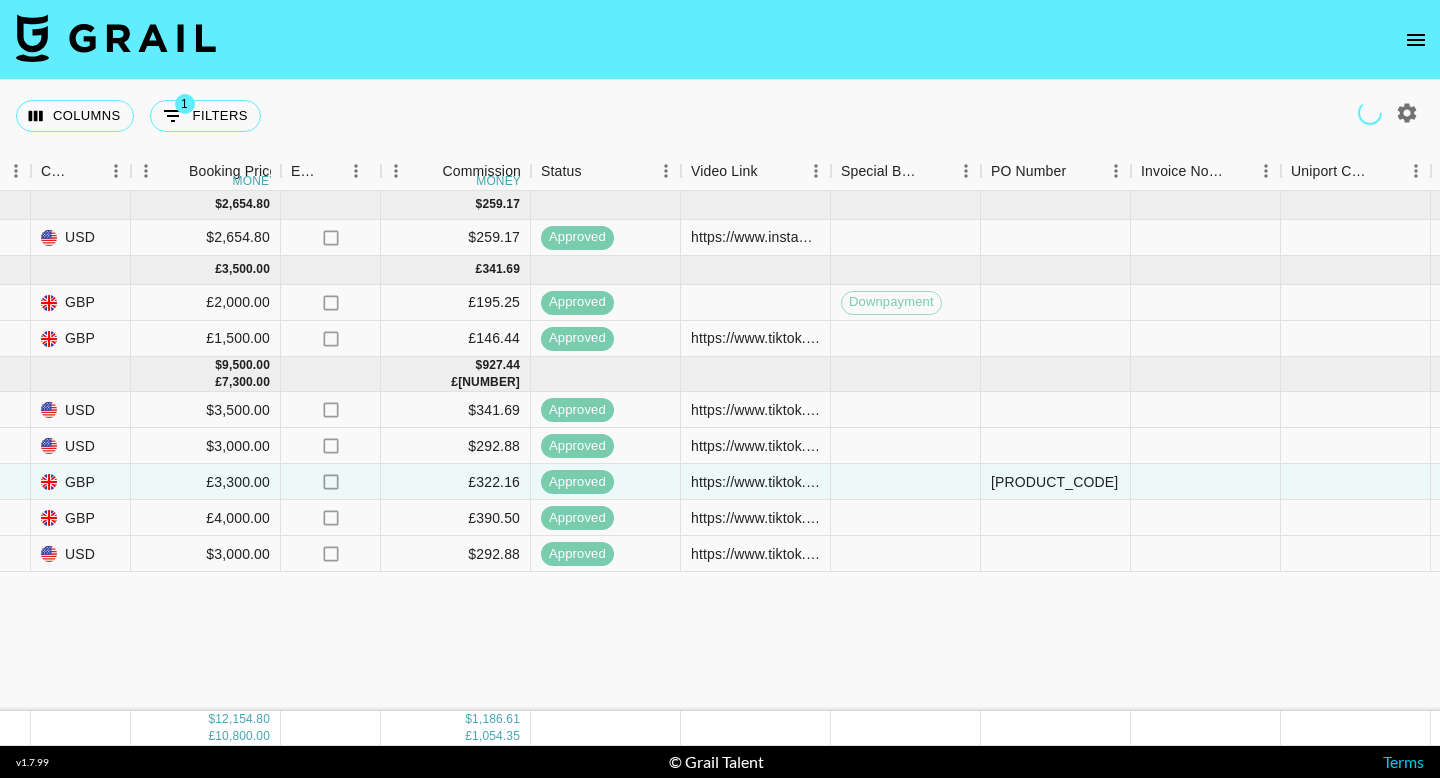 scroll, scrollTop: 0, scrollLeft: 1779, axis: horizontal 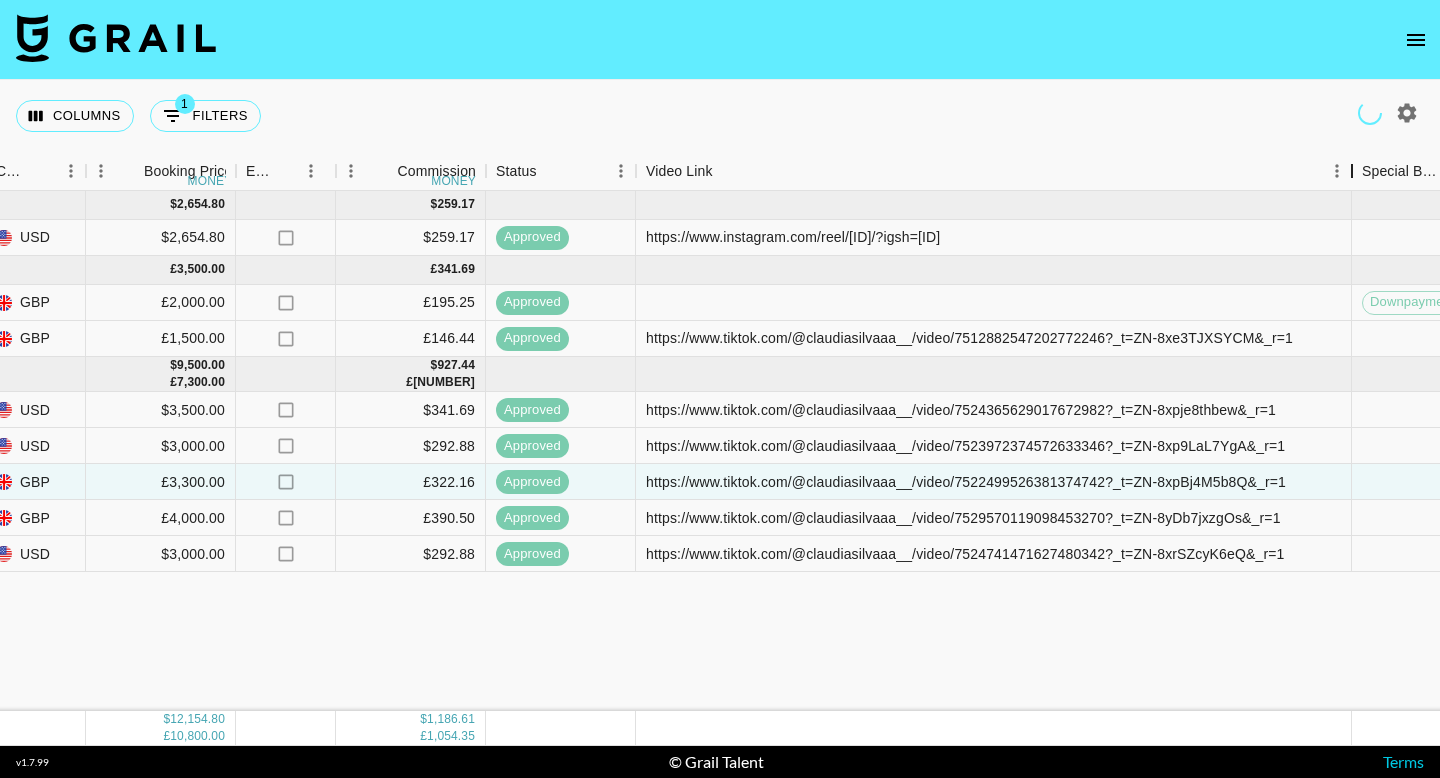 drag, startPoint x: 787, startPoint y: 168, endPoint x: 1350, endPoint y: 185, distance: 563.2566 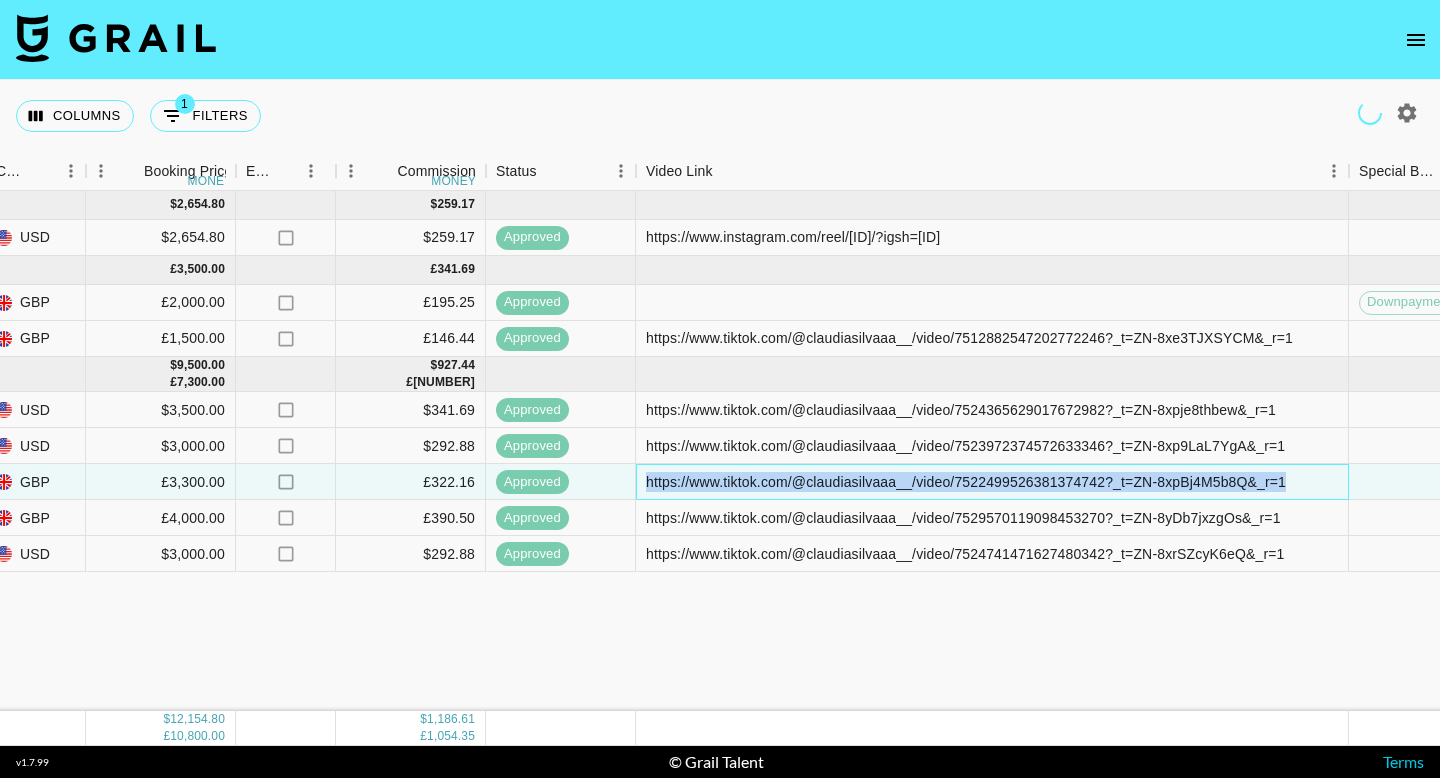 drag, startPoint x: 1304, startPoint y: 483, endPoint x: 595, endPoint y: 486, distance: 709.00635 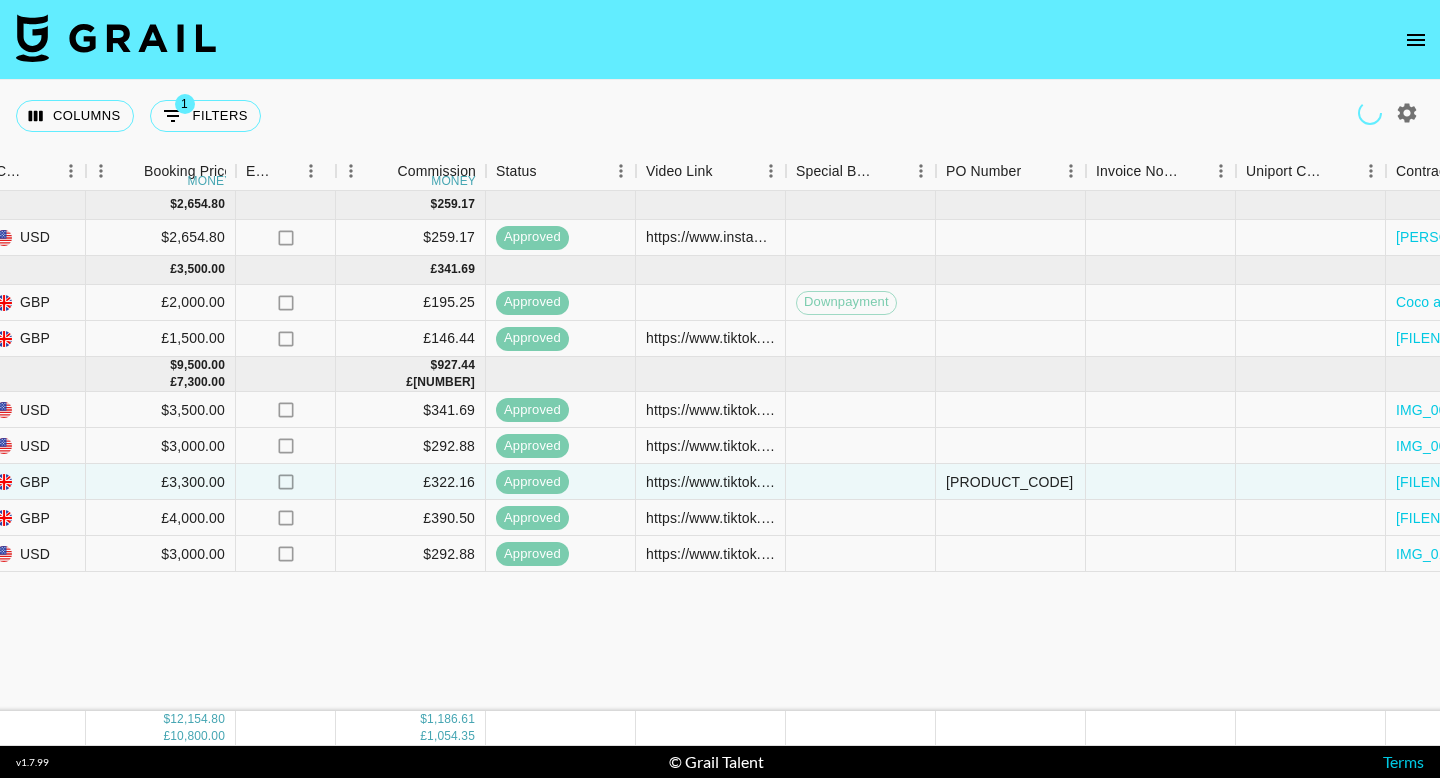 click on "May '[2025]' ( 1 ) $ 2,654.80 $ 259.17 avmYd1QB9dFa9dM4MJp6 recrFteH8XRCOYAZq claudiasilvaaa__ toleana@[example.com] Soleil Collective LLC sarah.rahman@[example.com] coco and eve 05/05/[2025] yes May '[2025]' USD $2,654.80 no $259.17 approved https://www.instagram.com/reel/DGktubGxNHT/?igsh=N3IxNW5oZGUzMzVi @c___silva _ Contract Agreement - Soleil Collective (Coco & Eve).docx.pdf yes 09/05/[2025] https://in.xero.com/wNZ10UQml6Lgfuy0f29EqElUb2srIti2gHZF4w5m Jun '[2025]' ( 2 ) £ 3,500.00 £ 341.69 YJmavTb2oOGjzb1AYcMa recrLQHXDFdUbsDl7 claudiasilvaaa__ toleana@[example.com] Soleil Collective LLC sarah.rahman@[example.com] coco and eve 17/06/[2025] yes Jun '[2025]' GBP £2,000.00 no £195.25 approved Downpayment Coco and eve .jpg no https://in.xero.com/cX7PiA6urQ35QfWEVMfn6vqGVWio5uoDK4nqHS6t Nr5EPpAIW8rlWOtqtcM5 reca5YUJZyhPGv4RU claudiasilvaaa__ toleana@[example.com] Ogilvy & Mather Group (Holdings) Ltd trish.szymanska@[example.com] cerave 01/07/[2025] yes Jun '[2025]' GBP £1,500.00 no £146.44 no" at bounding box center (143, 451) 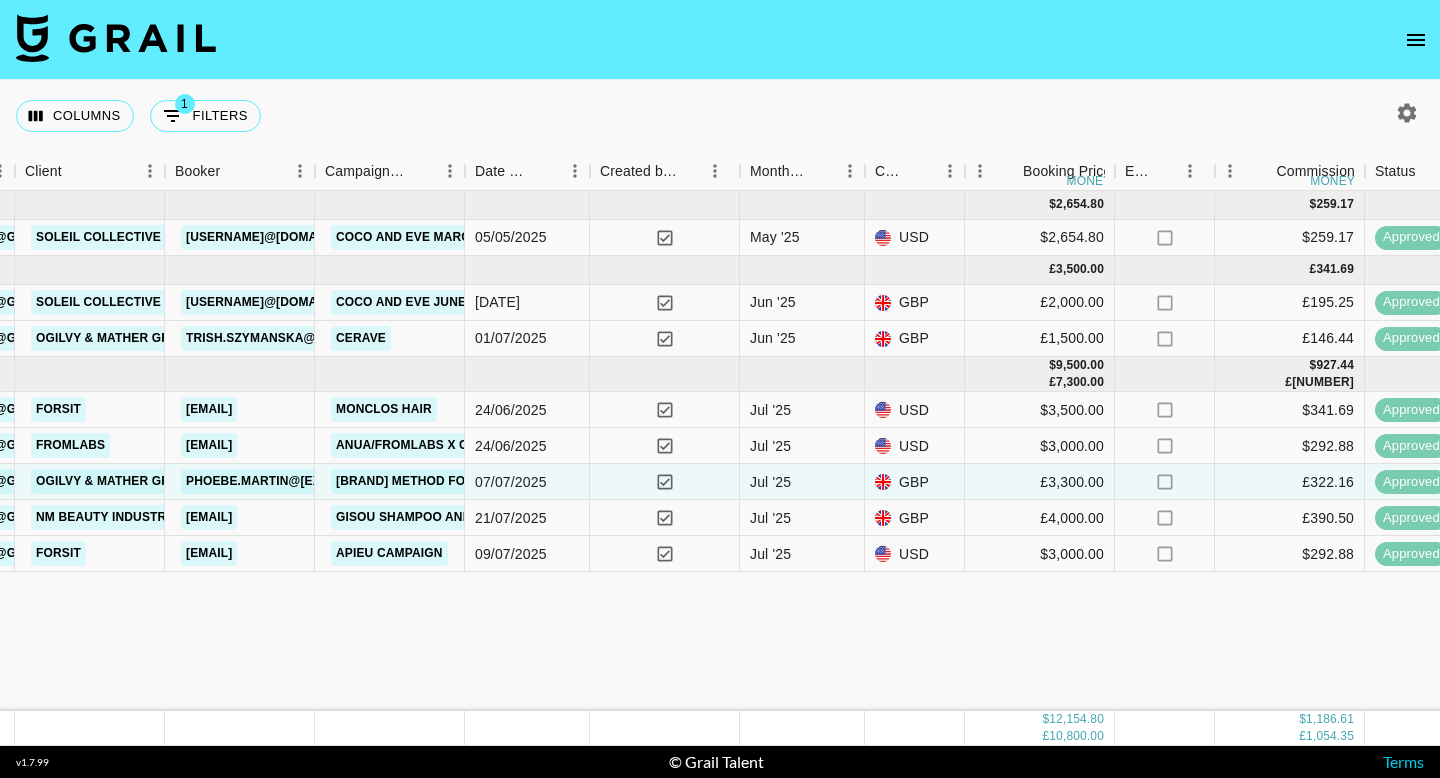 scroll, scrollTop: 0, scrollLeft: 742, axis: horizontal 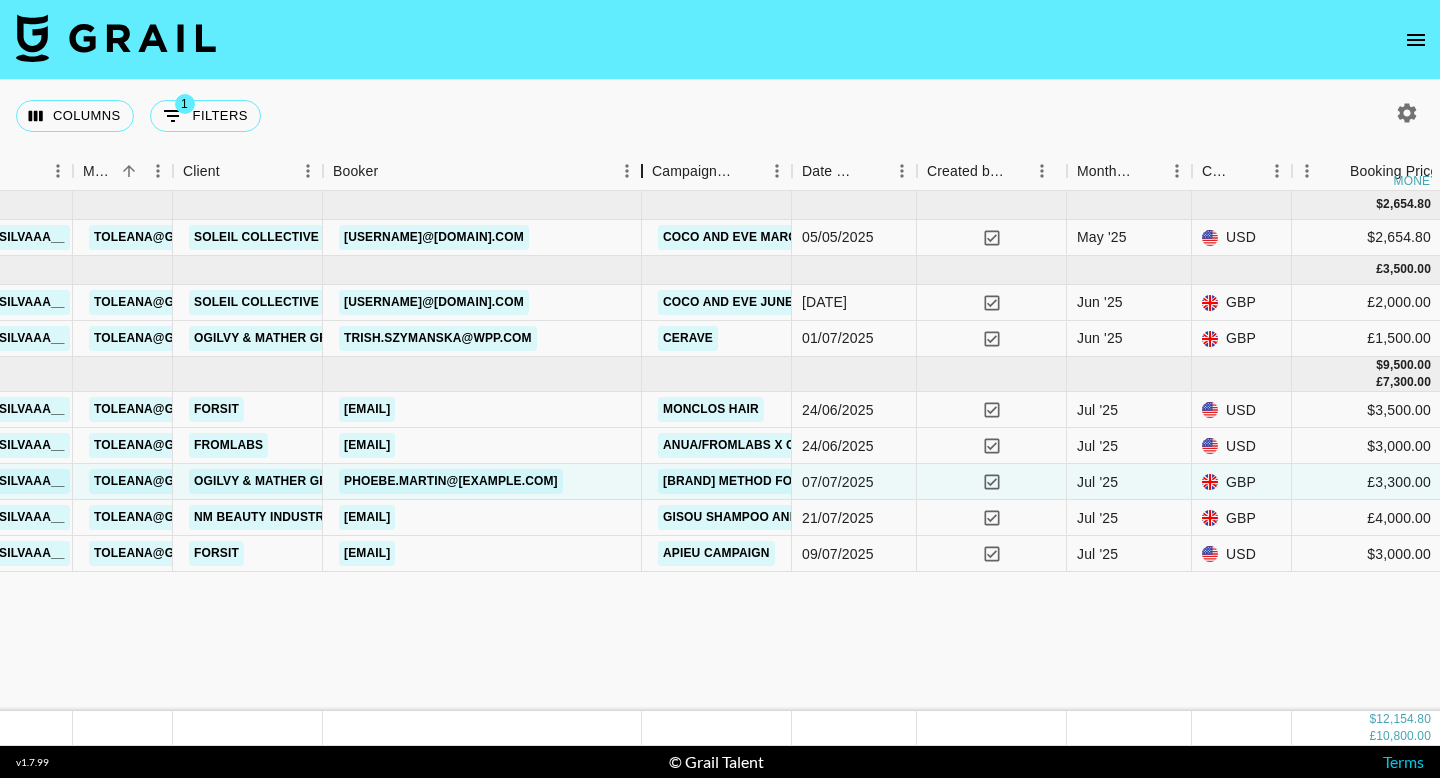 drag, startPoint x: 469, startPoint y: 178, endPoint x: 661, endPoint y: 178, distance: 192 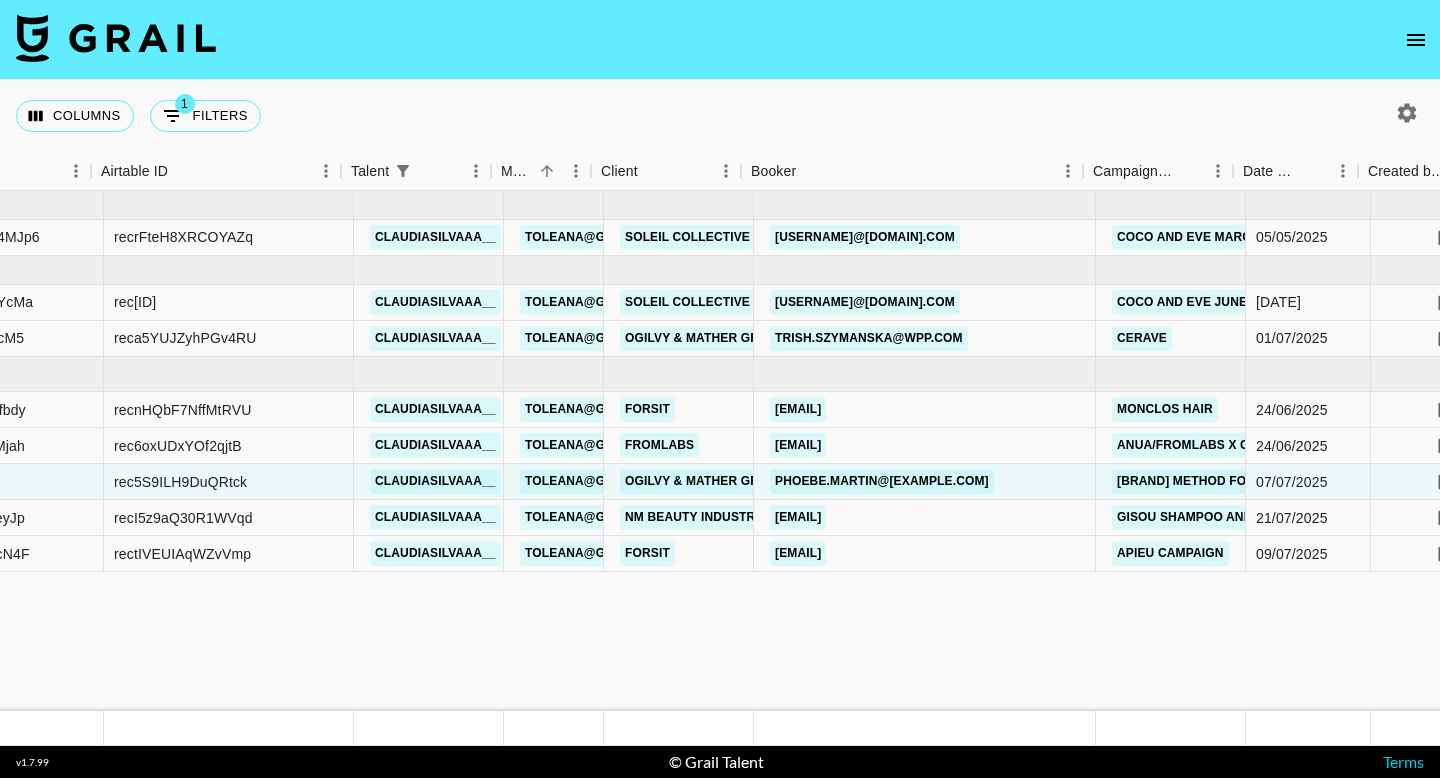 scroll, scrollTop: 0, scrollLeft: 337, axis: horizontal 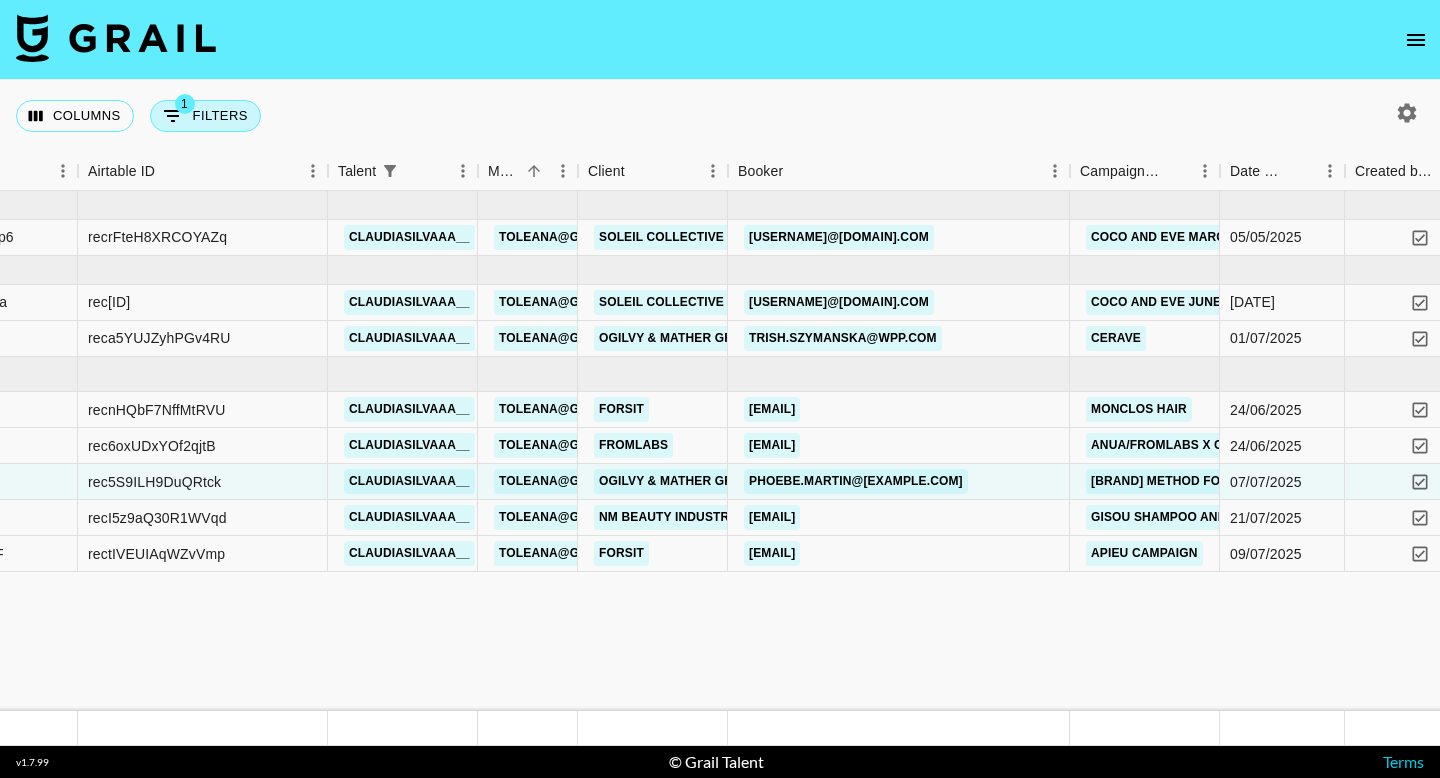 click on "1 Filters" at bounding box center (205, 116) 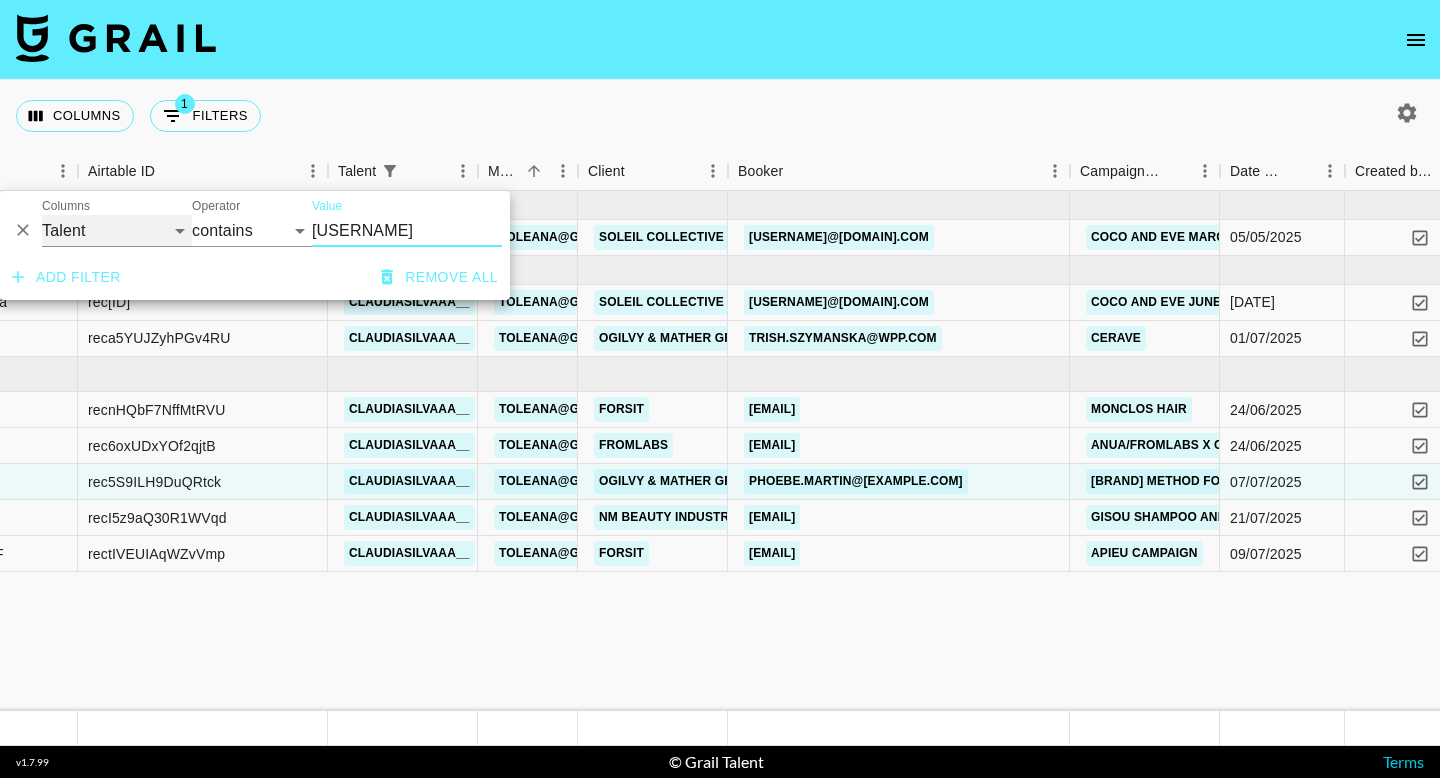 click on "Grail Platform ID Airtable ID Talent Manager Client Booker Campaign (Type) Date Created Created by Grail Team Month Due Currency Booking Price Creator Commmission Override External Commission Expenses: Remove Commission? Commission Status Video Link Boost Code Special Booking Type PO Number Invoice Notes Uniport Contact Email Contract File Payment Sent Payment Sent Date Invoice Link" at bounding box center [117, 231] 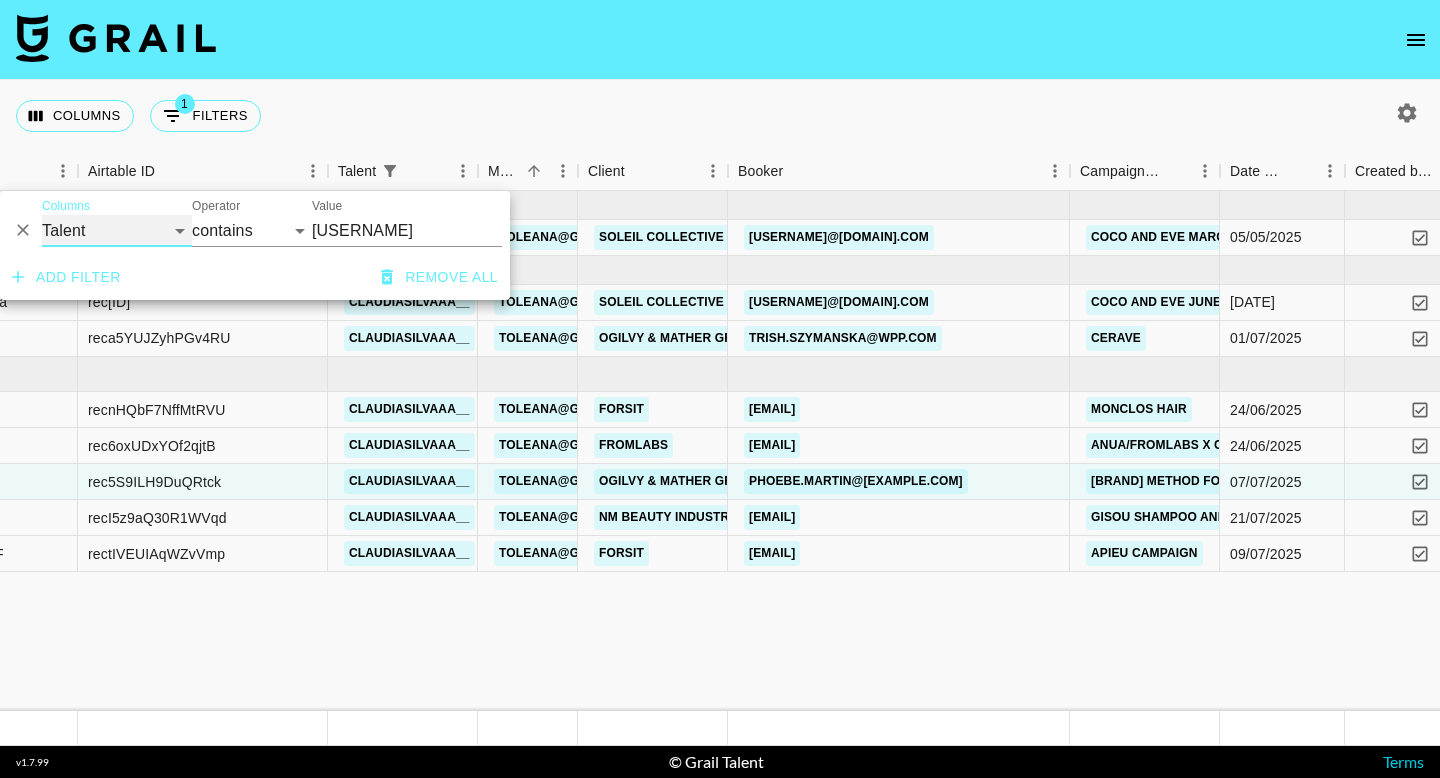 select on "bookerId" 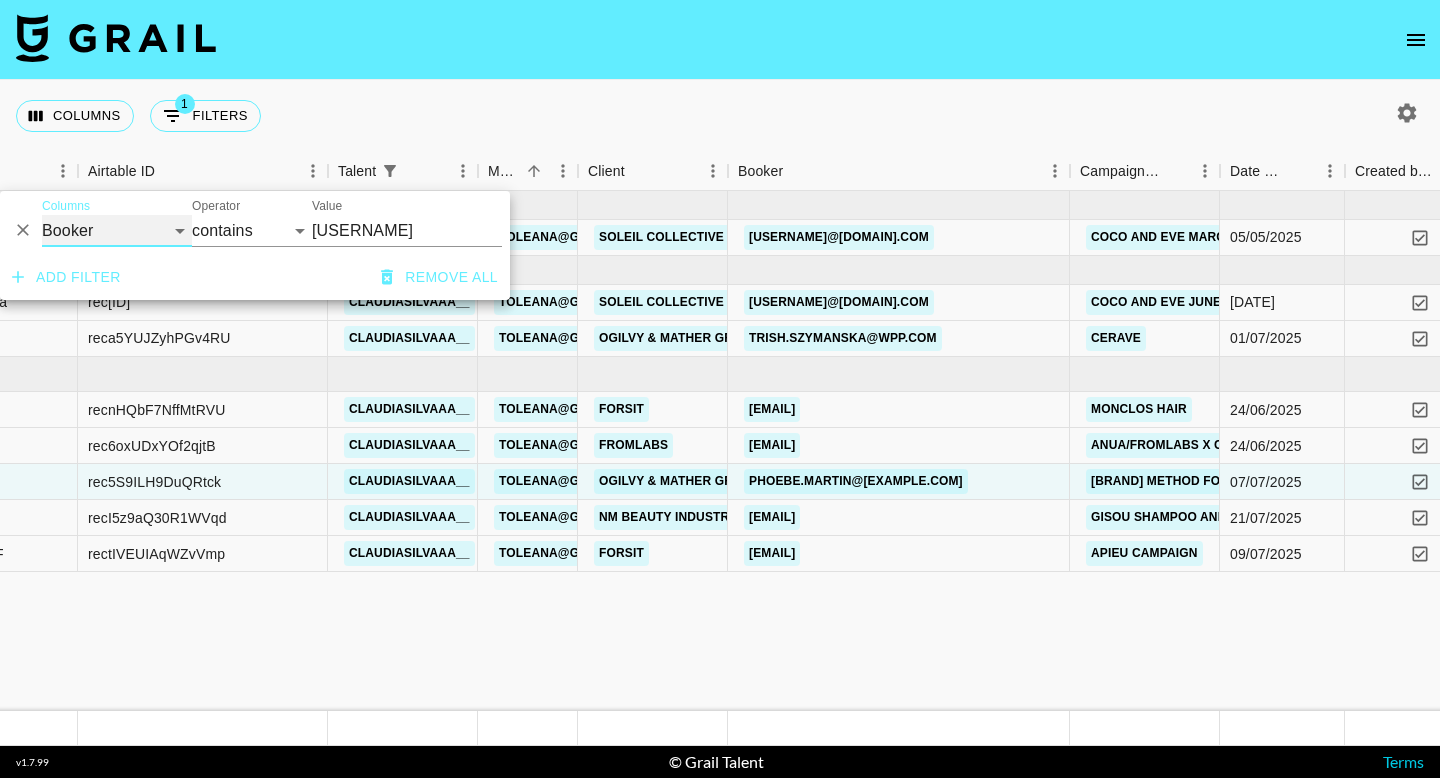select on "is" 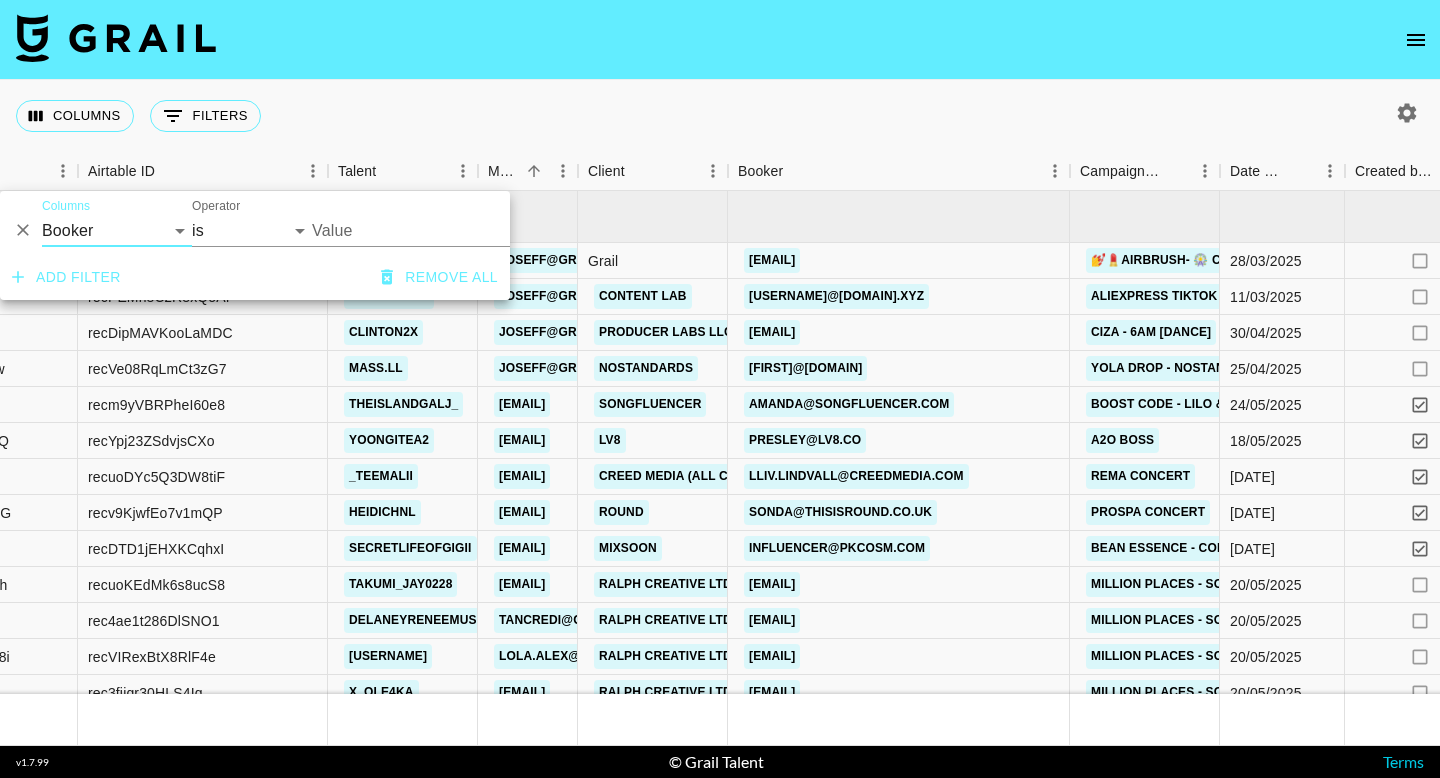 click on "Value" at bounding box center [447, 230] 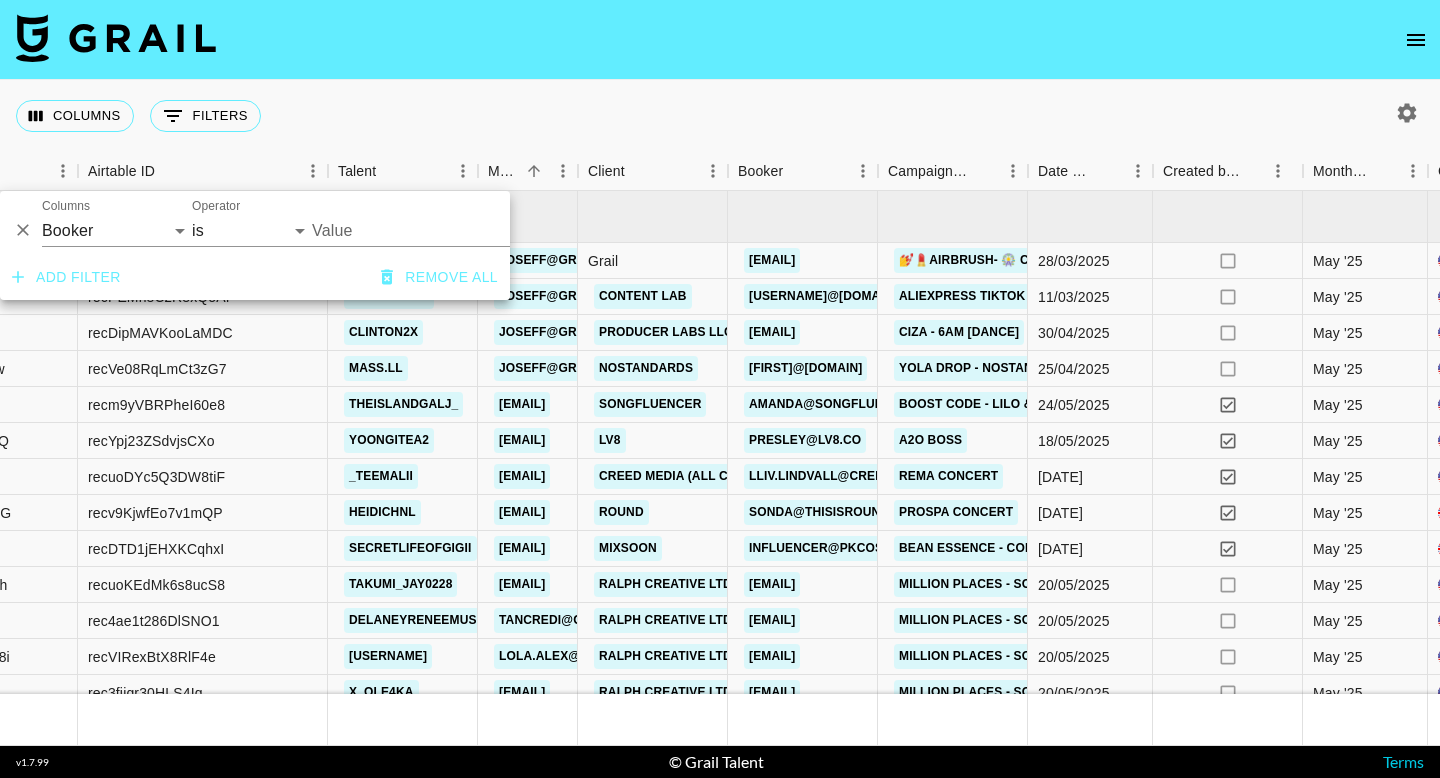 click on "Value" at bounding box center [447, 230] 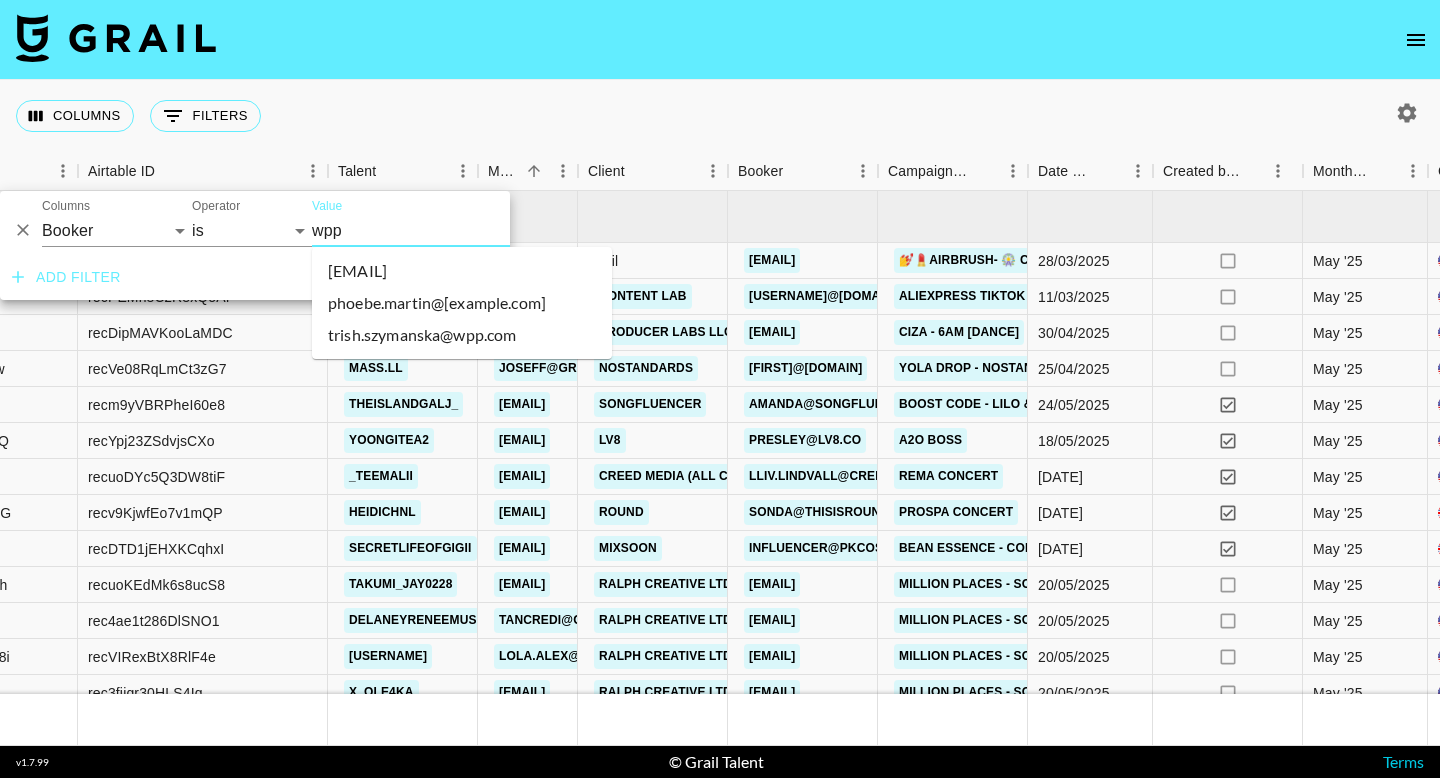 type on "wpp" 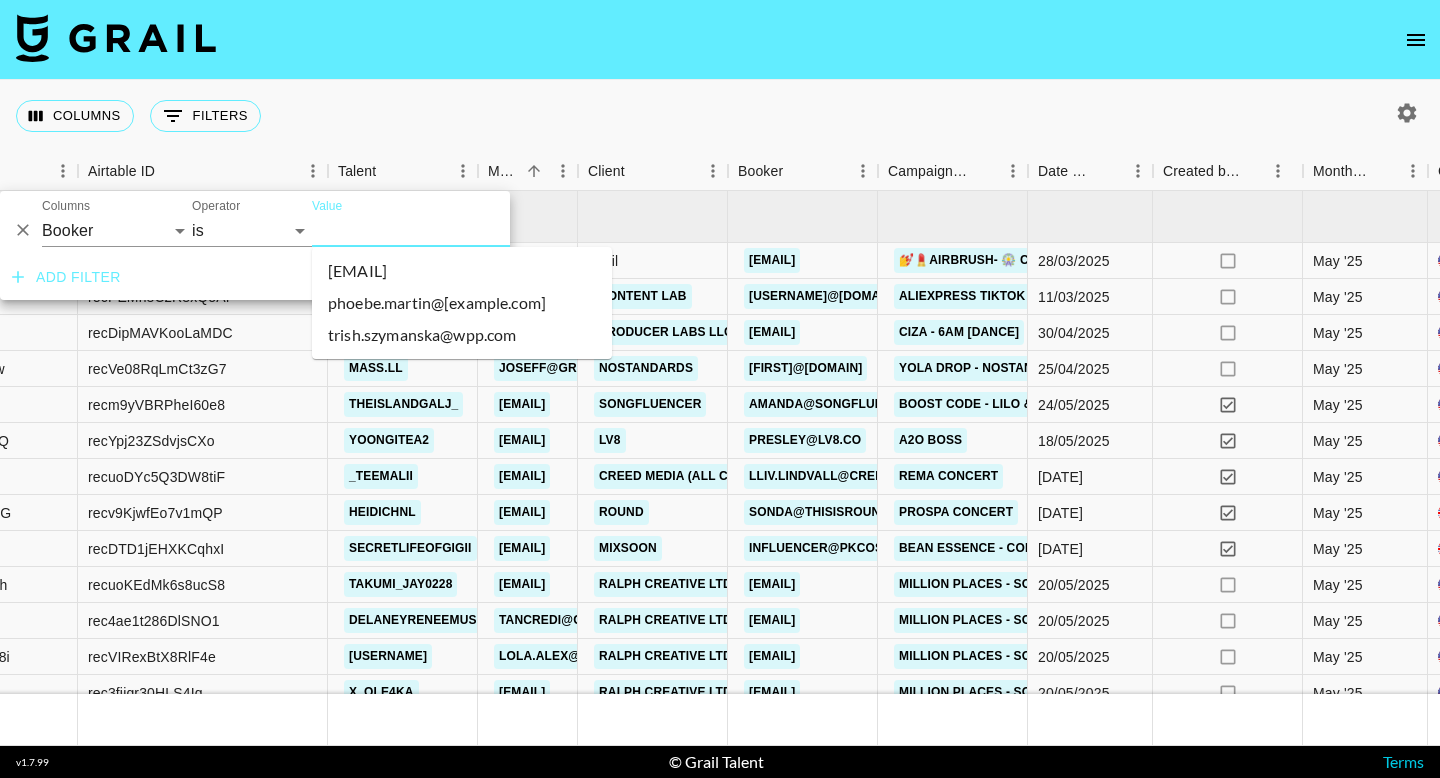 click on "Columns 0 Filters + Booking" at bounding box center [720, 116] 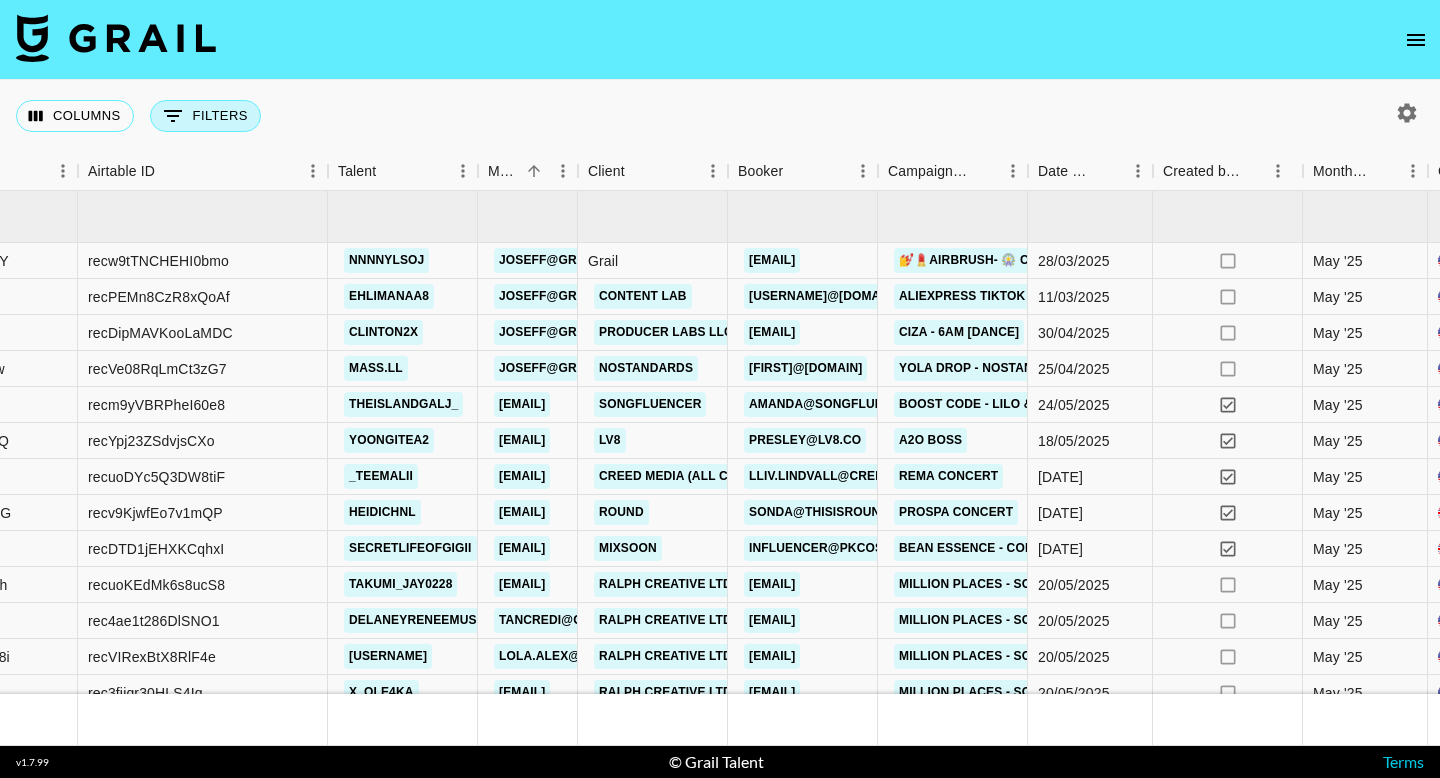 click on "0 Filters" at bounding box center [205, 116] 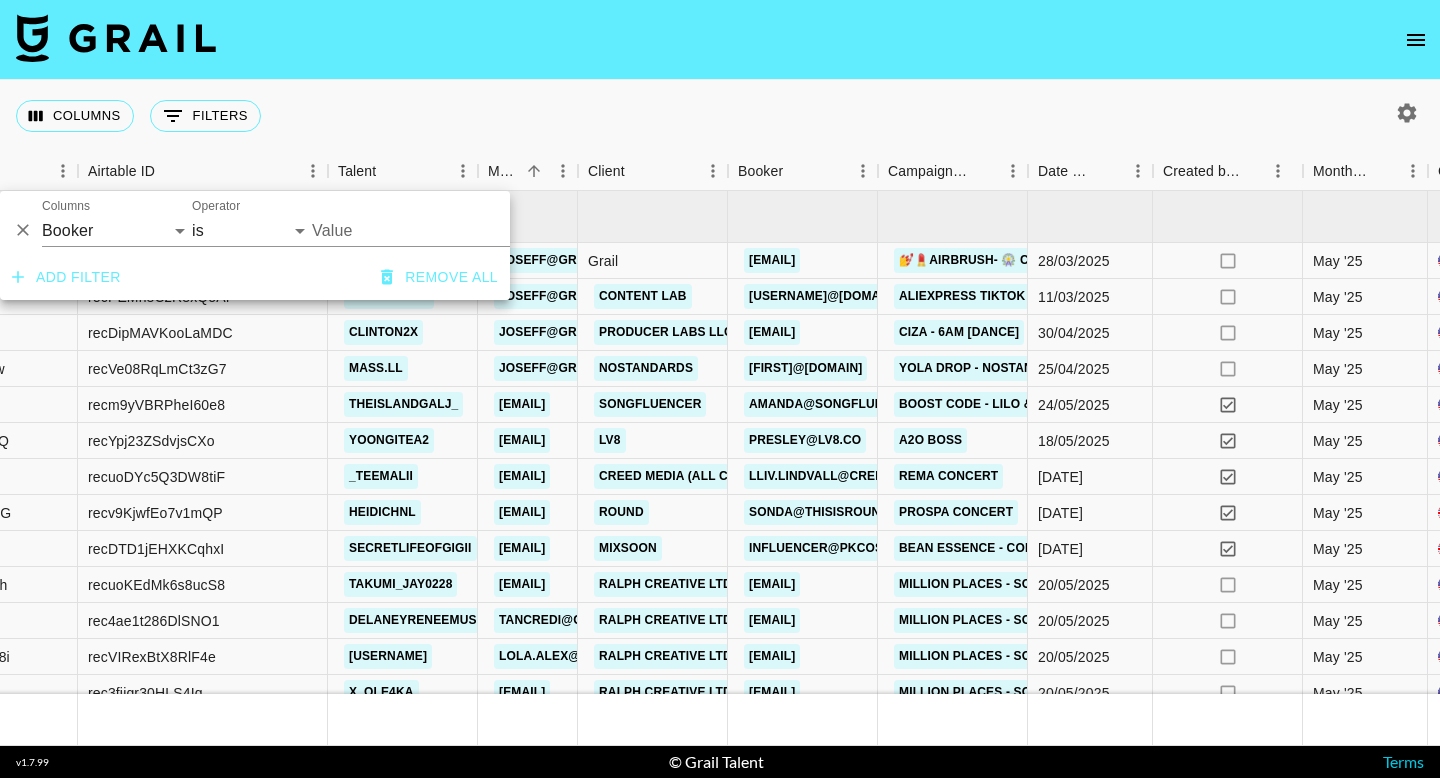 click on "Value" at bounding box center [447, 230] 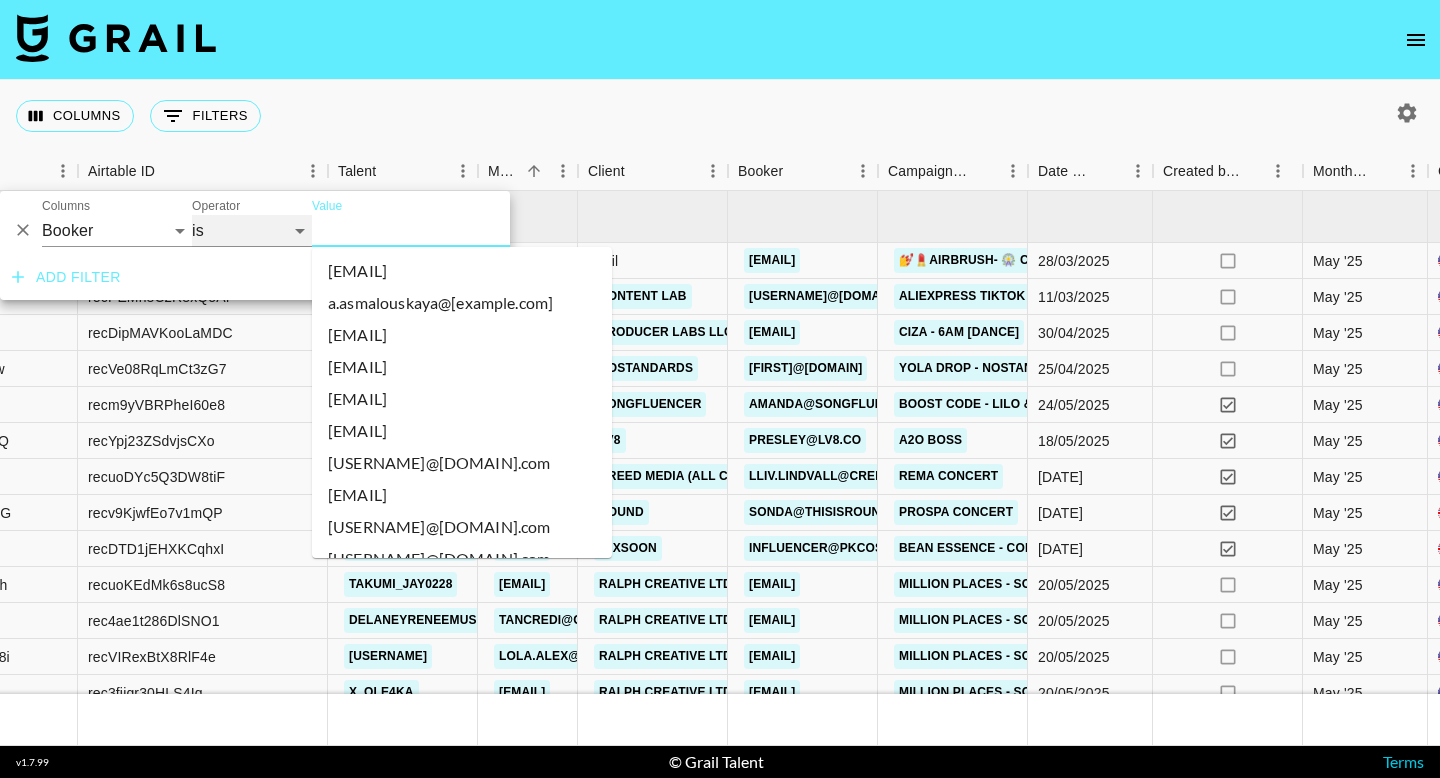 click on "is is not is any of is not any of" at bounding box center [252, 231] 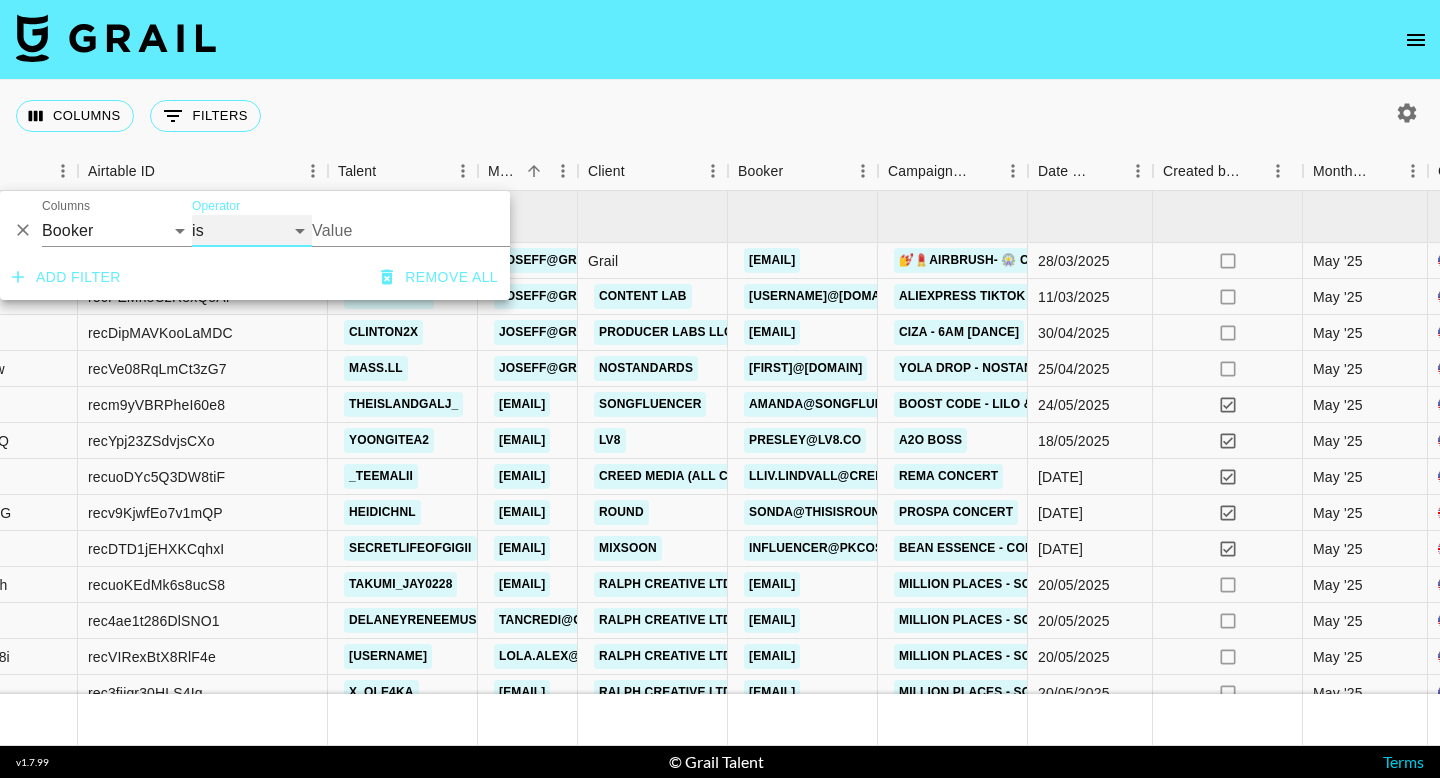 select on "isAnyOf" 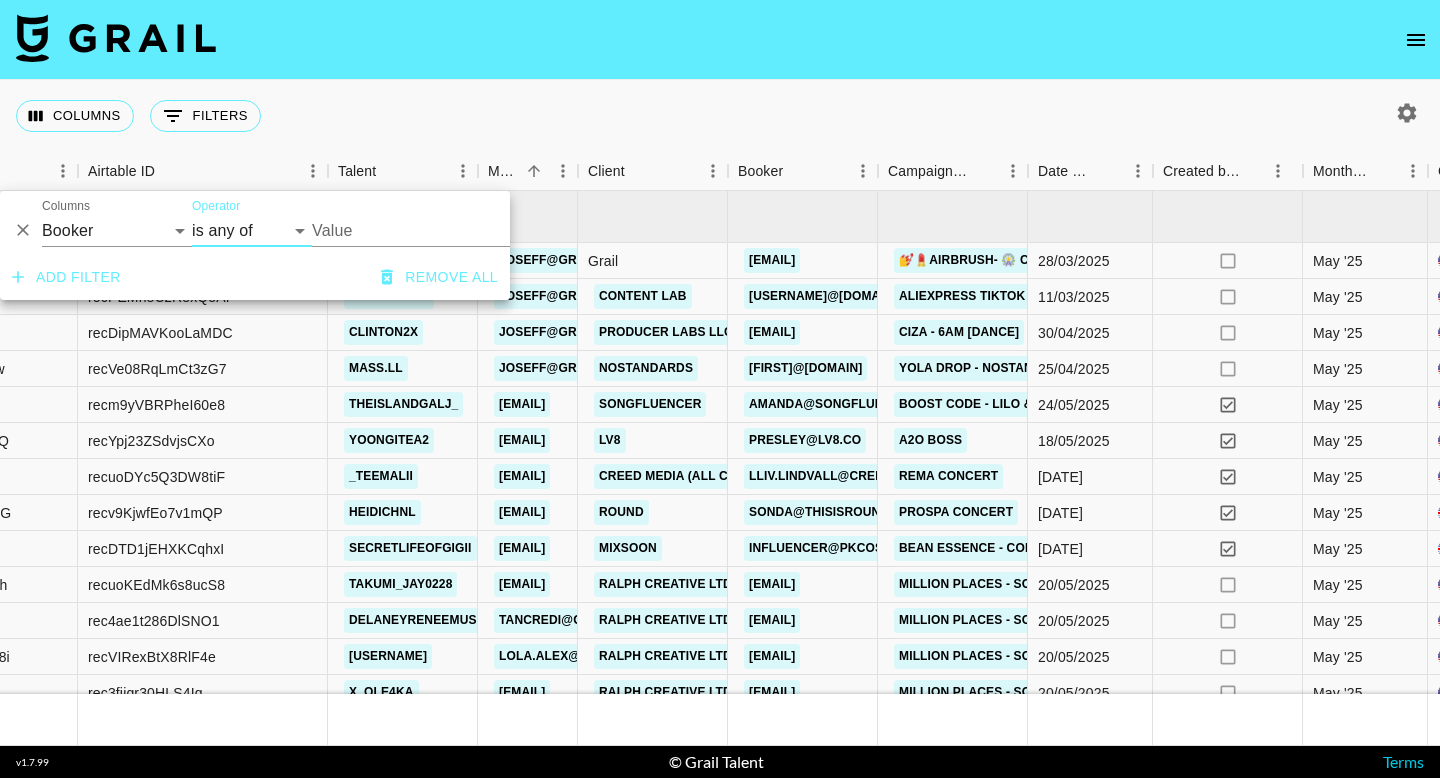 click on "Value" at bounding box center [447, 230] 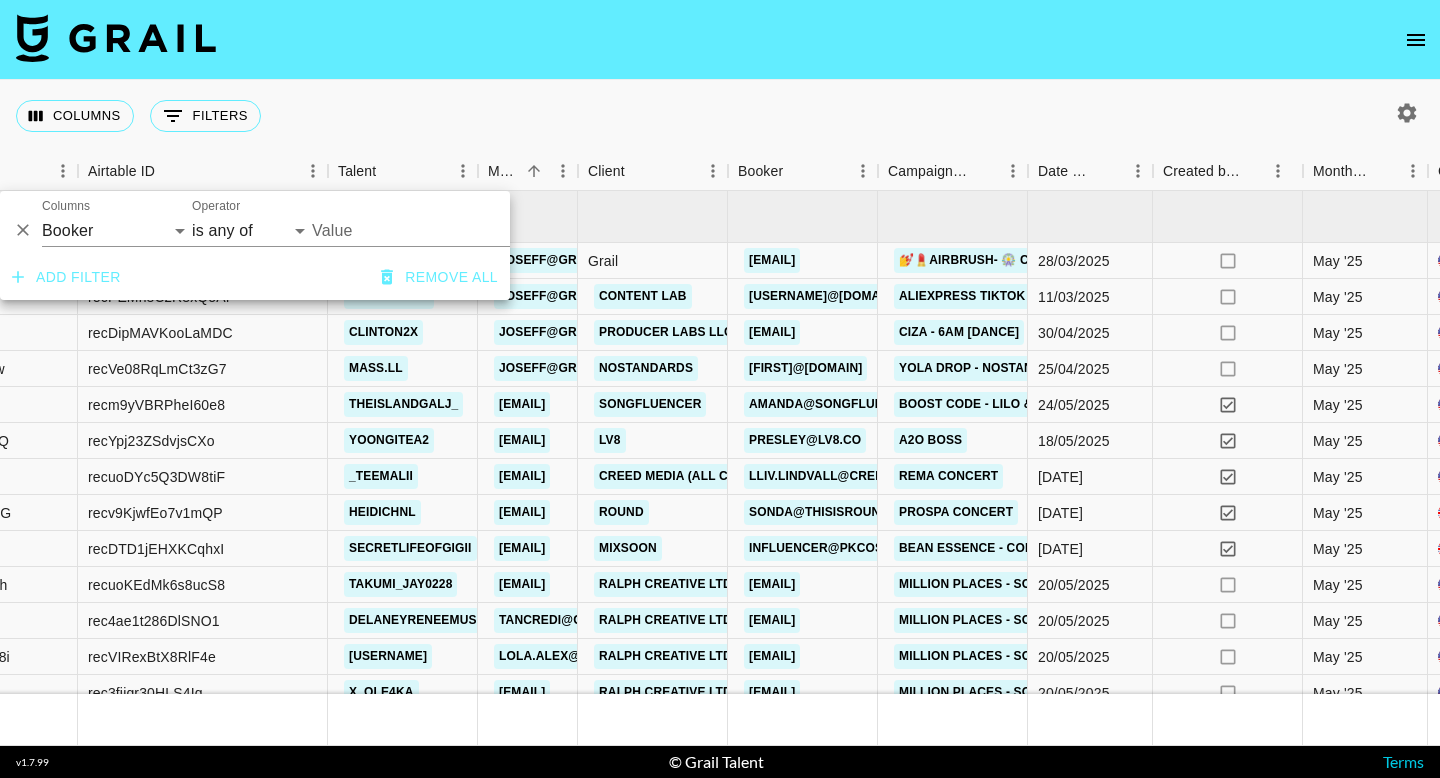 click on "Value" at bounding box center [447, 230] 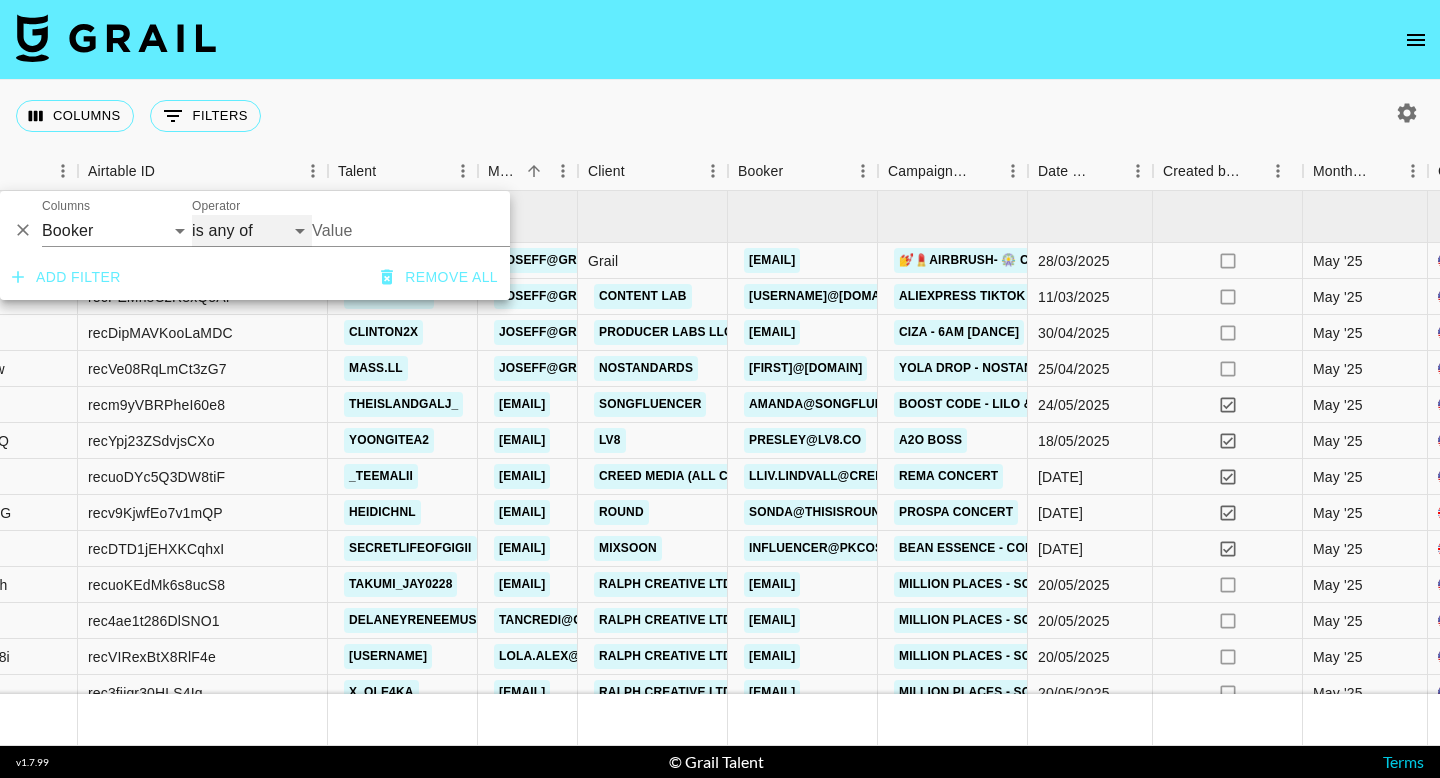 click on "is is not is any of is not any of" at bounding box center [252, 231] 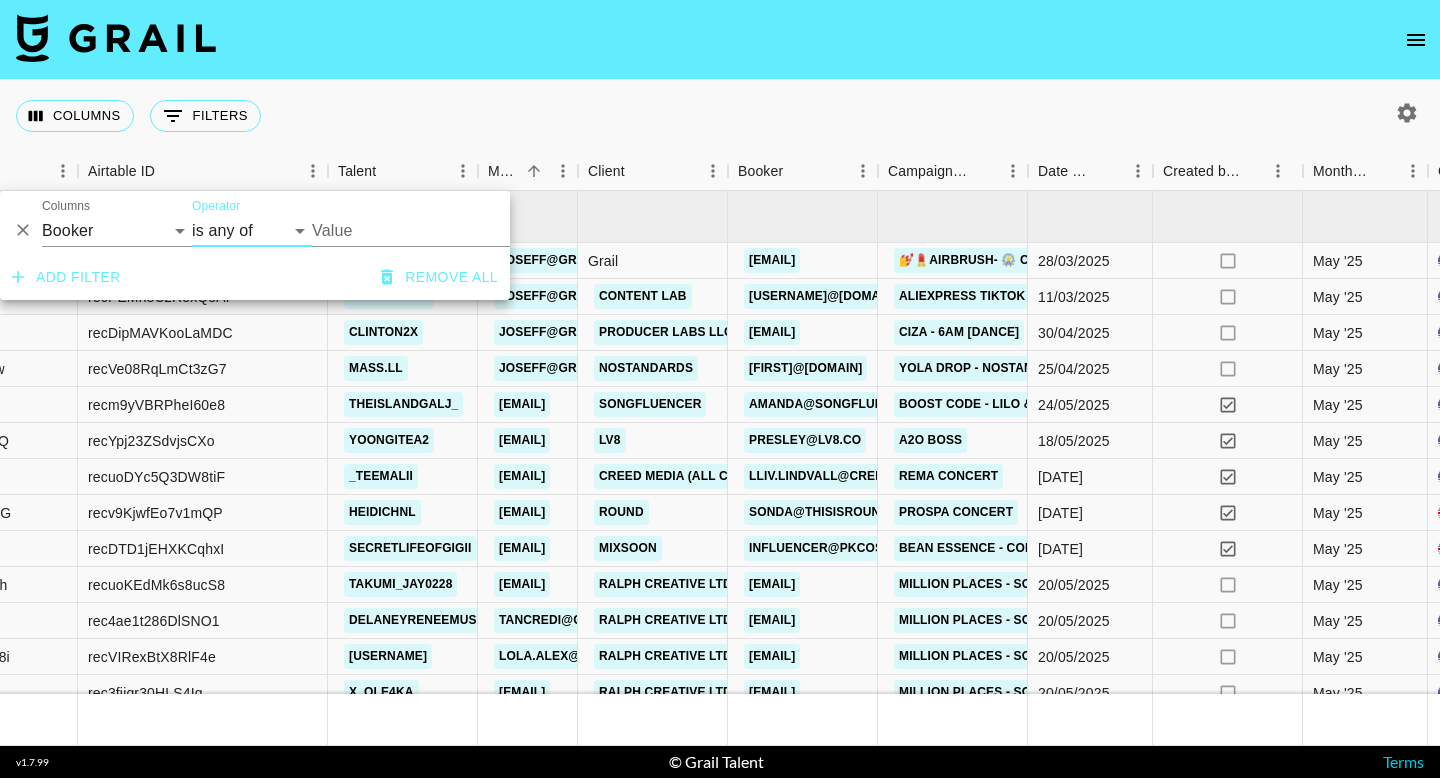 click on "Value" at bounding box center [447, 230] 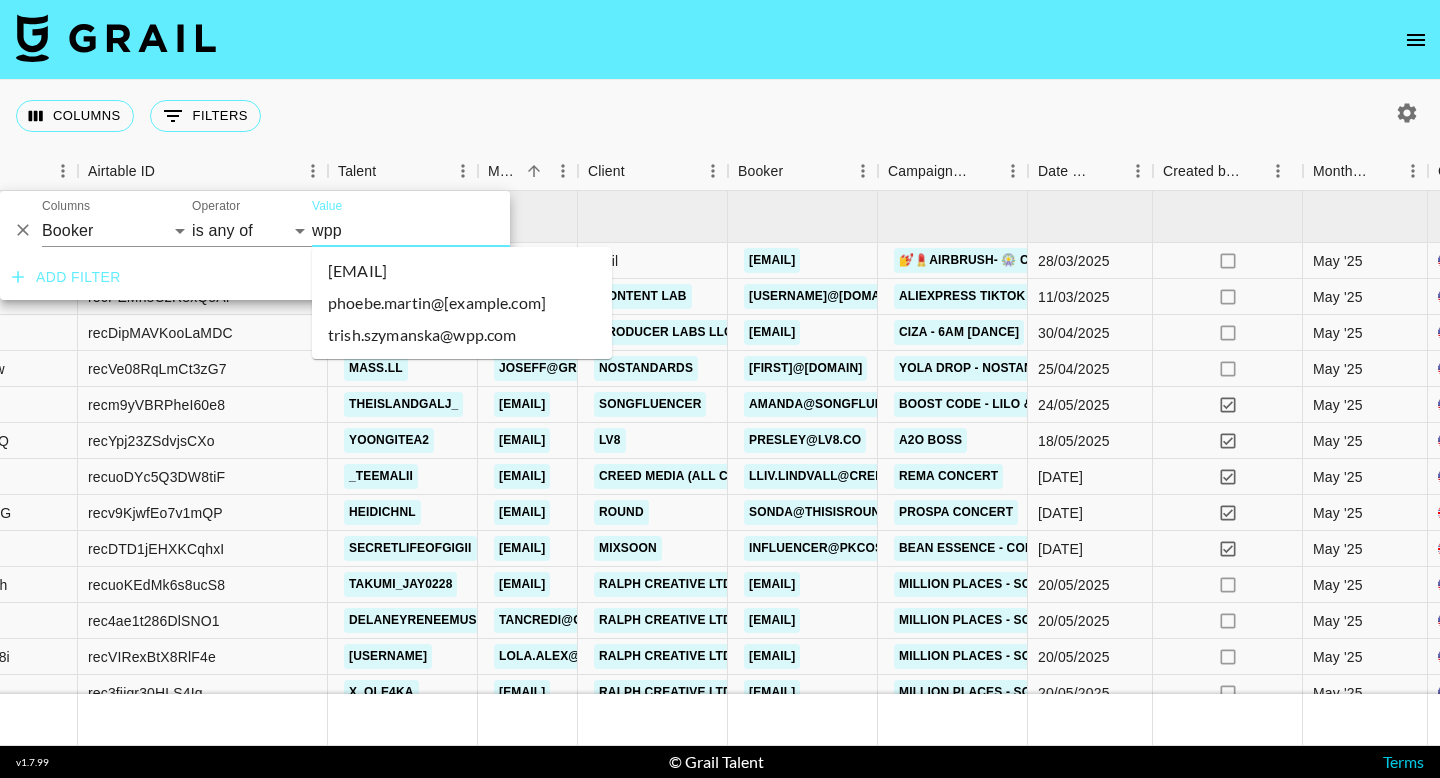 type on "wpp" 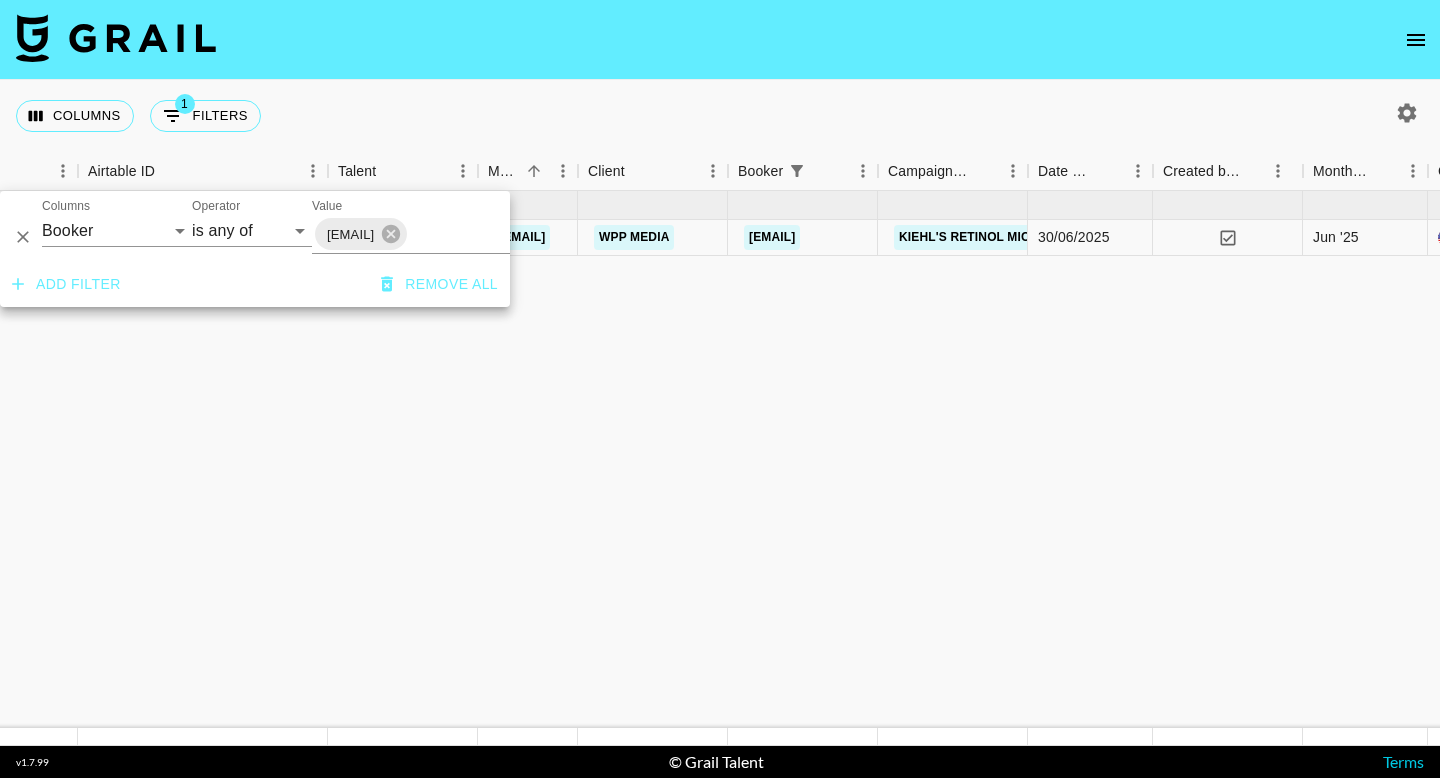 click on "[MONTH] '[YEAR]' ( [NUMBER] ) [PRICE] [PRICE] [ALPHANUMERIC] [ALPHANUMERIC] [USERNAME] [EMAIL] [BRAND] [BRAND] [EMAIL] [PRODUCT] [DATE] yes [MONTH] '[YEAR]'  [PRICE] no [PRICE] approved [URL] [FILENAME] no [URL]" at bounding box center [1585, 459] 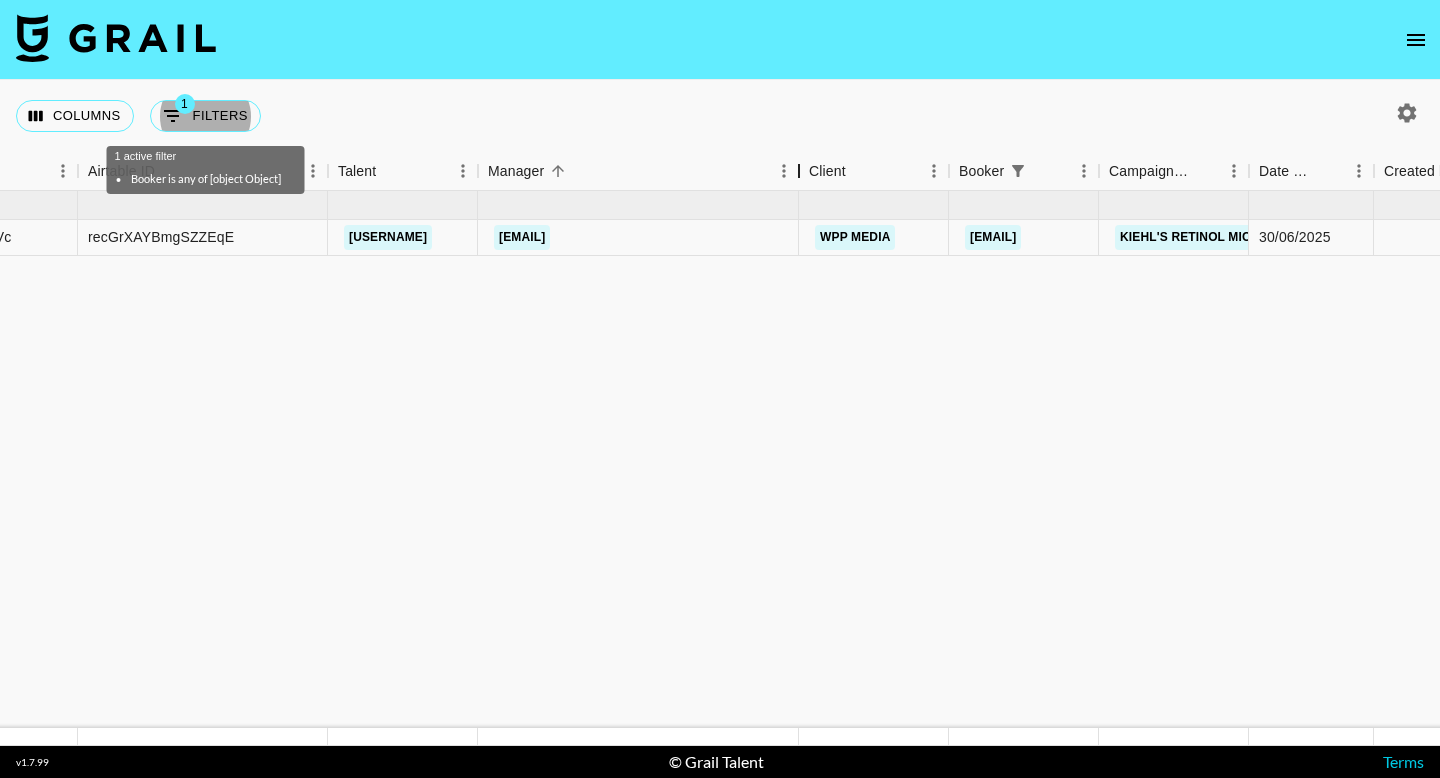 drag, startPoint x: 581, startPoint y: 169, endPoint x: 802, endPoint y: 168, distance: 221.00226 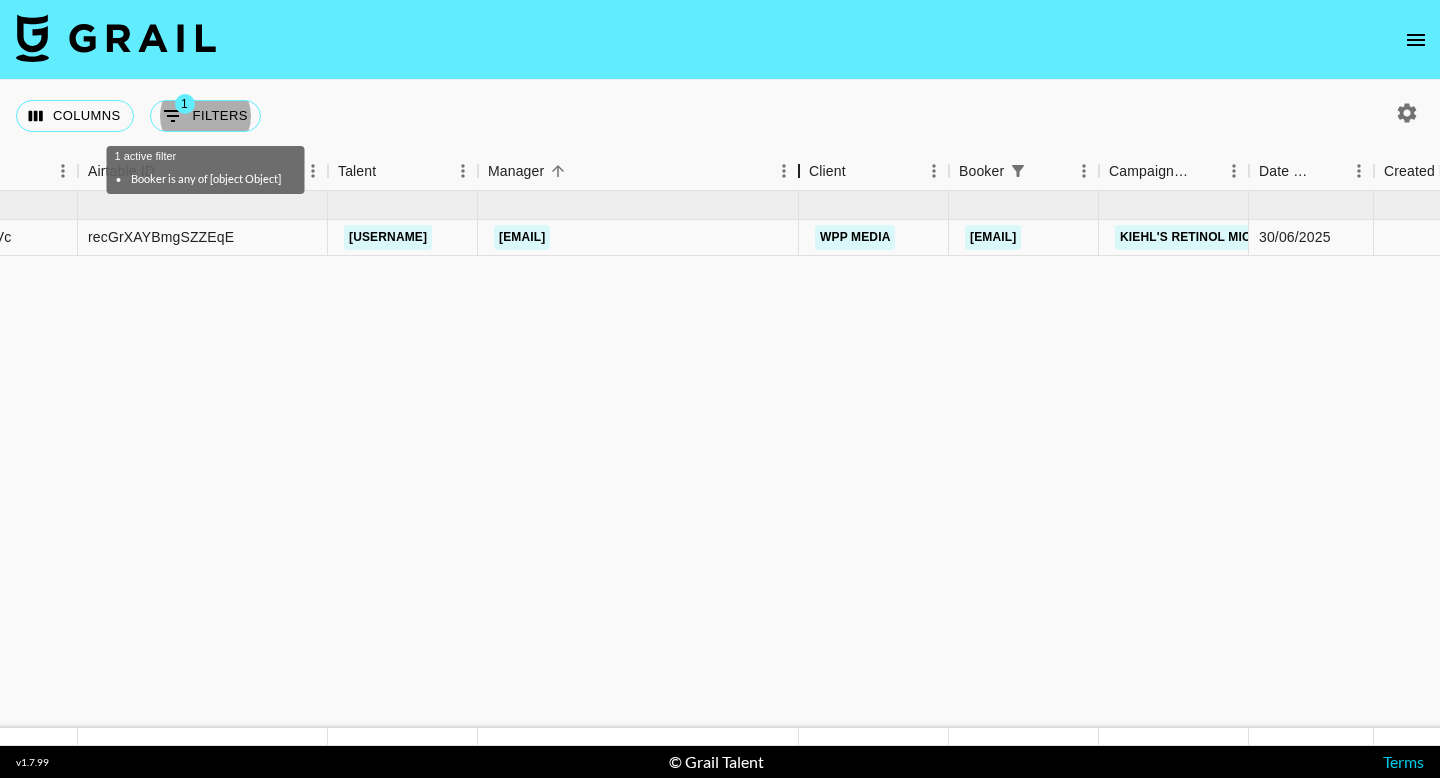 click at bounding box center [799, 171] 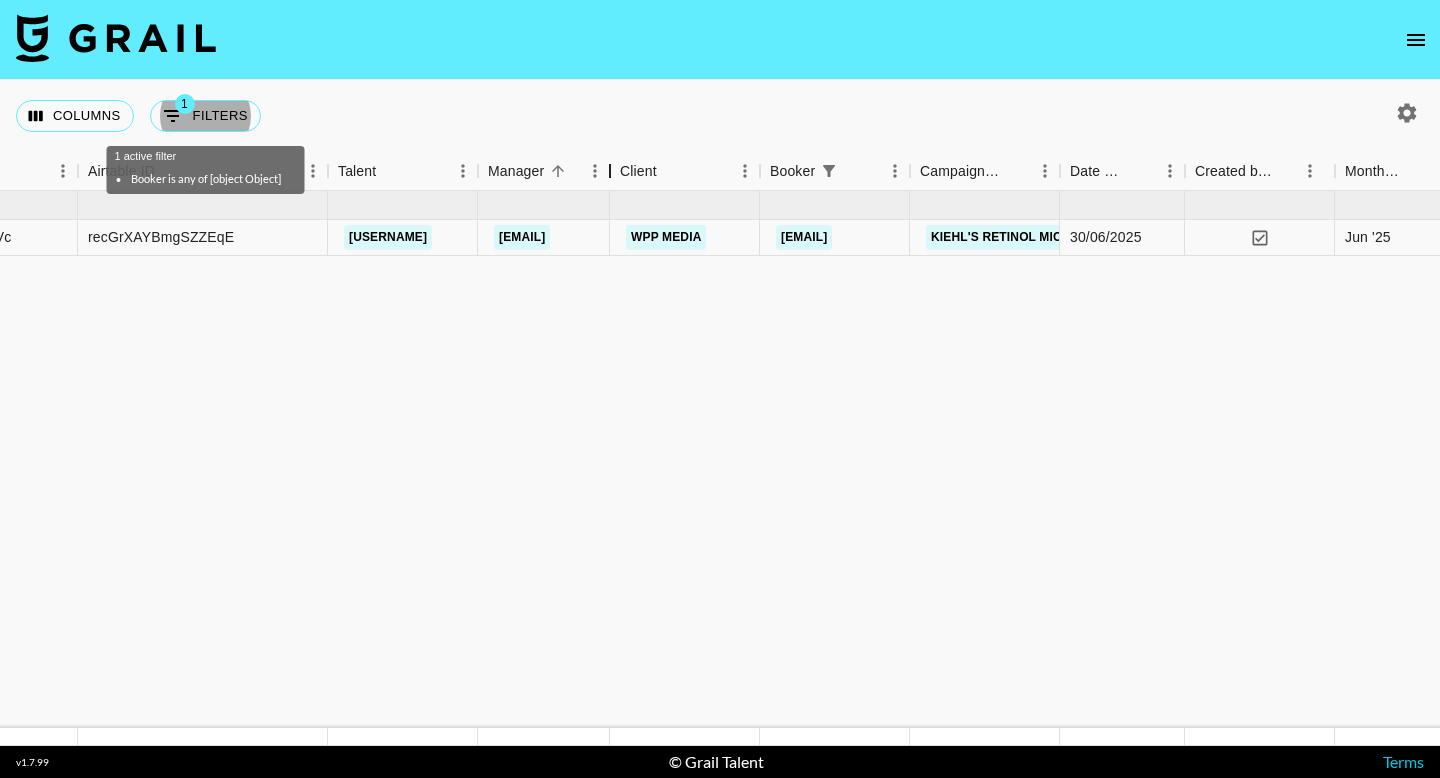 drag, startPoint x: 794, startPoint y: 174, endPoint x: 602, endPoint y: 172, distance: 192.01042 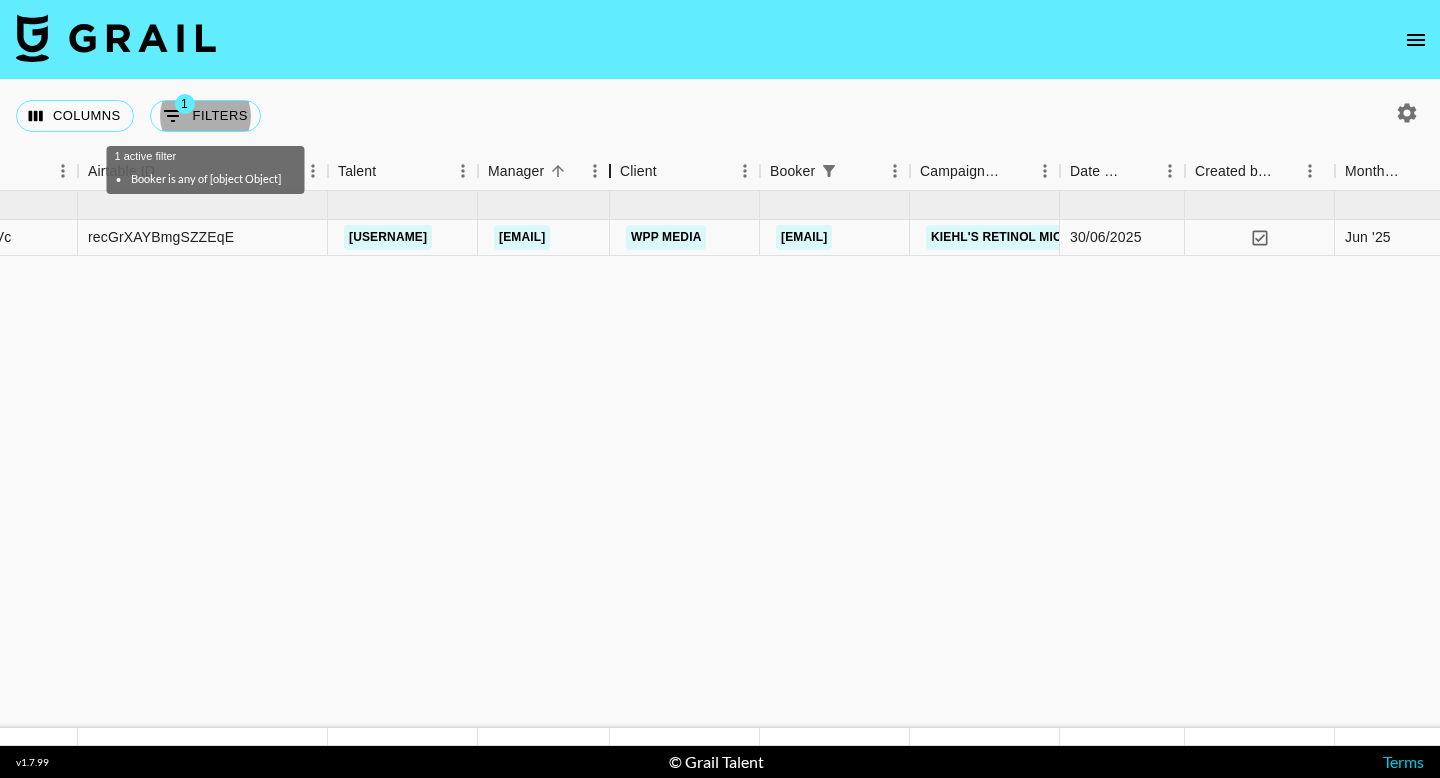 click at bounding box center [610, 171] 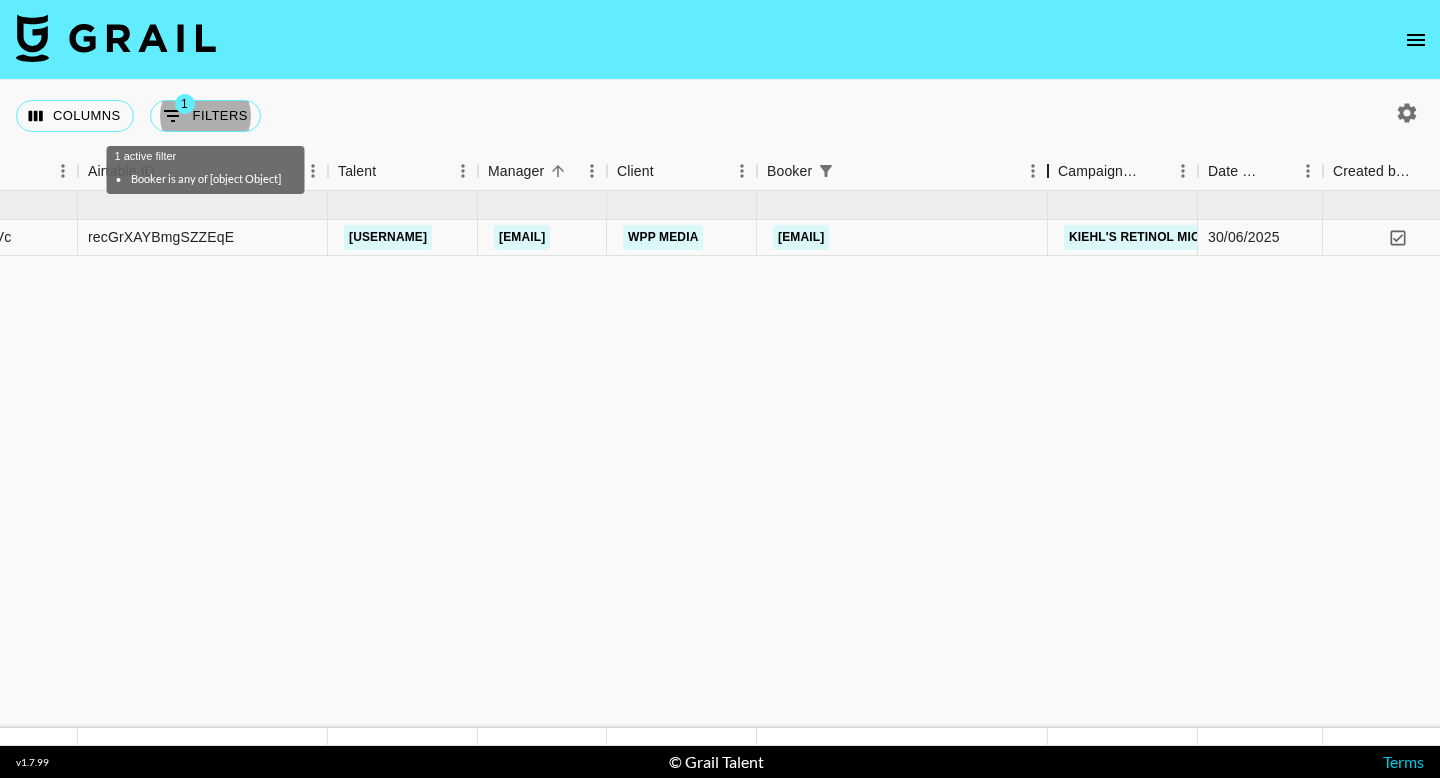 drag, startPoint x: 908, startPoint y: 175, endPoint x: 1049, endPoint y: 176, distance: 141.00354 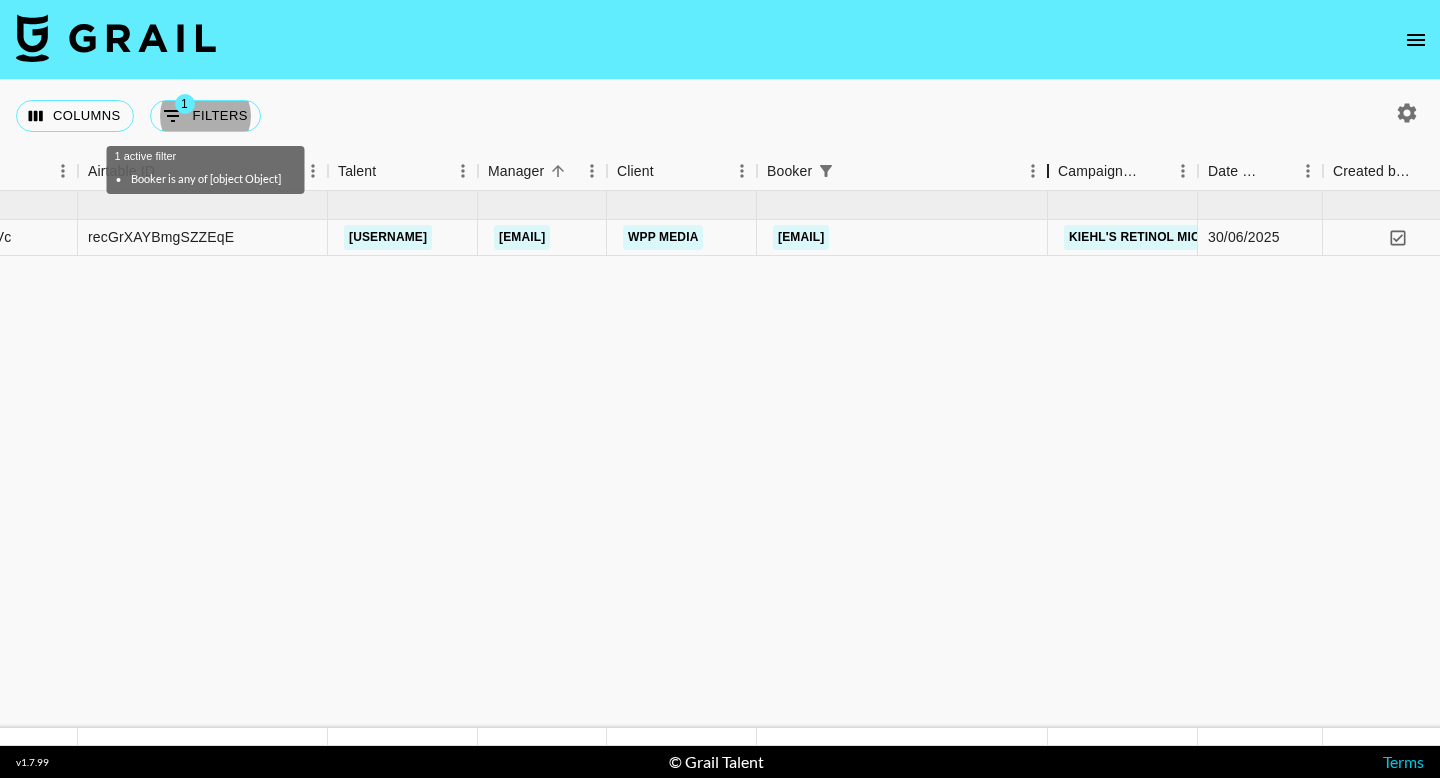 click at bounding box center (1048, 171) 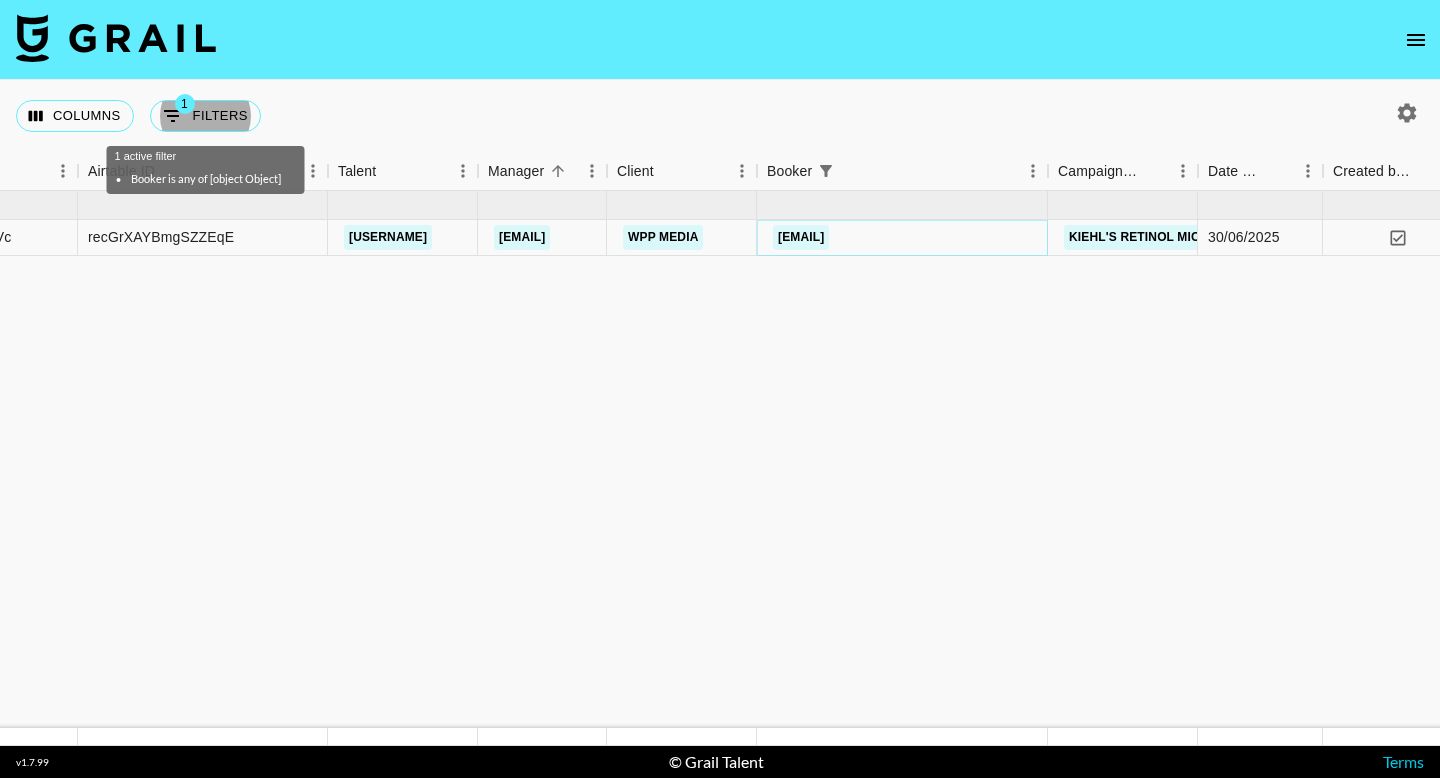 click on "[EMAIL]" at bounding box center [801, 237] 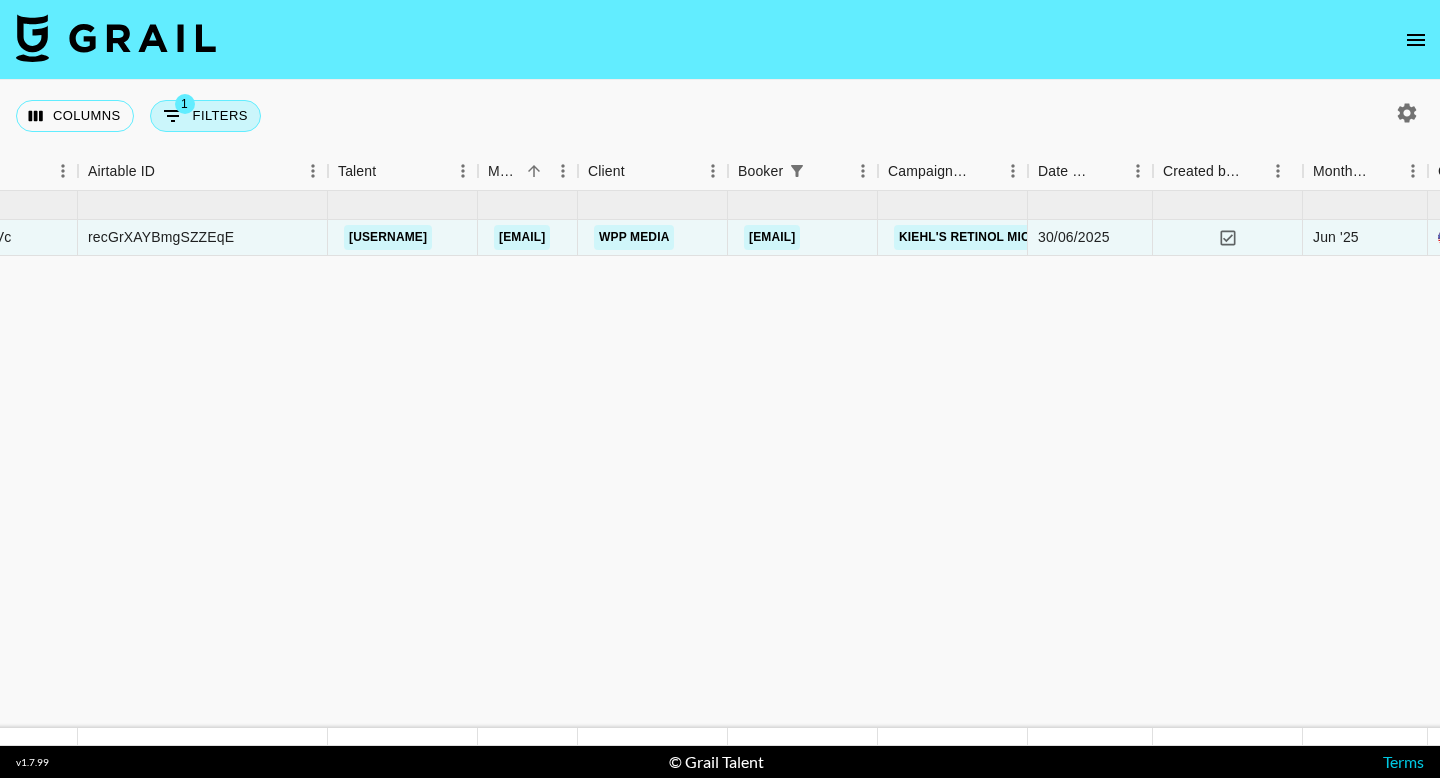 click on "1 Filters" at bounding box center [205, 116] 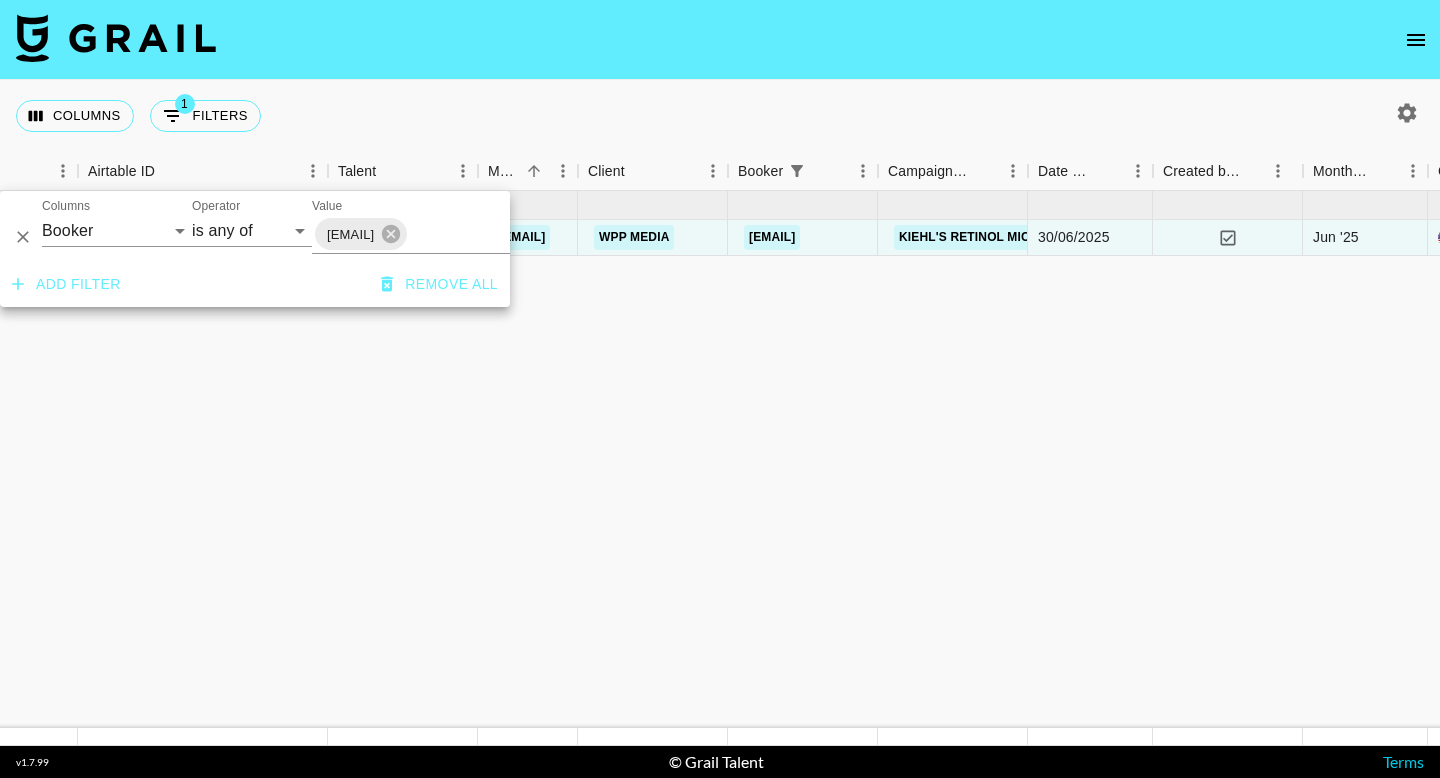 click on "Remove all" at bounding box center [439, 284] 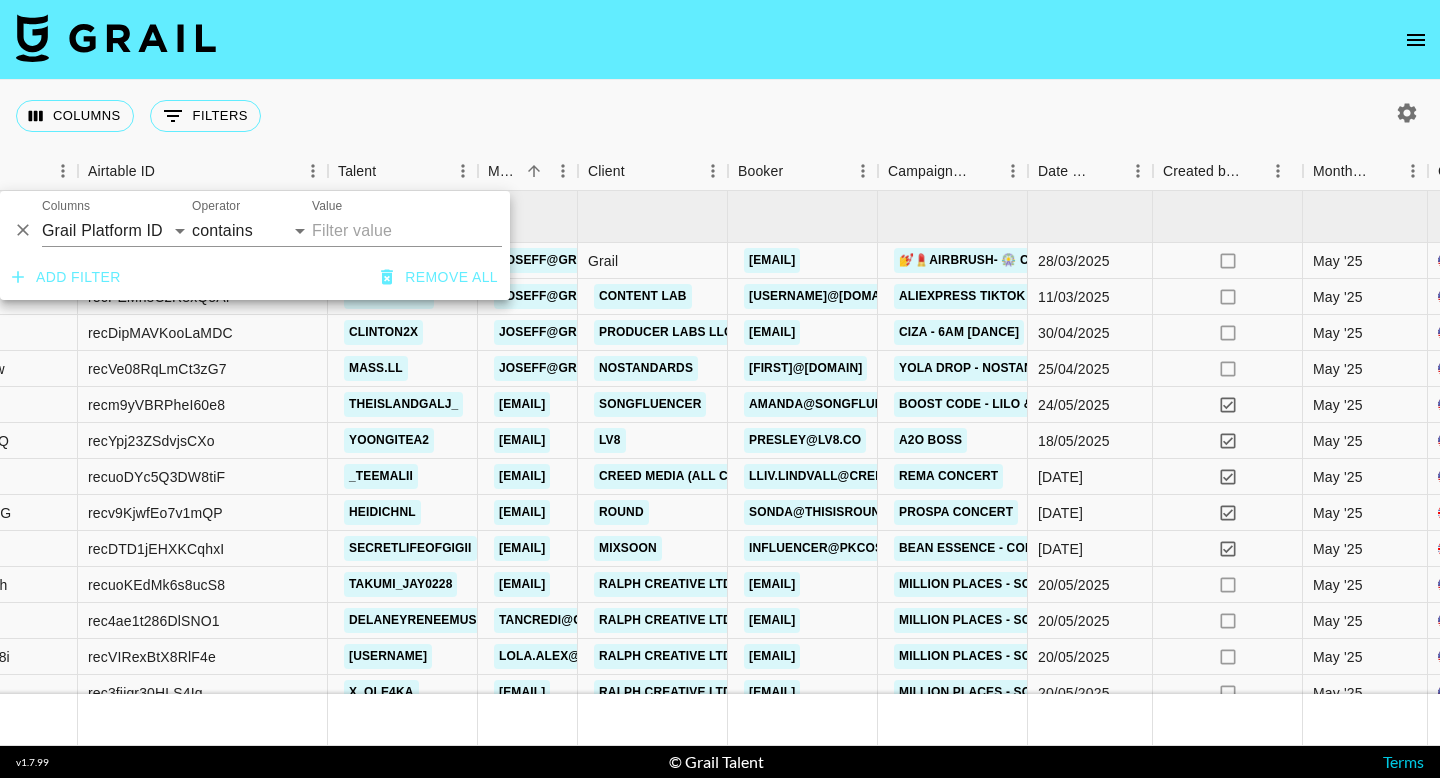 click on "Columns 0 Filters + Booking" at bounding box center (720, 116) 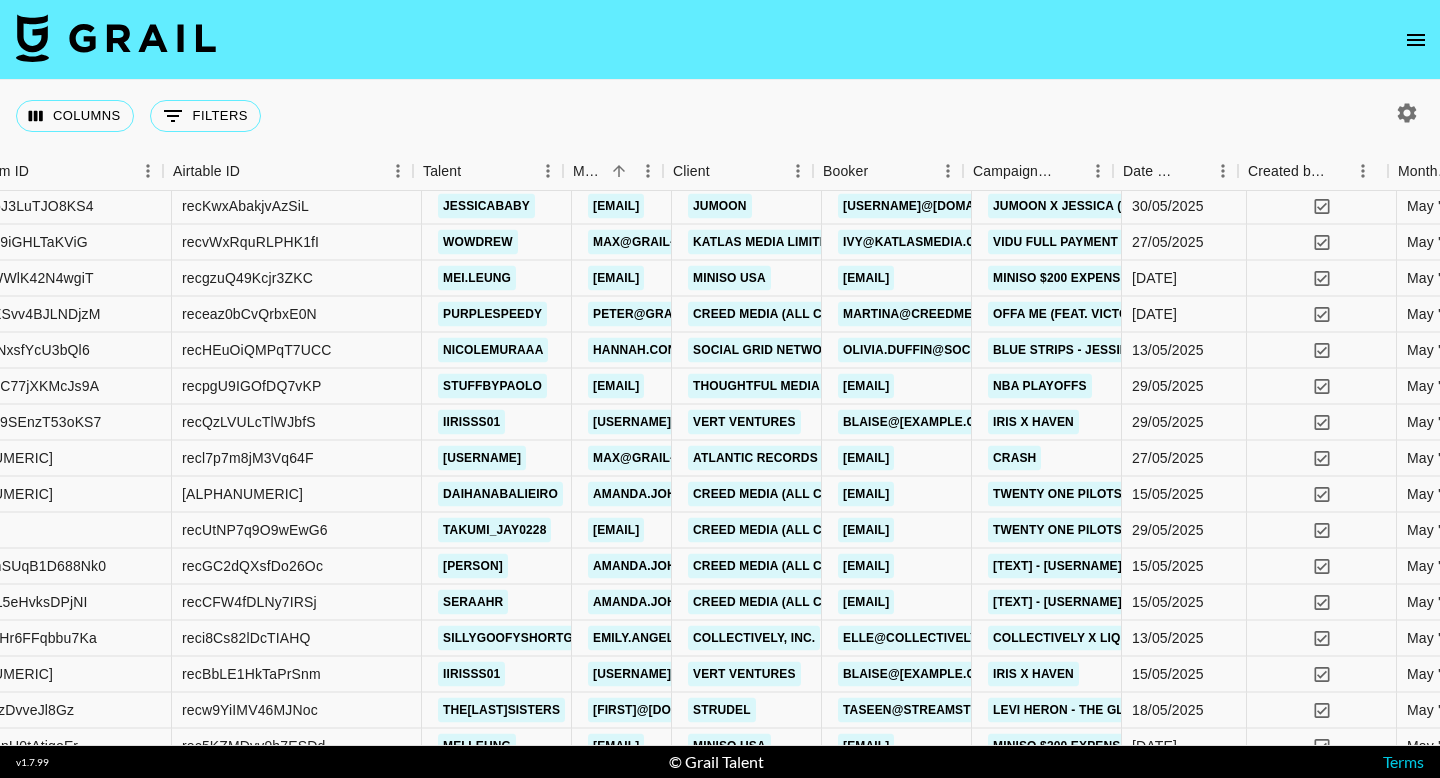 scroll, scrollTop: 38539, scrollLeft: 252, axis: both 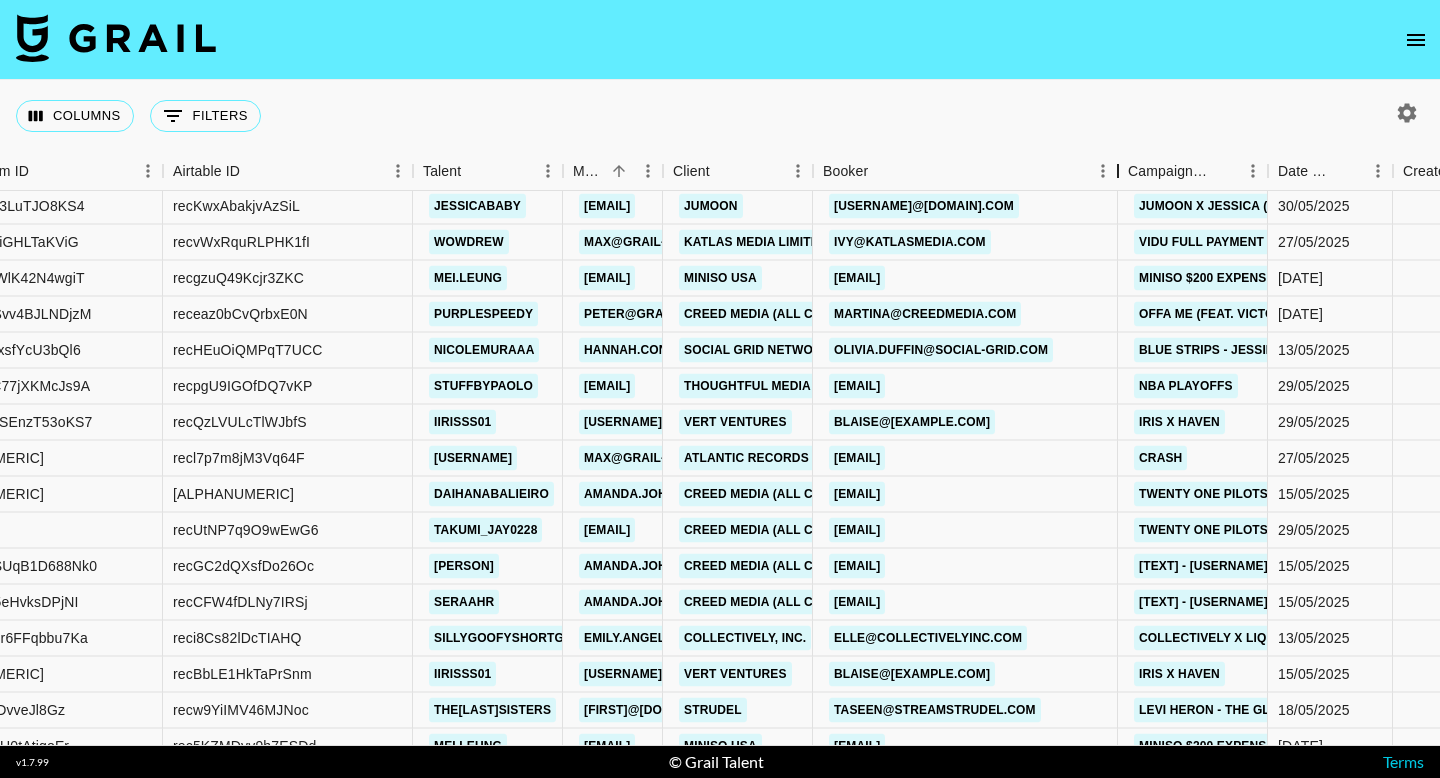 drag, startPoint x: 961, startPoint y: 172, endPoint x: 1139, endPoint y: 179, distance: 178.13759 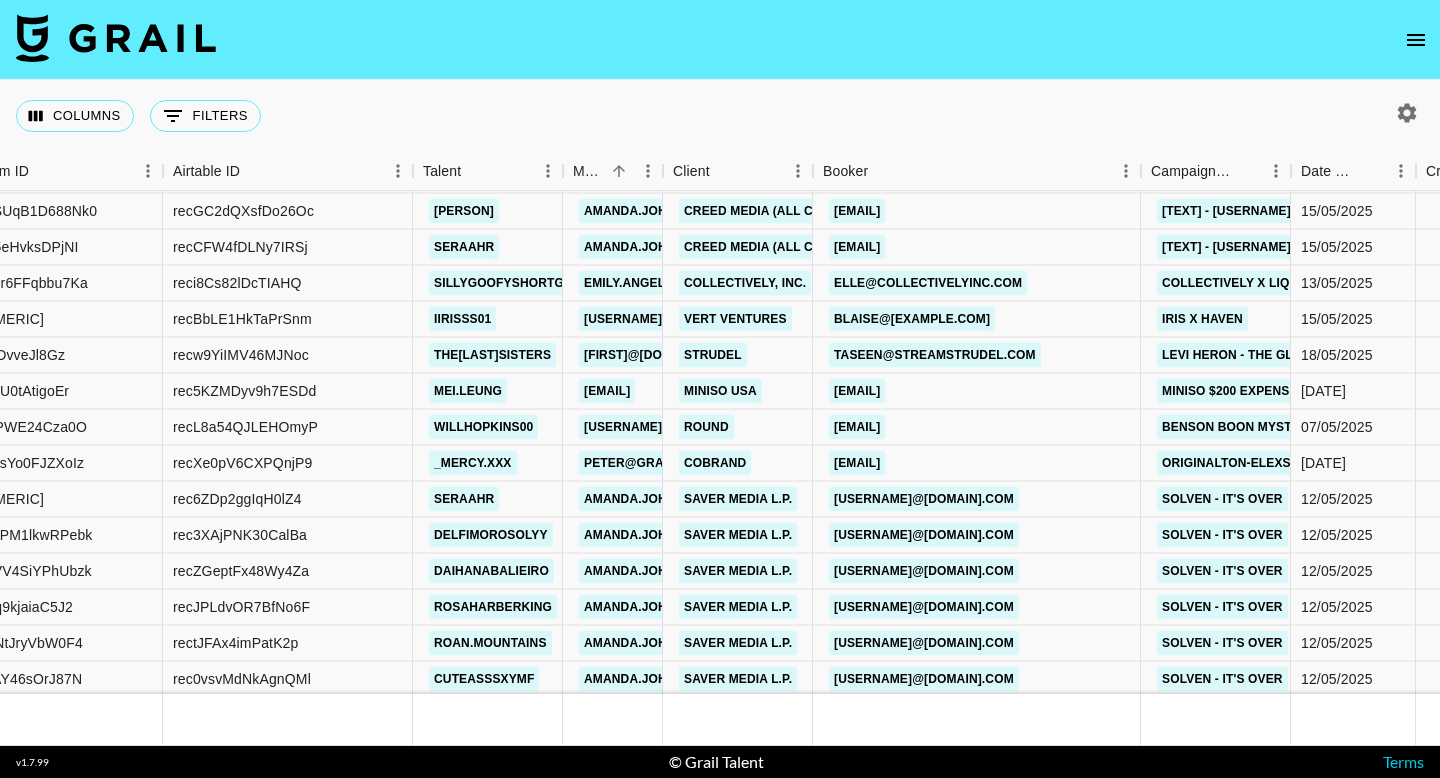 scroll, scrollTop: 38898, scrollLeft: 252, axis: both 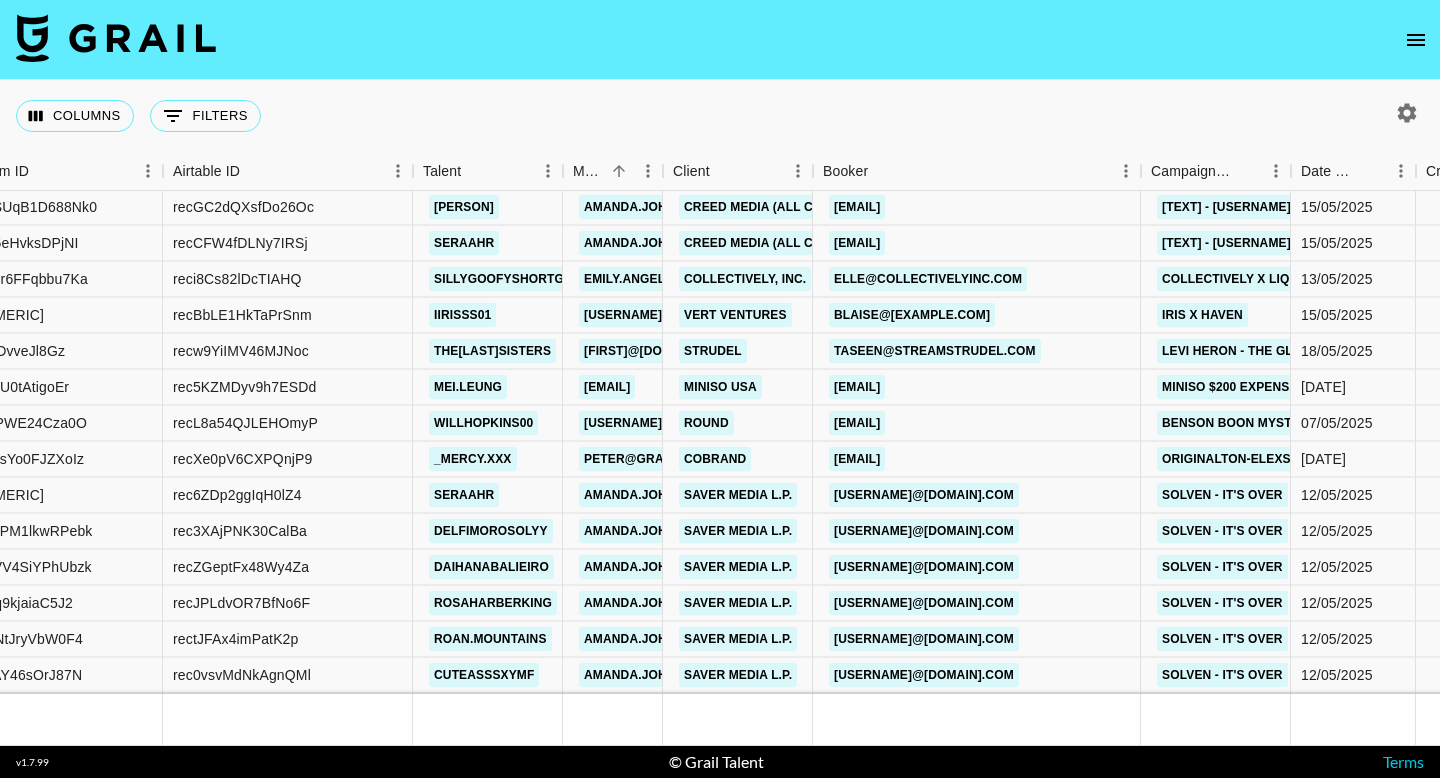 type 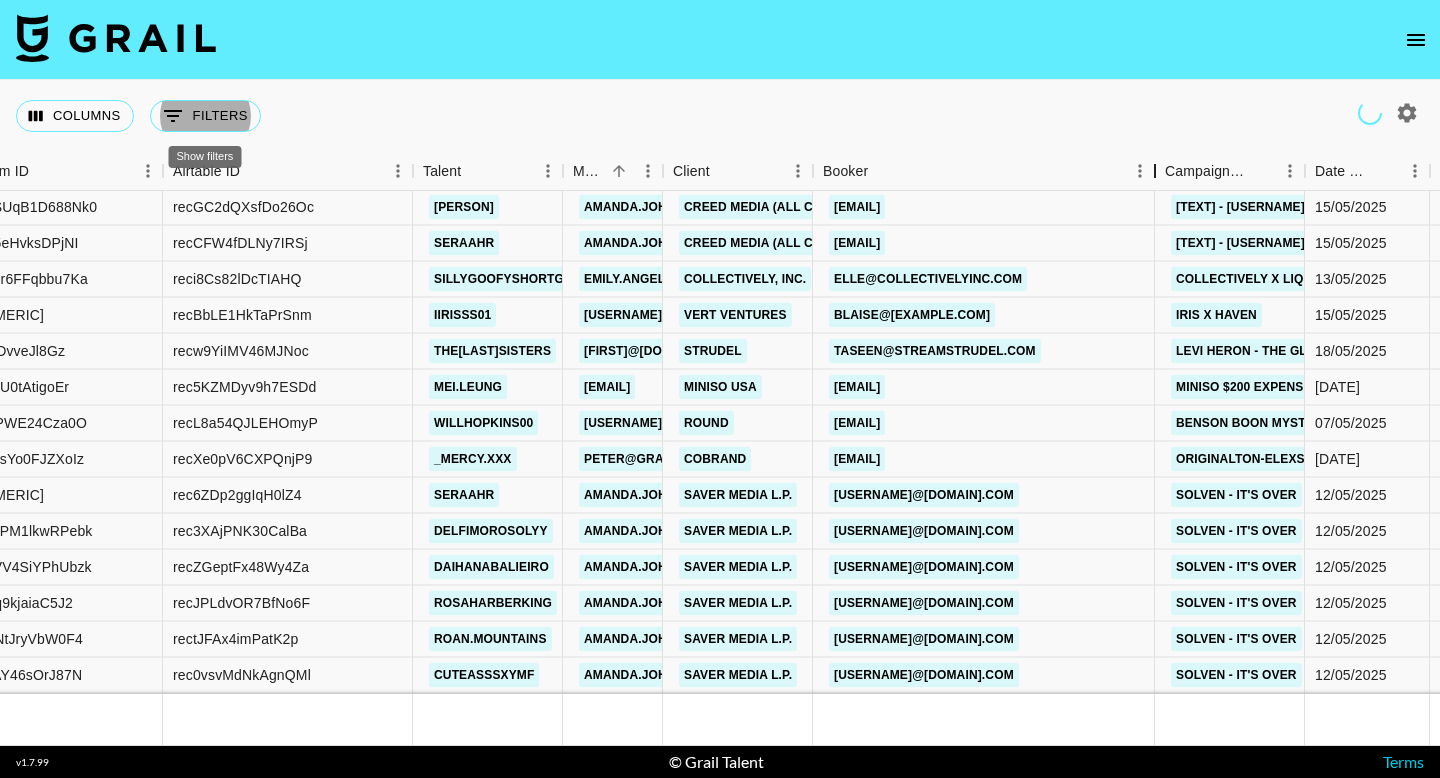 drag, startPoint x: 961, startPoint y: 171, endPoint x: 1193, endPoint y: 146, distance: 233.3431 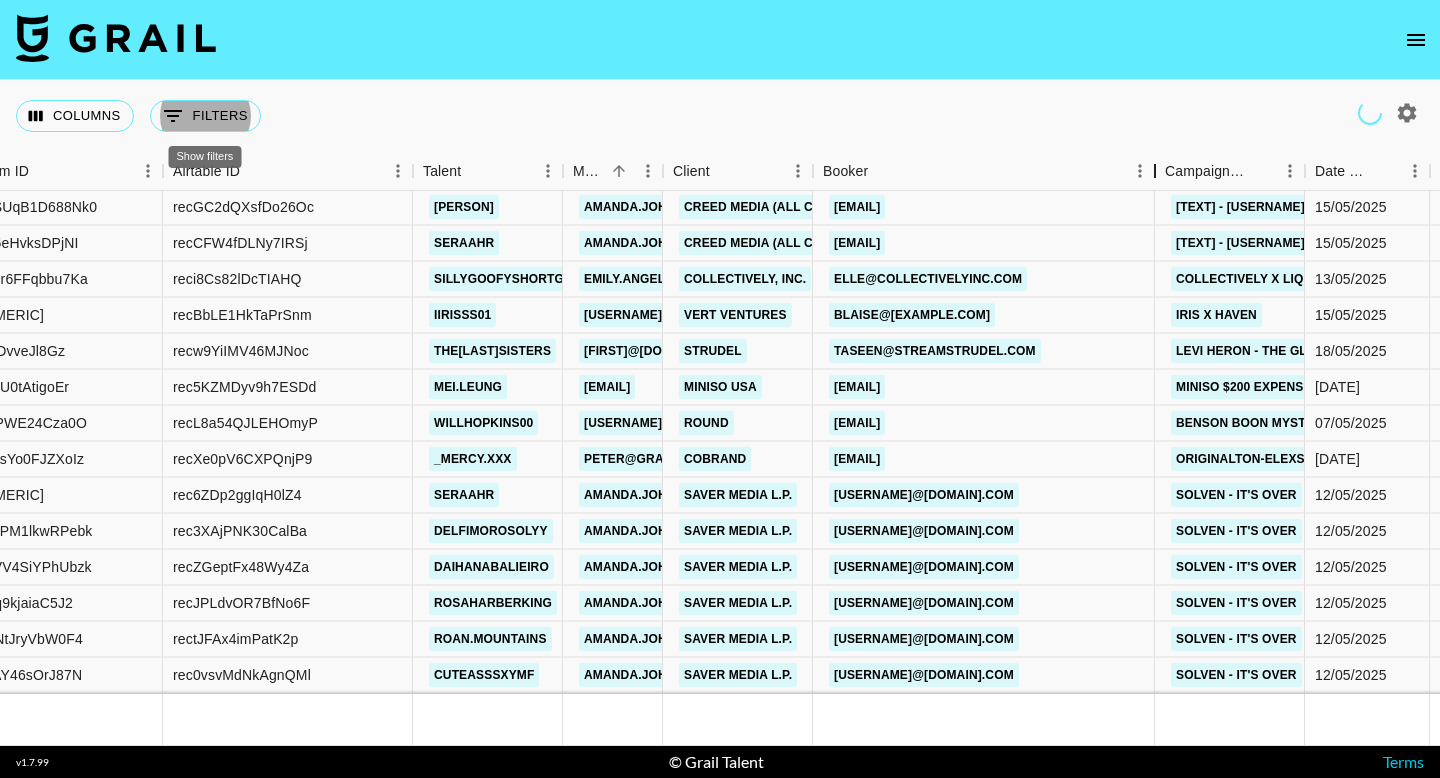 click on "Columns 0 Filters + Booking Month Due Grail Platform ID Airtable ID Talent Manager Client Booker Campaign (Type) Date Created Created by Grail Team Month Due Currency Booking Price money Expenses: Remove Commission? [ALPHANUMERIC] [ALPHANUMERIC] [USERNAME] [EMAIL] Creed Media (All Campaigns) [EMAIL] Twenty One Pilots - Doubt [DATE] yes [MONTH] '[YEAR]'  USD [PRICE] no [ALPHANUMERIC] [ALPHANUMERIC] [USERNAME] [EMAIL] Creed Media (All Campaigns) [EMAIL] Twenty One Pilots - Doubt [DATE] yes [MONTH] '[YEAR]'  USD [PRICE] no [ALPHANUMERIC] [ALPHANUMERIC] [USERNAME] [EMAIL] Creed Media (All Campaigns) [EMAIL] back to friends - sombr [DATE] yes [MONTH] '[YEAR]'  USD [PRICE] no [ALPHANUMERIC] [ALPHANUMERIC] [USERNAME] [EMAIL] Creed Media (All Campaigns) [EMAIL] back to friends - sombr [DATE] yes [MONTH] '[YEAR]'  USD [PRICE] no [DATE] [PRICE]" at bounding box center (720, 413) 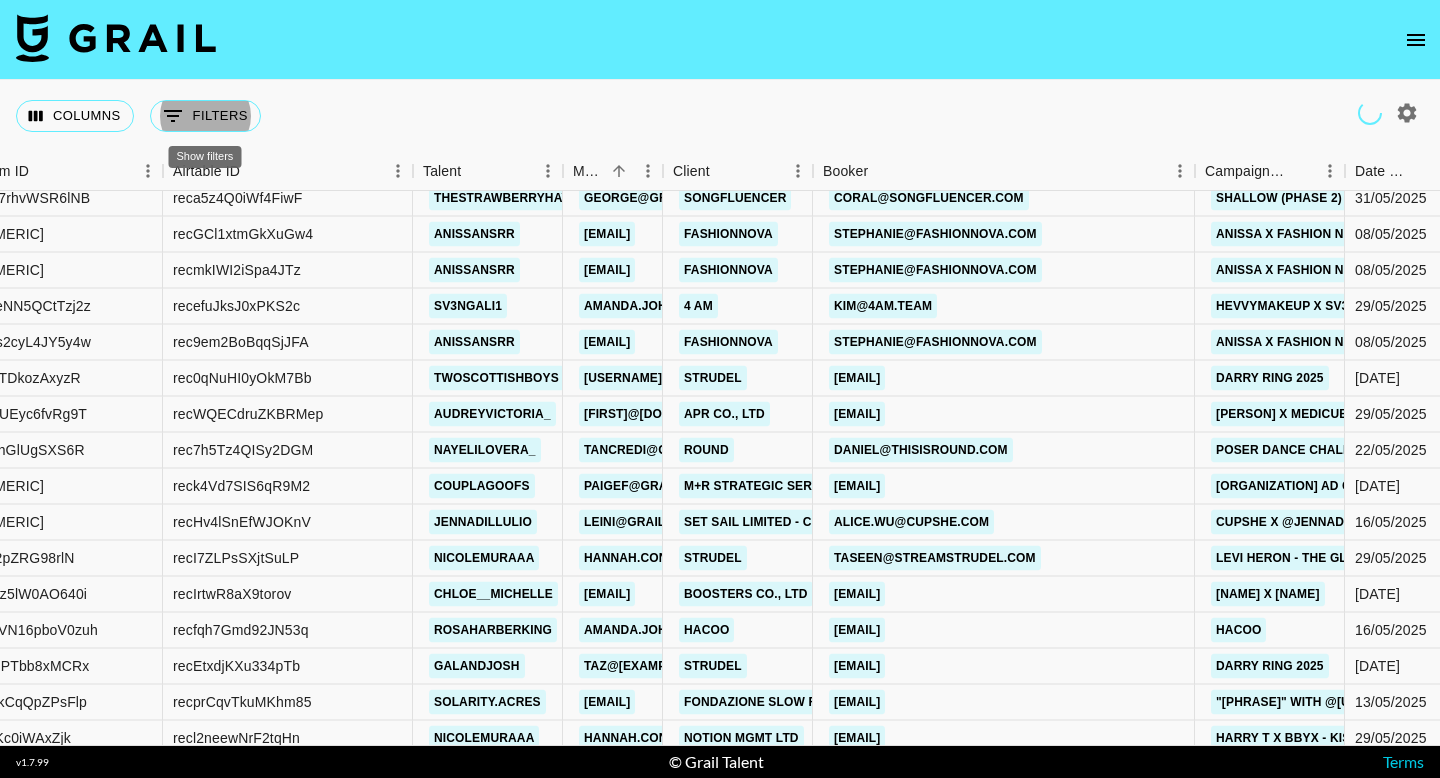 scroll, scrollTop: 47456, scrollLeft: 252, axis: both 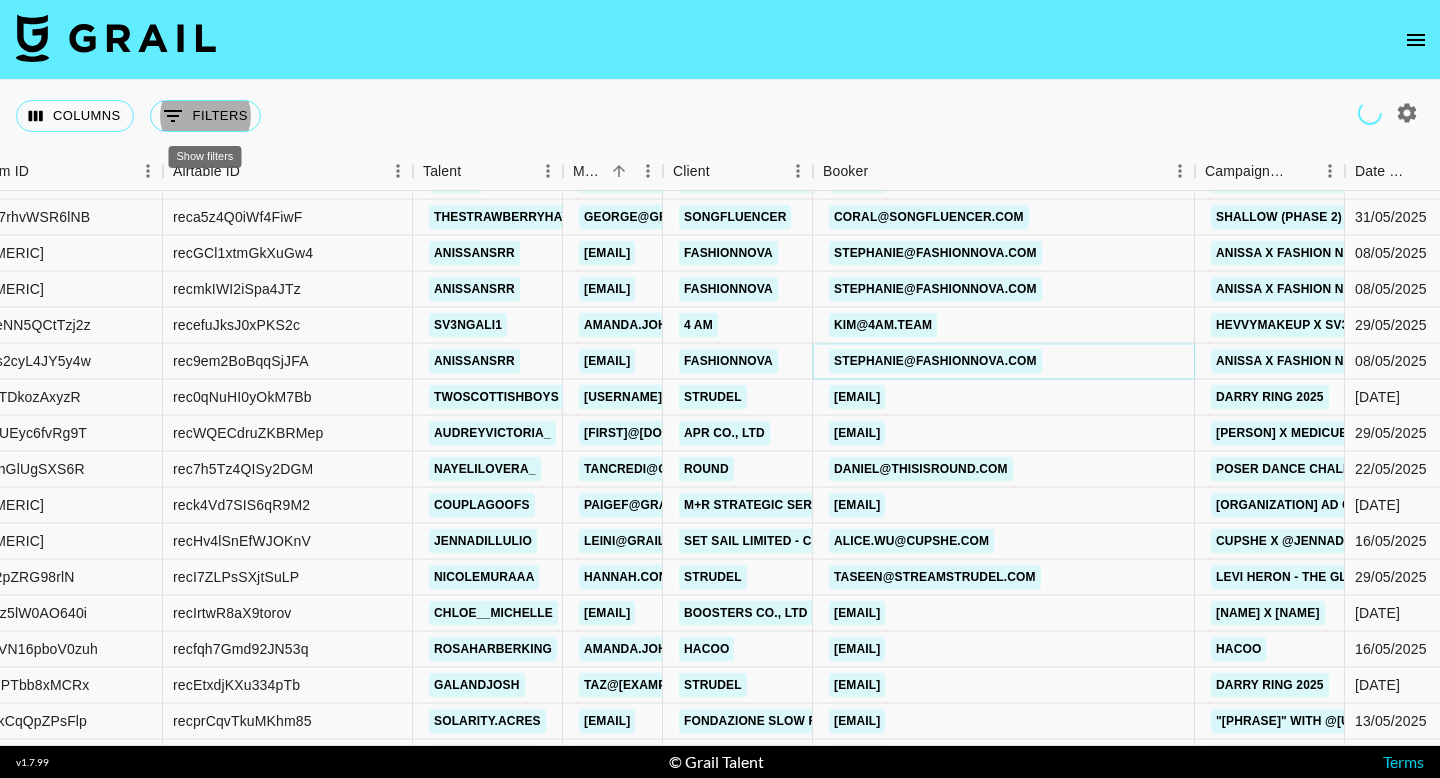 click on "stephanie@fashionnova.com" at bounding box center (935, 361) 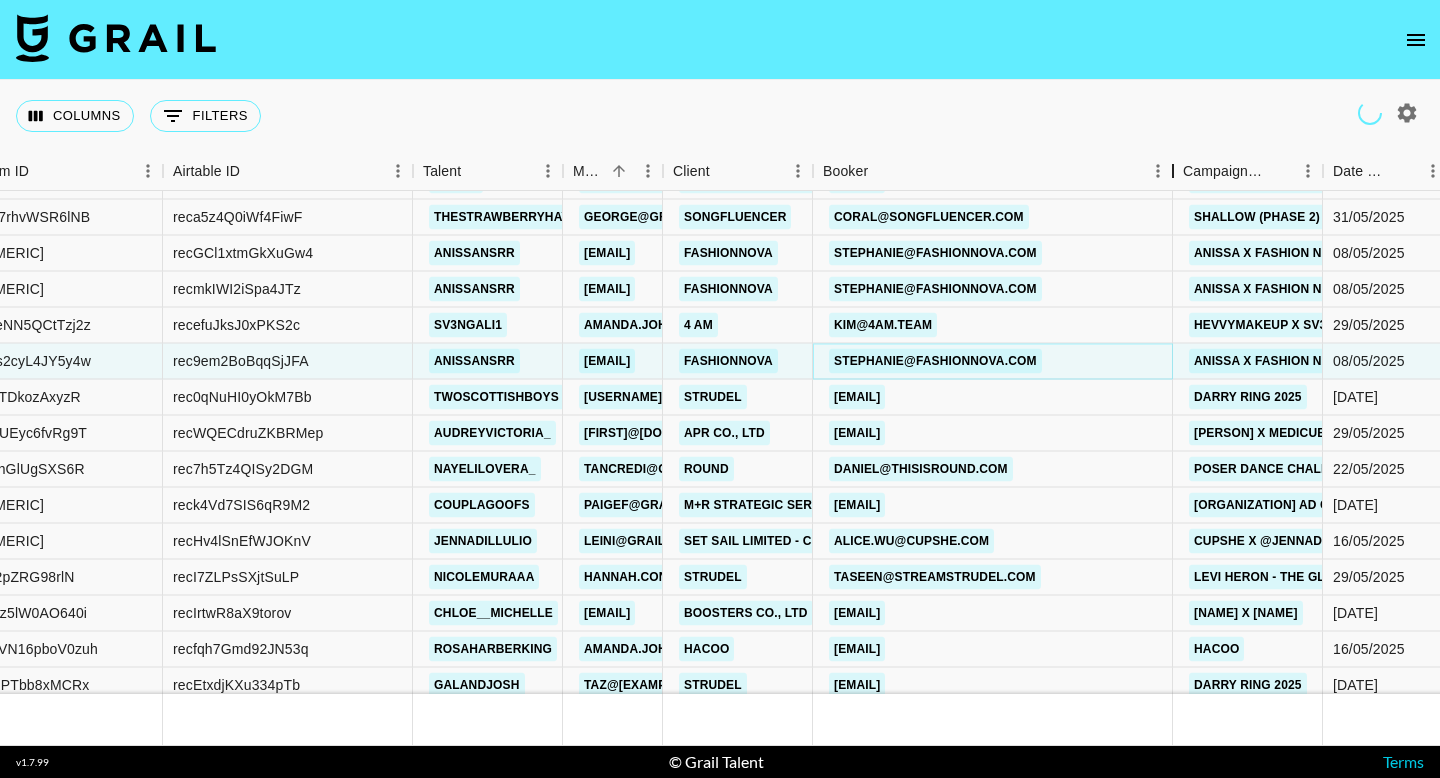 drag, startPoint x: 965, startPoint y: 181, endPoint x: 1176, endPoint y: 187, distance: 211.0853 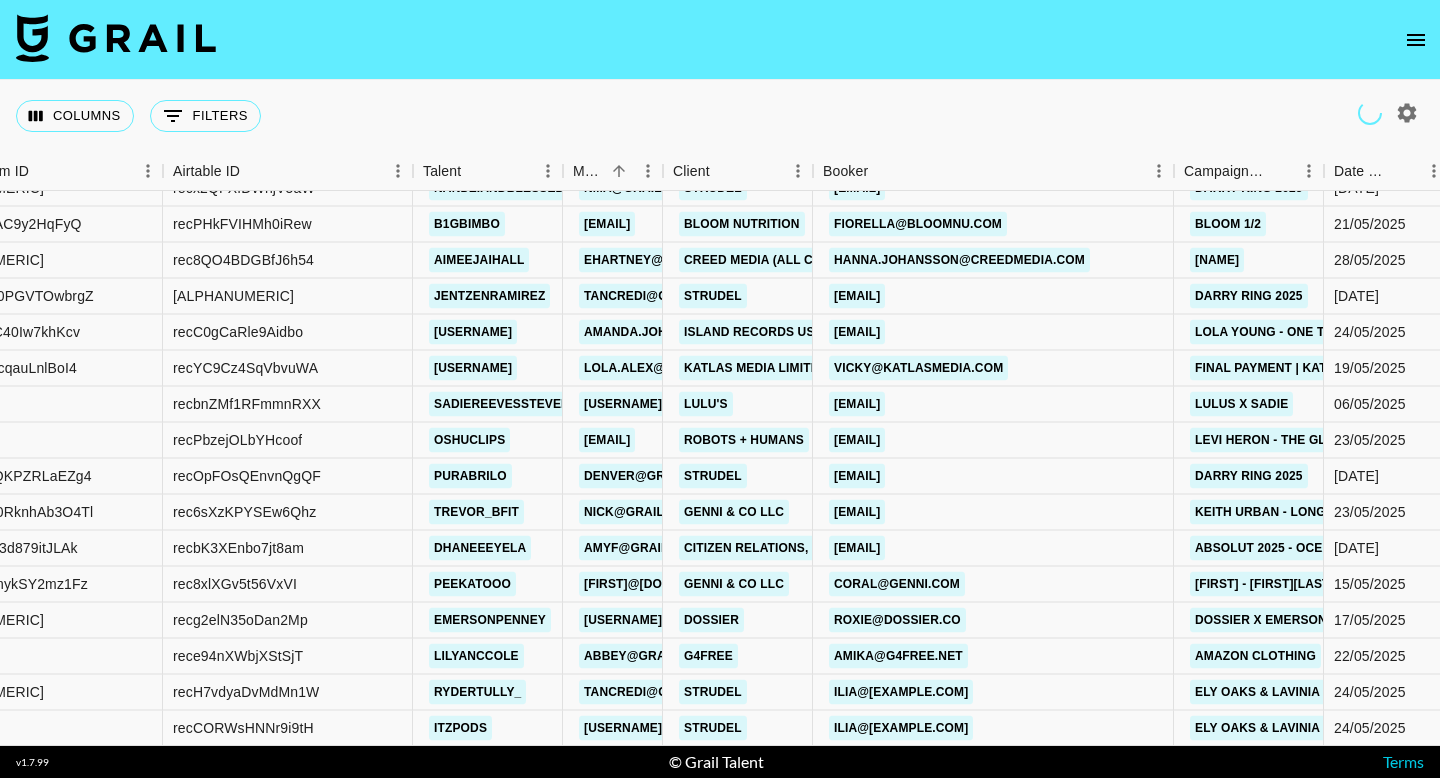 scroll, scrollTop: 48822, scrollLeft: 252, axis: both 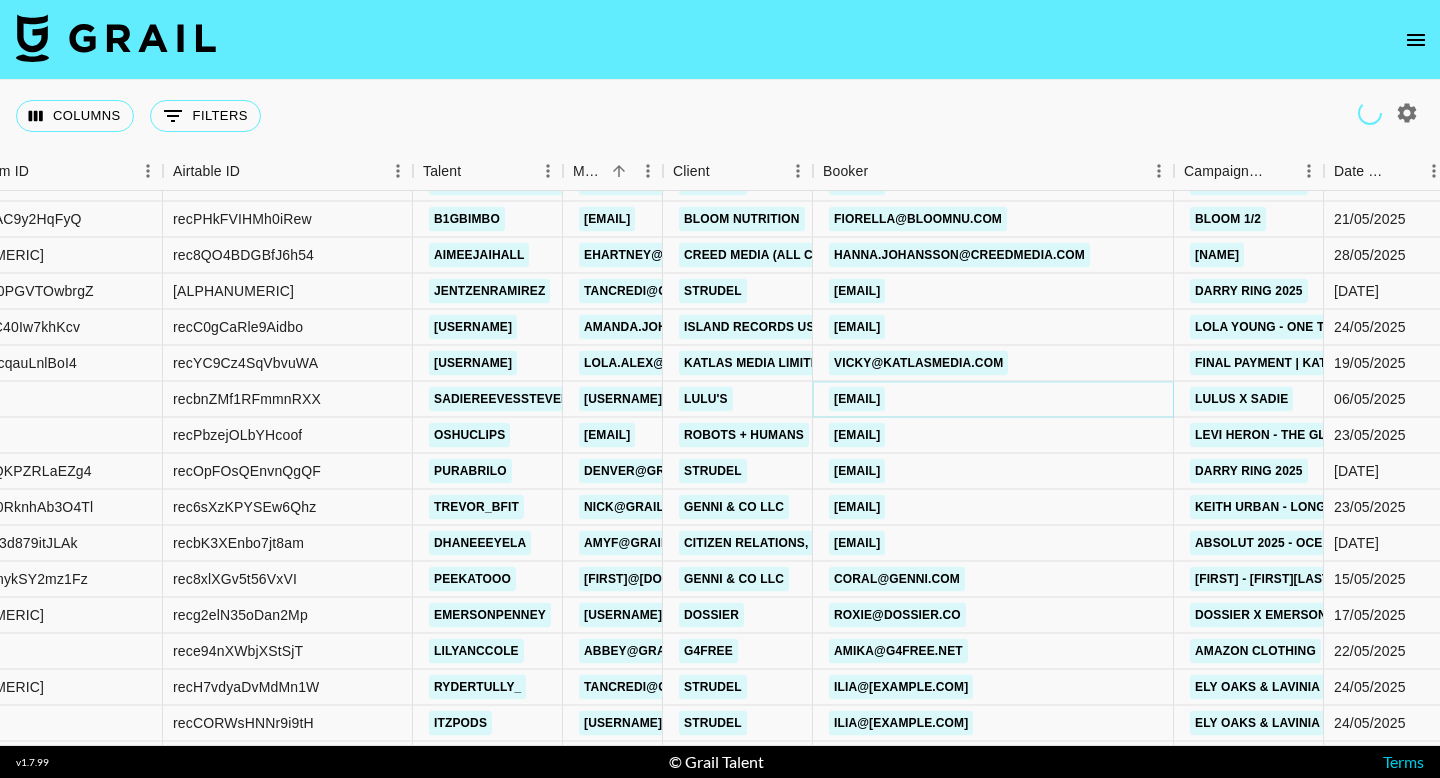 click on "[EMAIL]" at bounding box center (857, 399) 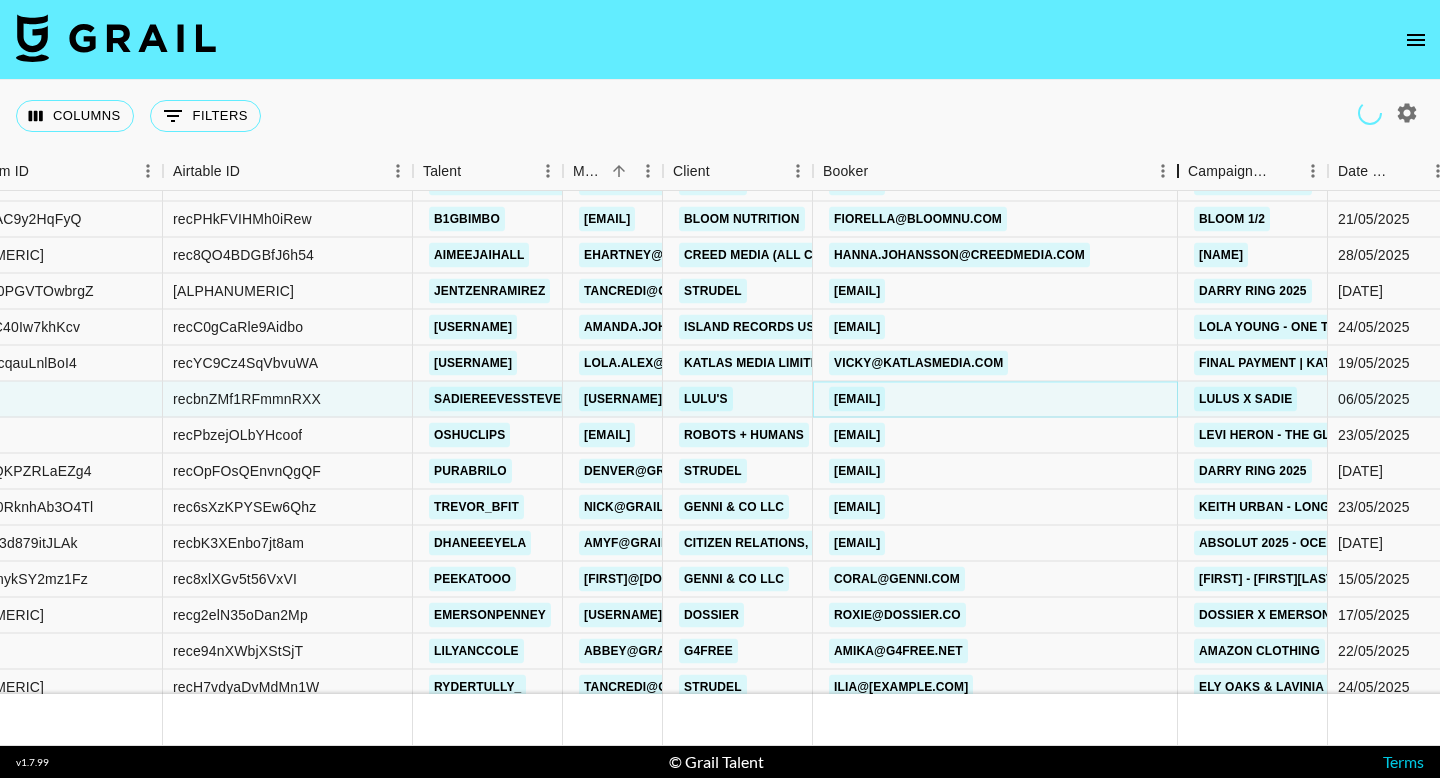 drag, startPoint x: 997, startPoint y: 170, endPoint x: 1174, endPoint y: 177, distance: 177.13837 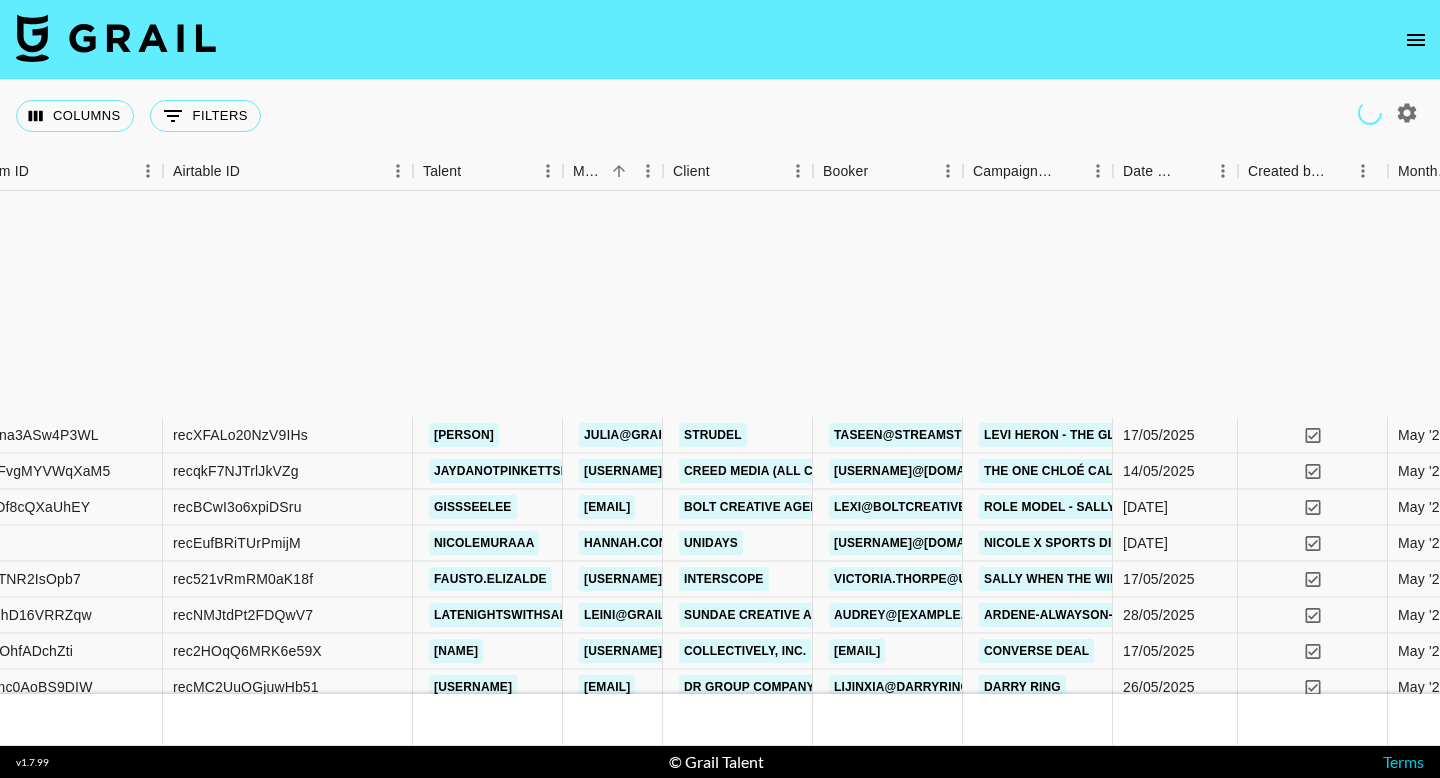 scroll, scrollTop: 49723, scrollLeft: 252, axis: both 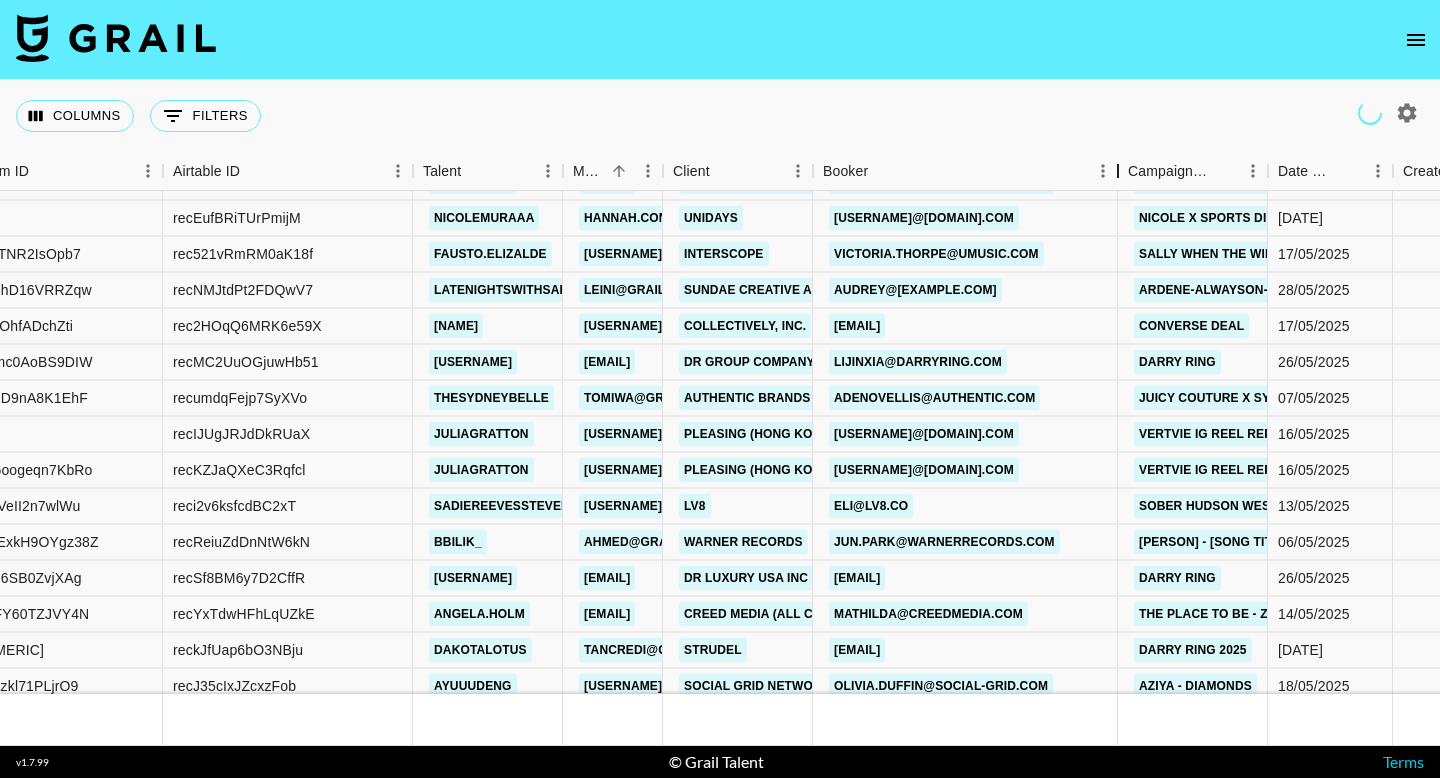 drag, startPoint x: 962, startPoint y: 178, endPoint x: 1131, endPoint y: 183, distance: 169.07394 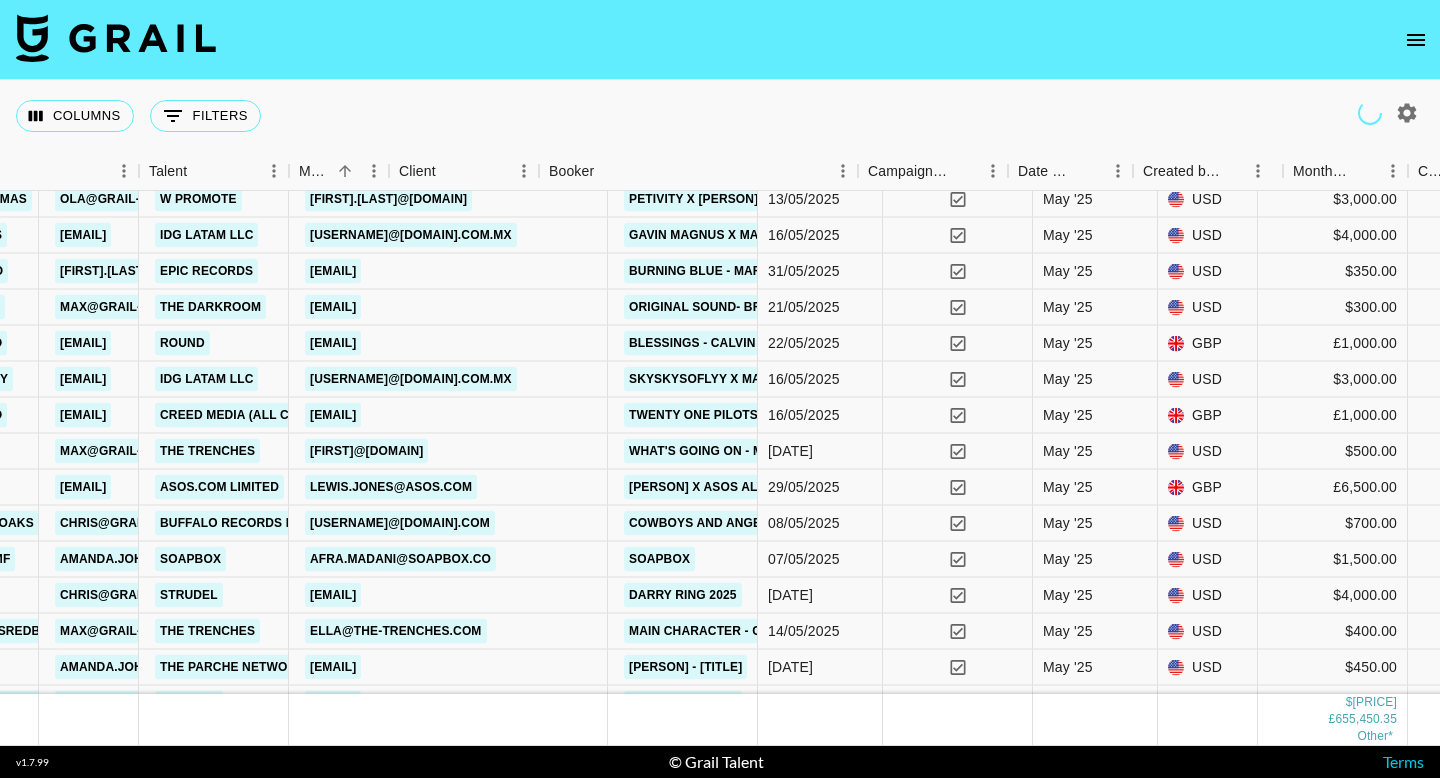 scroll, scrollTop: 51758, scrollLeft: 315, axis: both 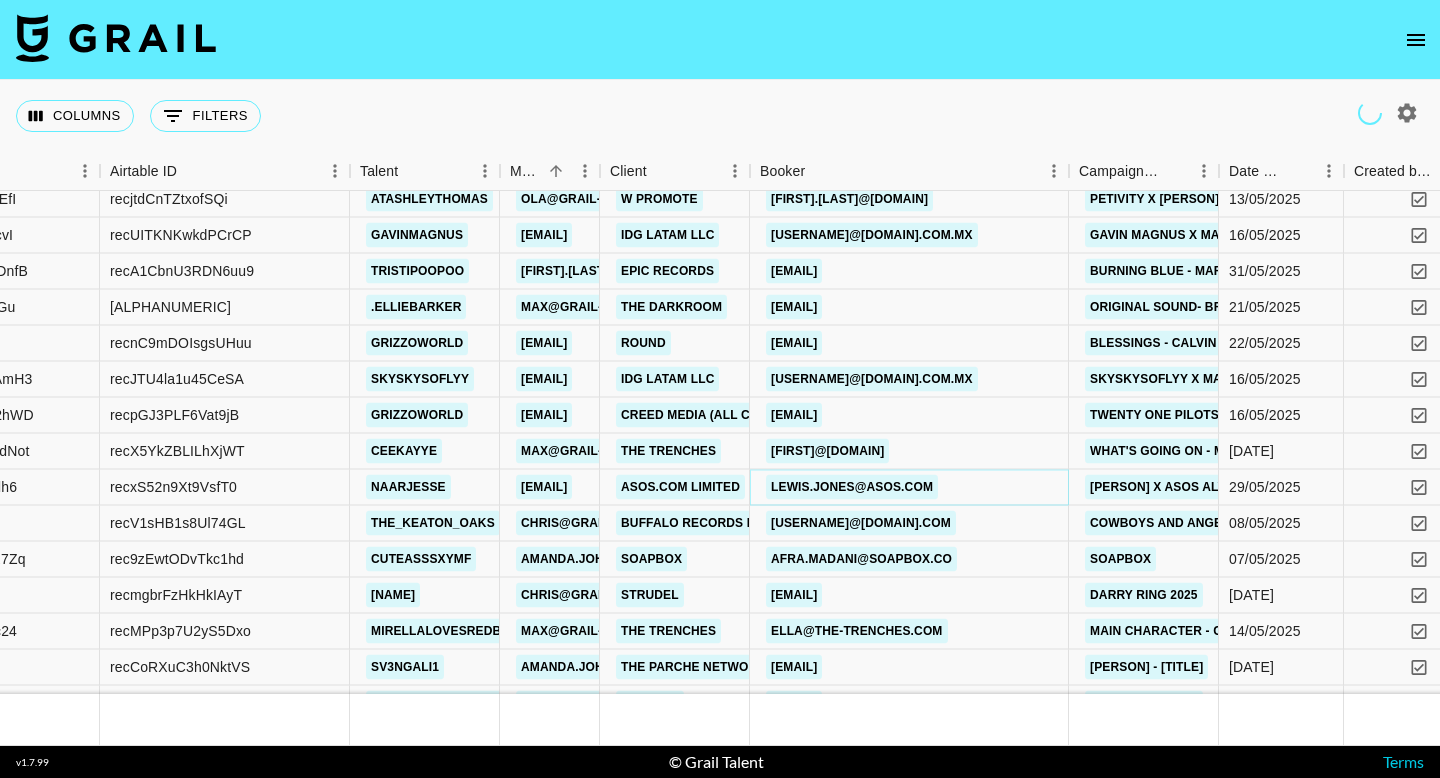 click on "lewis.jones@asos.com" at bounding box center (852, 487) 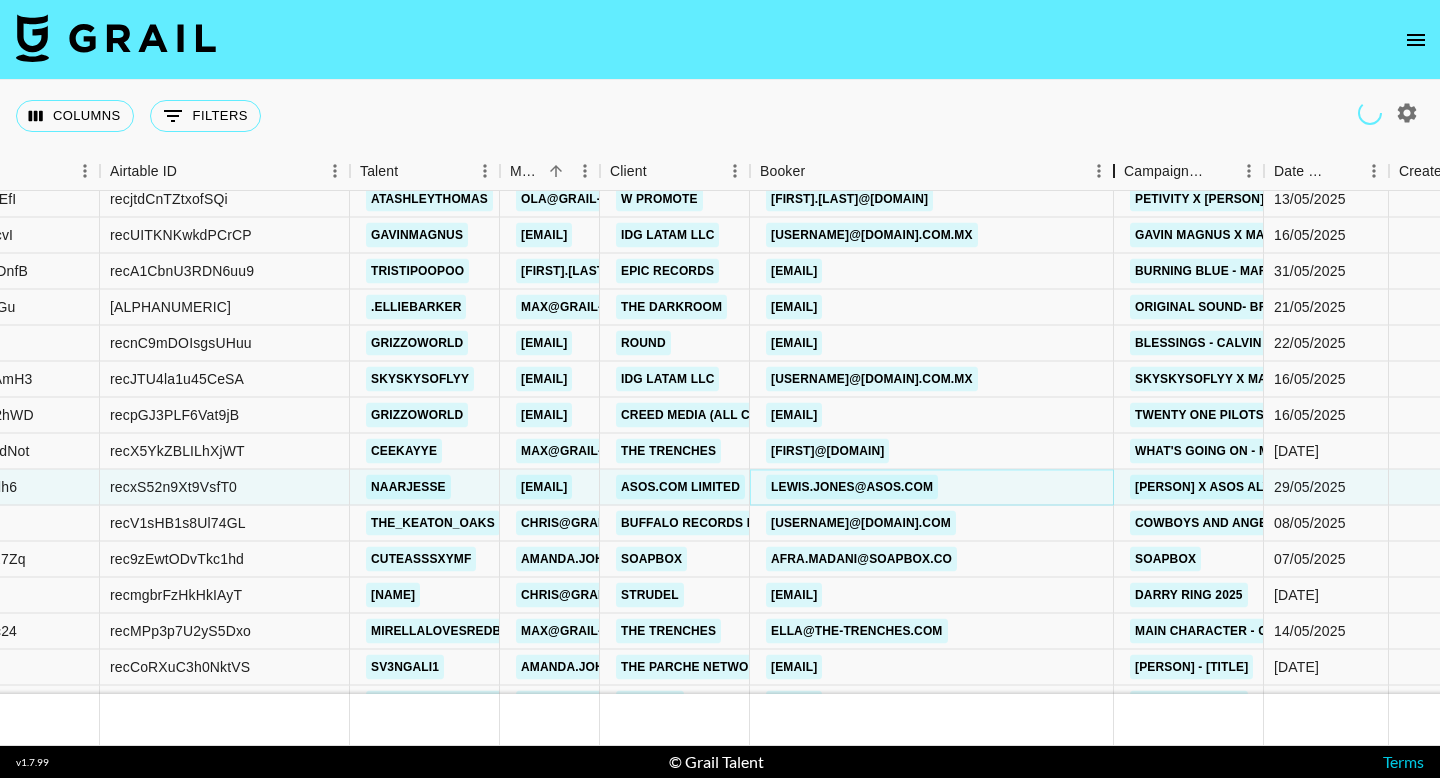 drag, startPoint x: 926, startPoint y: 179, endPoint x: 1113, endPoint y: 174, distance: 187.06683 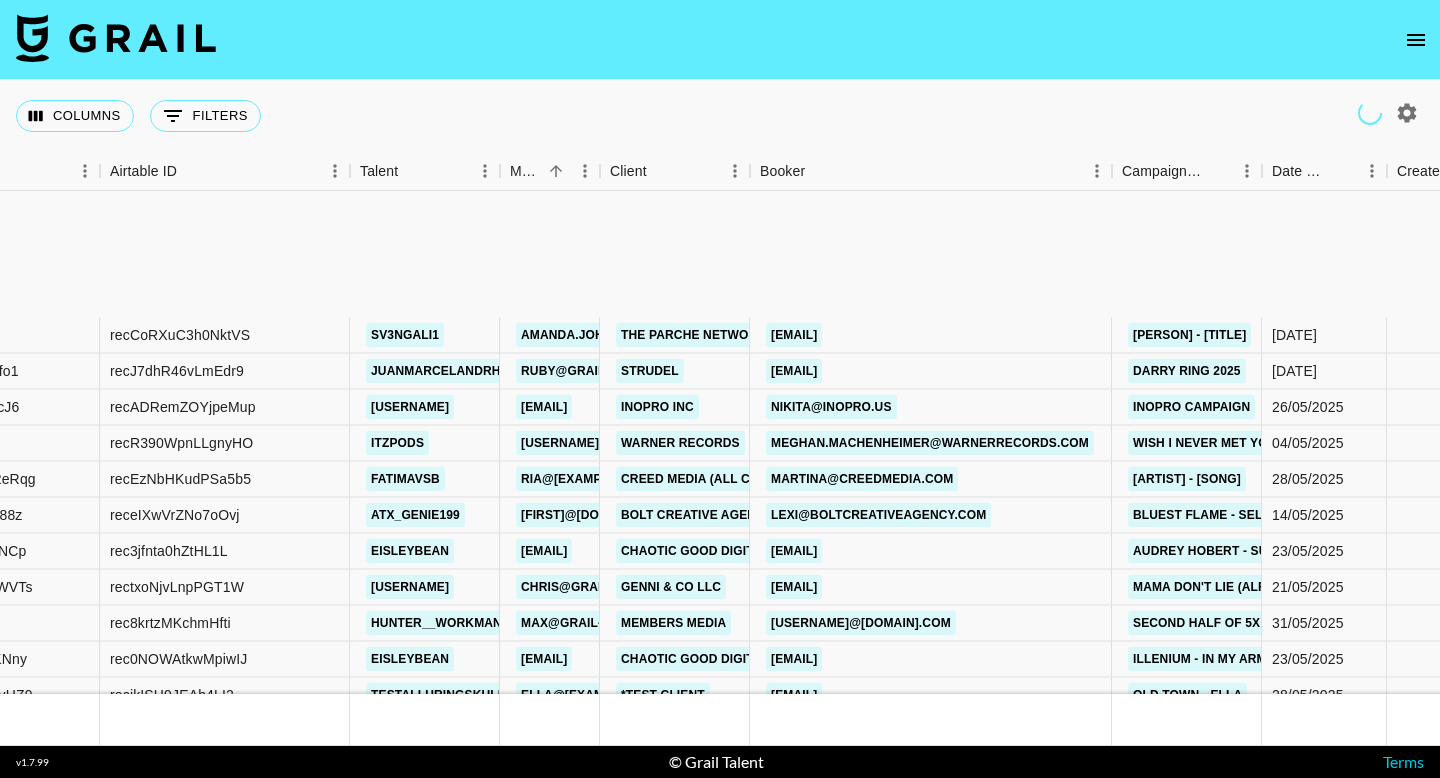 scroll, scrollTop: 52321, scrollLeft: 315, axis: both 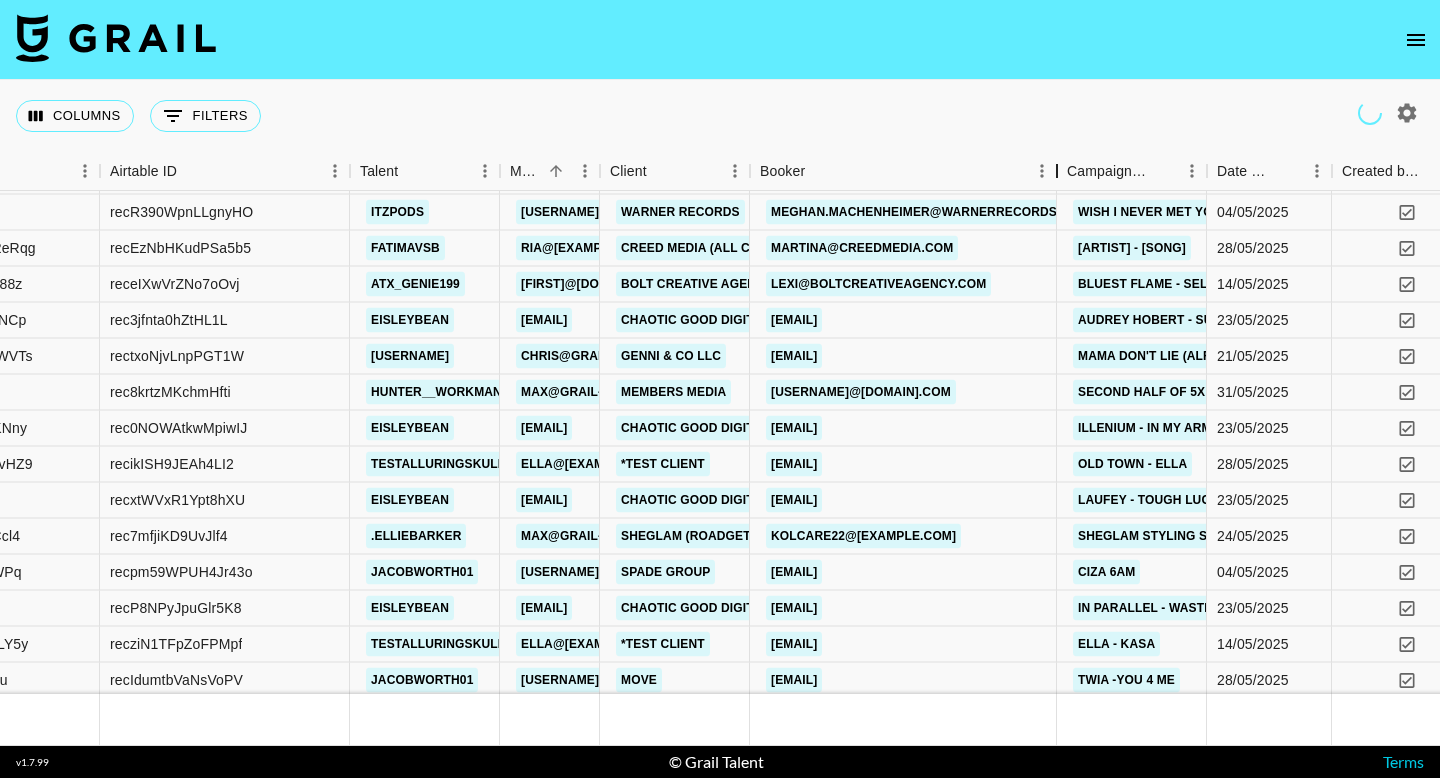 drag, startPoint x: 906, startPoint y: 171, endPoint x: 1063, endPoint y: 171, distance: 157 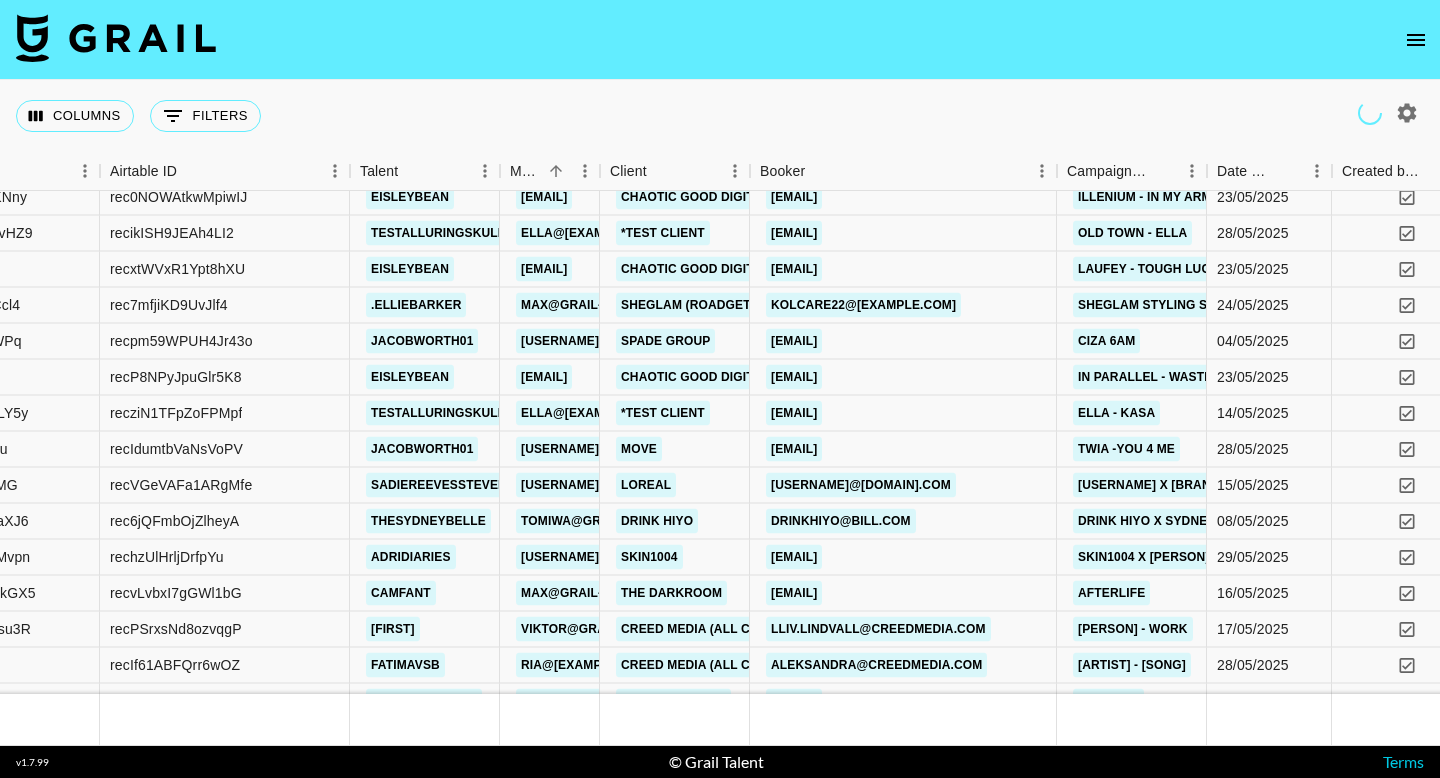 scroll, scrollTop: 52562, scrollLeft: 315, axis: both 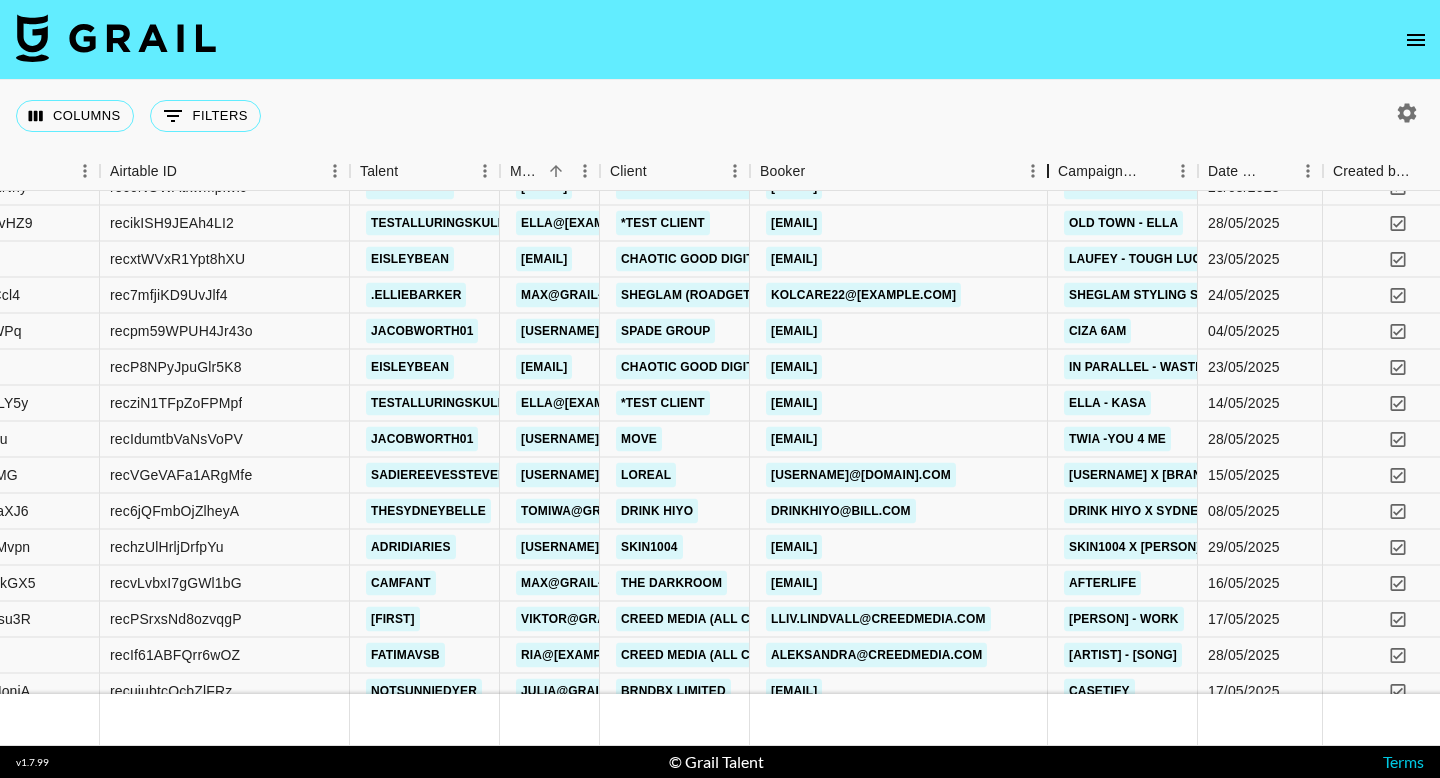 drag, startPoint x: 905, startPoint y: 174, endPoint x: 1065, endPoint y: 187, distance: 160.52725 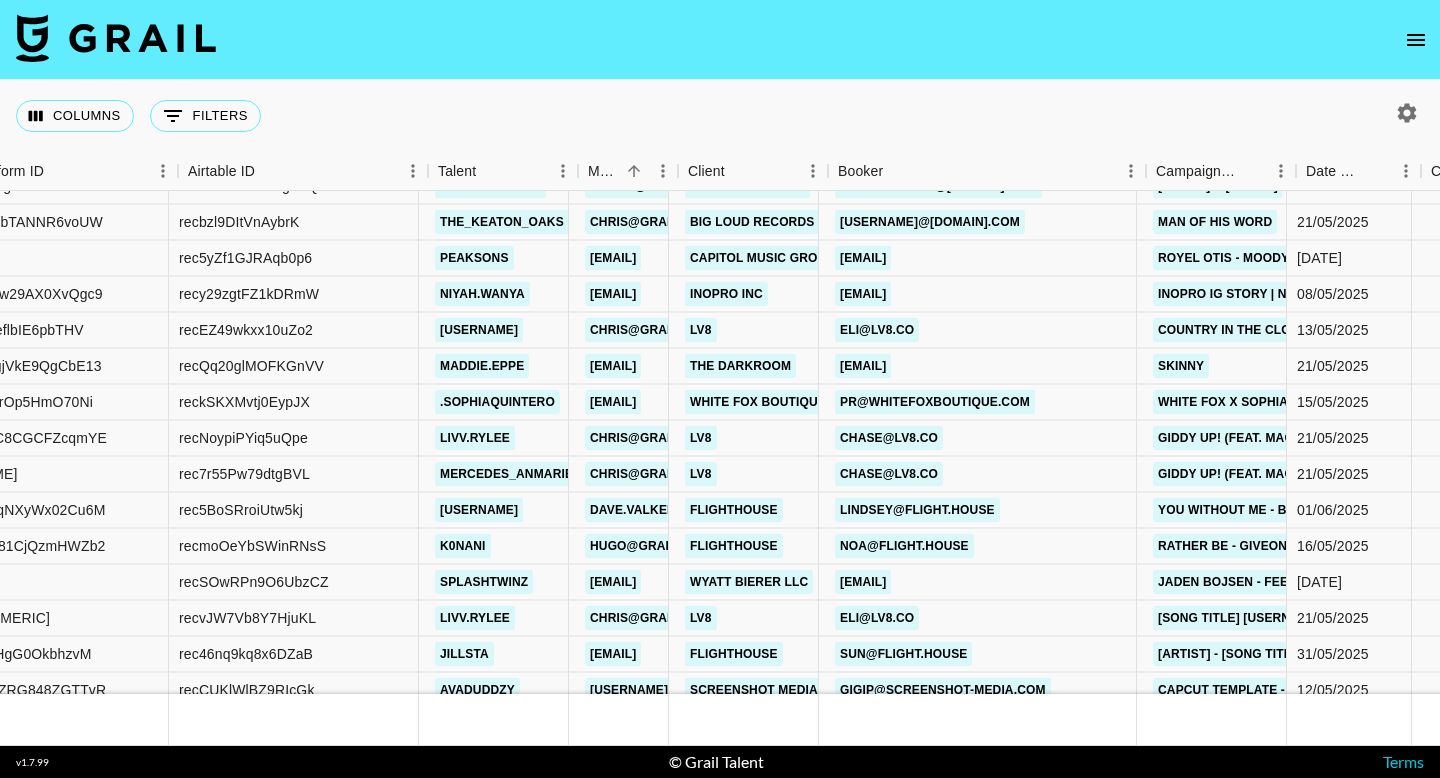 scroll, scrollTop: 58071, scrollLeft: 232, axis: both 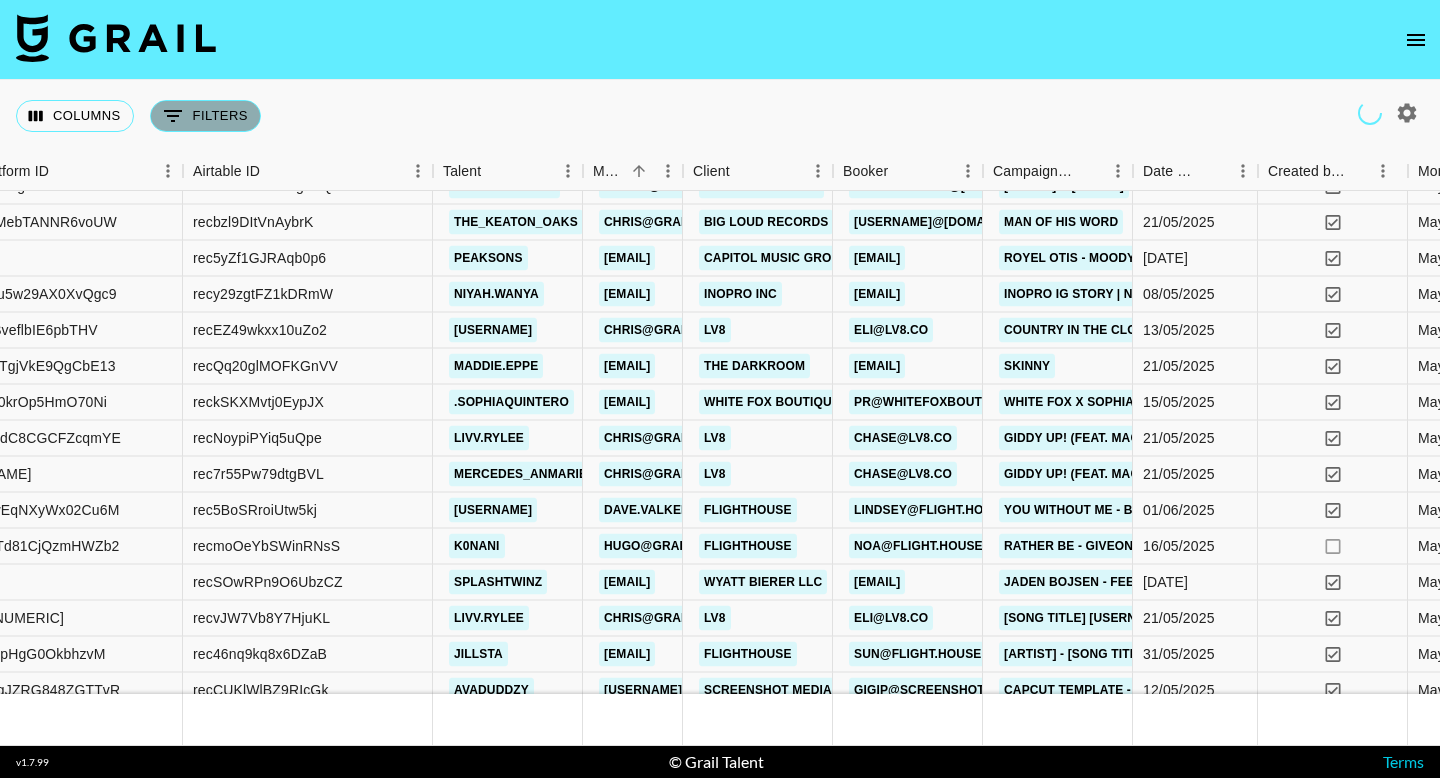 click on "0 Filters" at bounding box center (205, 116) 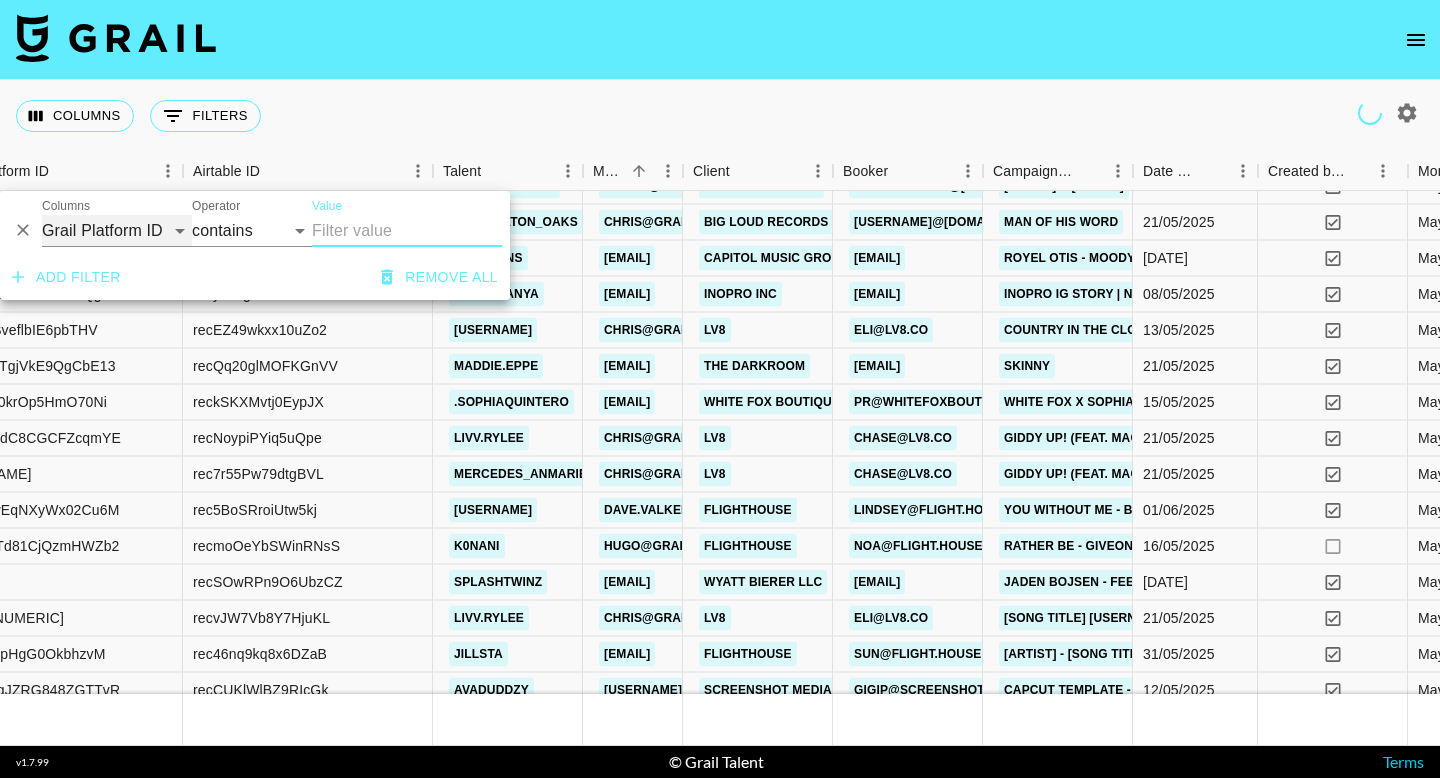 click on "Grail Platform ID Airtable ID Talent Manager Client Booker Campaign (Type) Date Created Created by Grail Team Month Due Currency Booking Price Creator Commmission Override External Commission Expenses: Remove Commission? Commission Status Video Link Boost Code Special Booking Type PO Number Invoice Notes Uniport Contact Email Contract File Payment Sent Payment Sent Date Invoice Link" at bounding box center [117, 231] 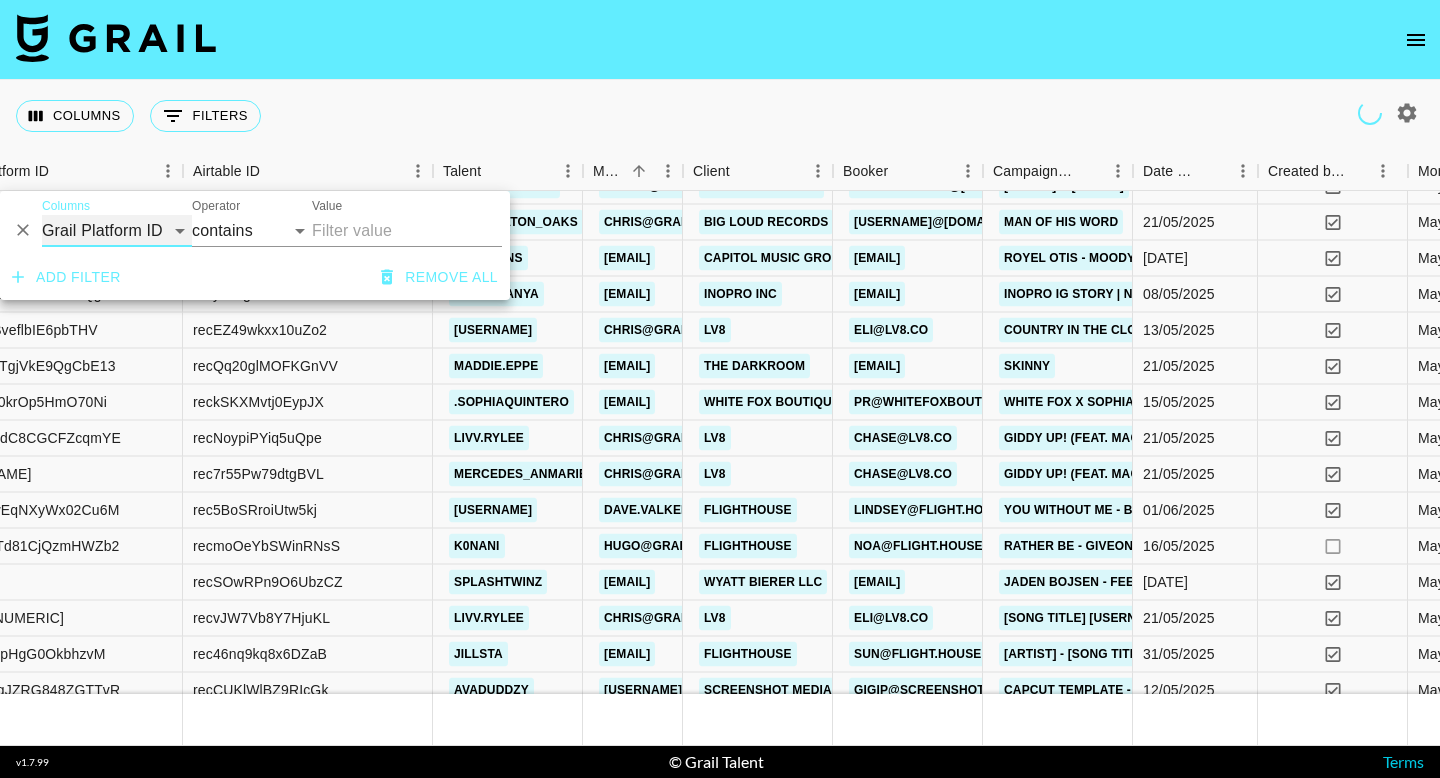 select on "clientId" 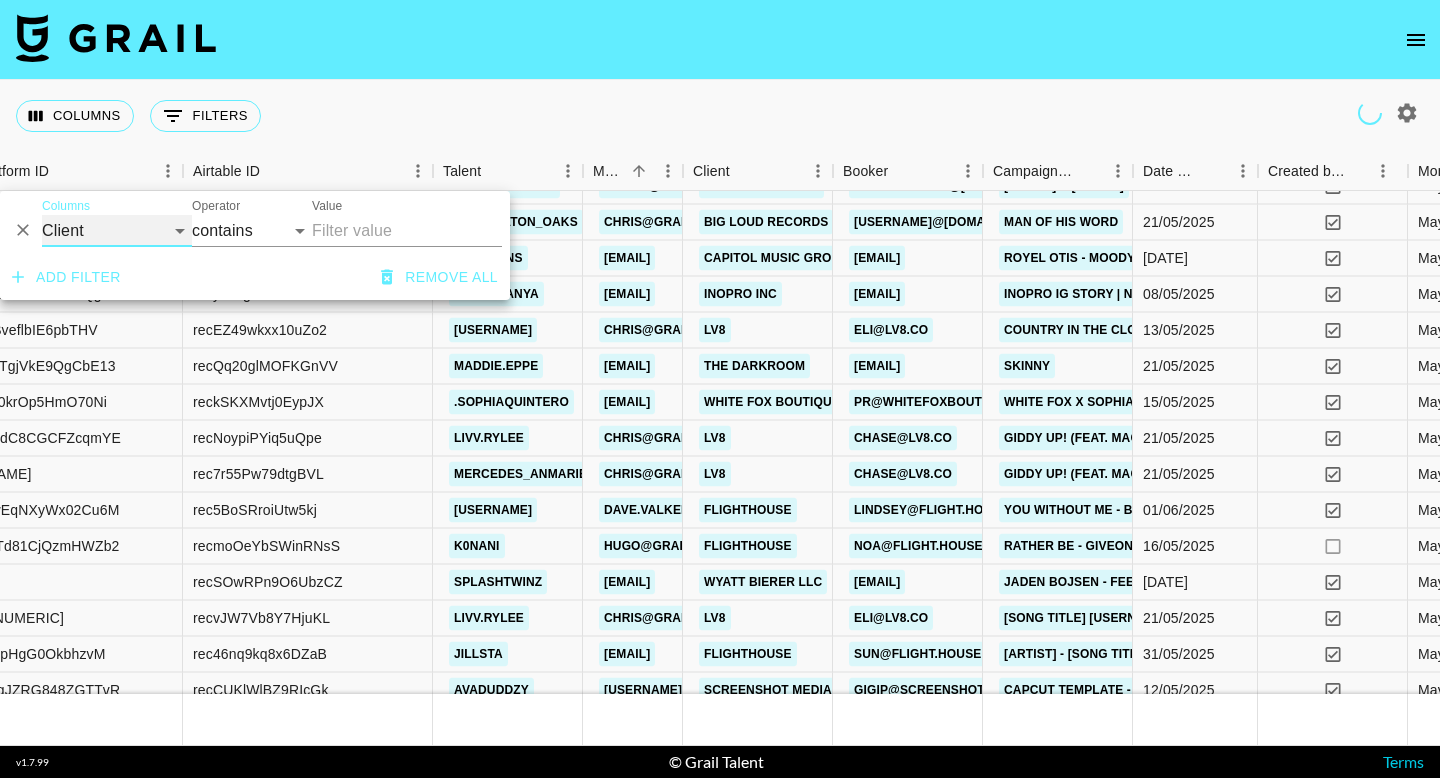 select on "is" 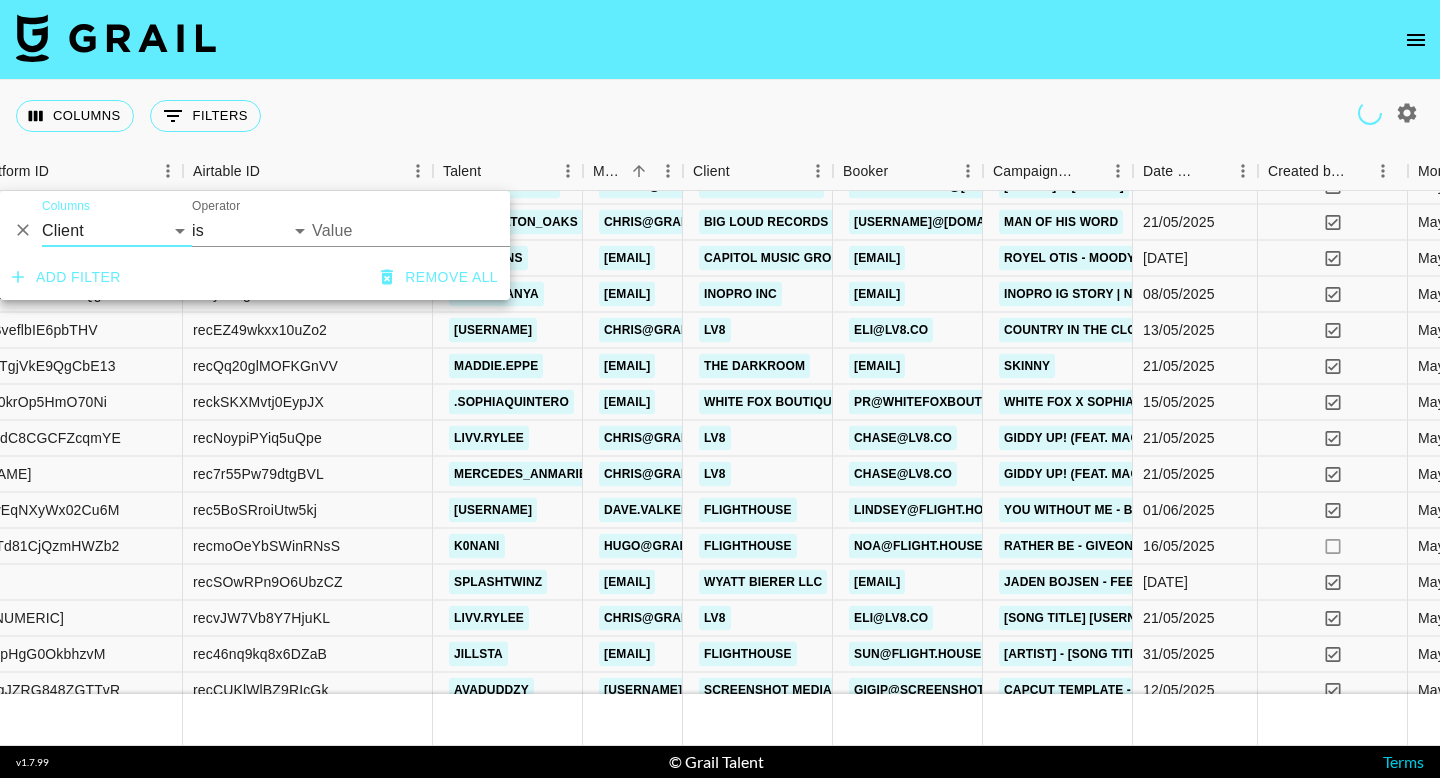 click on "Value" at bounding box center (447, 230) 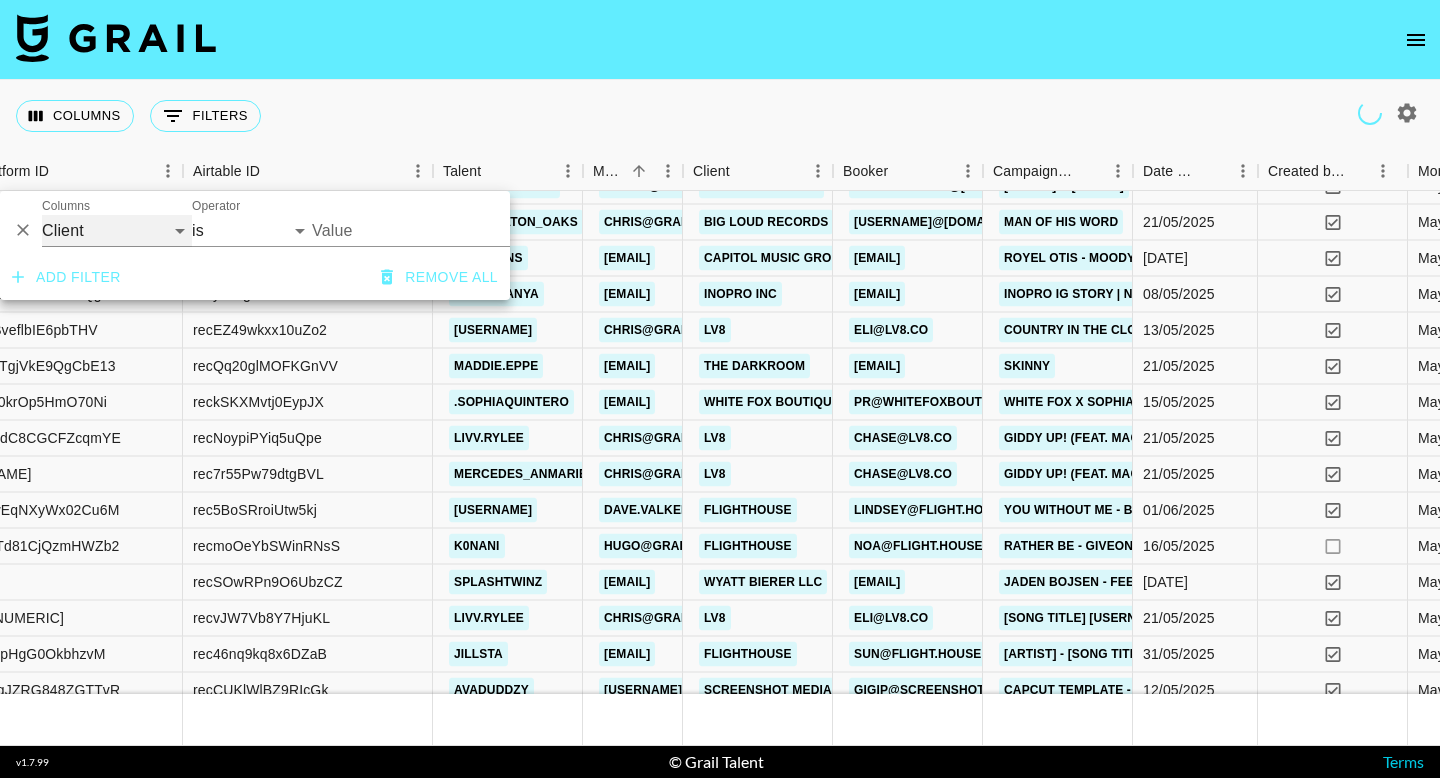 click on "Grail Platform ID Airtable ID Talent Manager Client Booker Campaign (Type) Date Created Created by Grail Team Month Due Currency Booking Price Creator Commmission Override External Commission Expenses: Remove Commission? Commission Status Video Link Boost Code Special Booking Type PO Number Invoice Notes Uniport Contact Email Contract File Payment Sent Payment Sent Date Invoice Link" at bounding box center (117, 231) 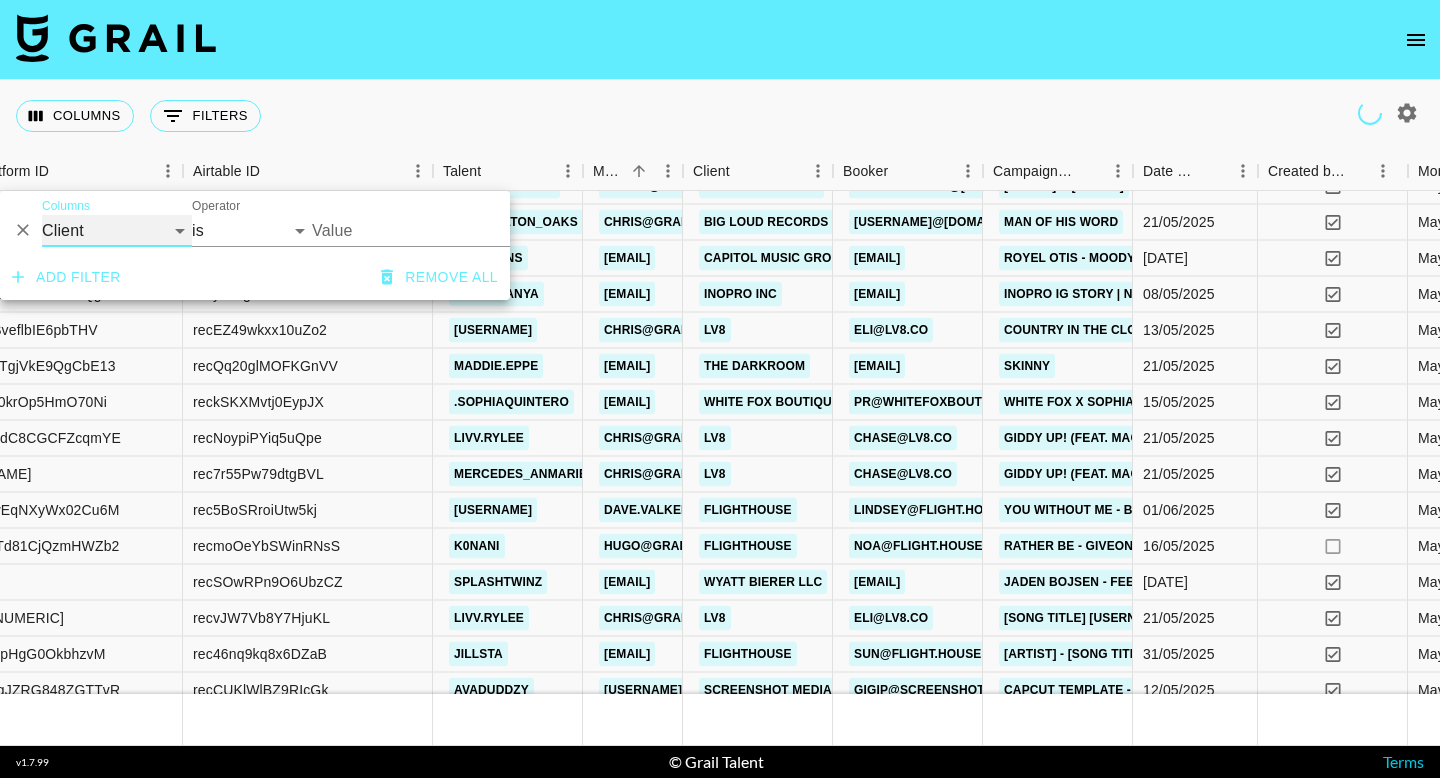 select on "campaign" 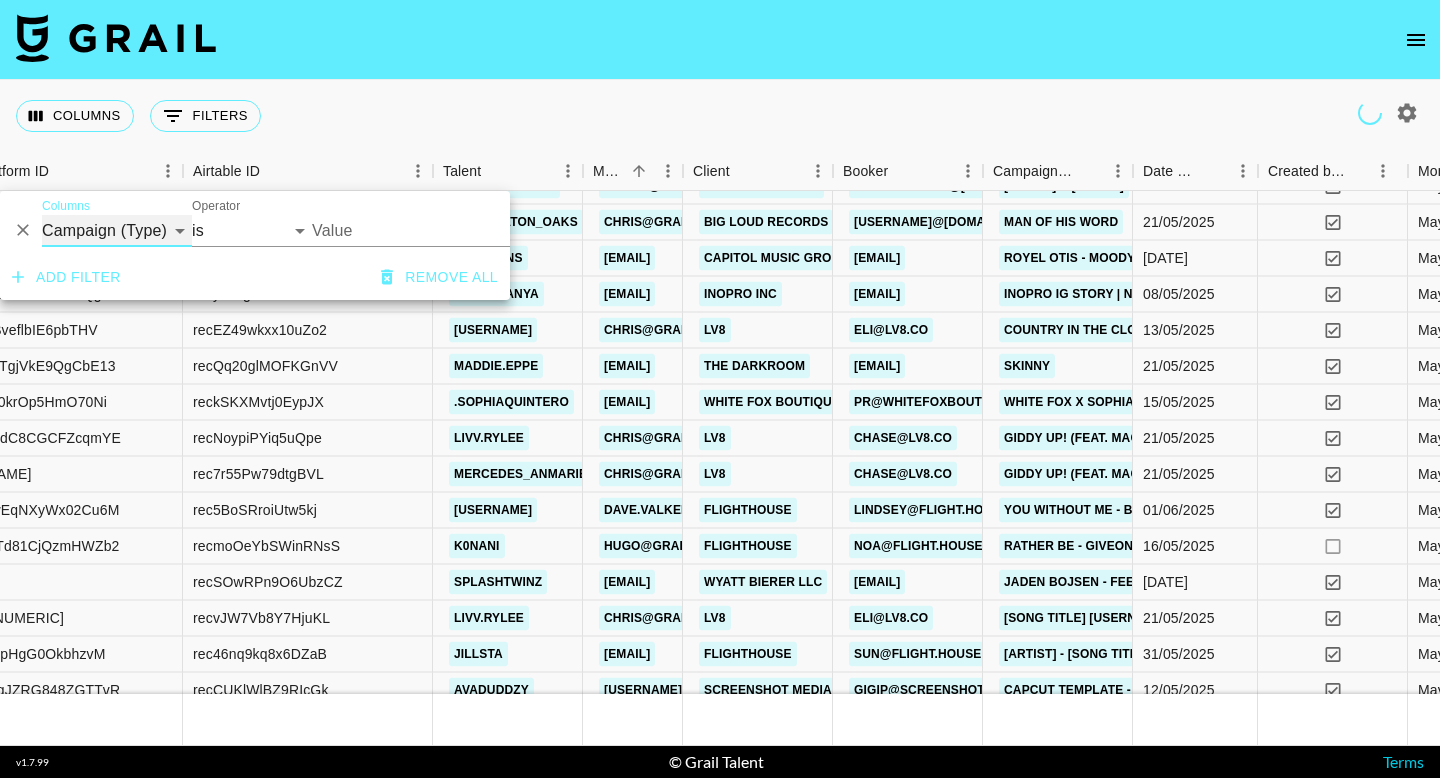 select on "contains" 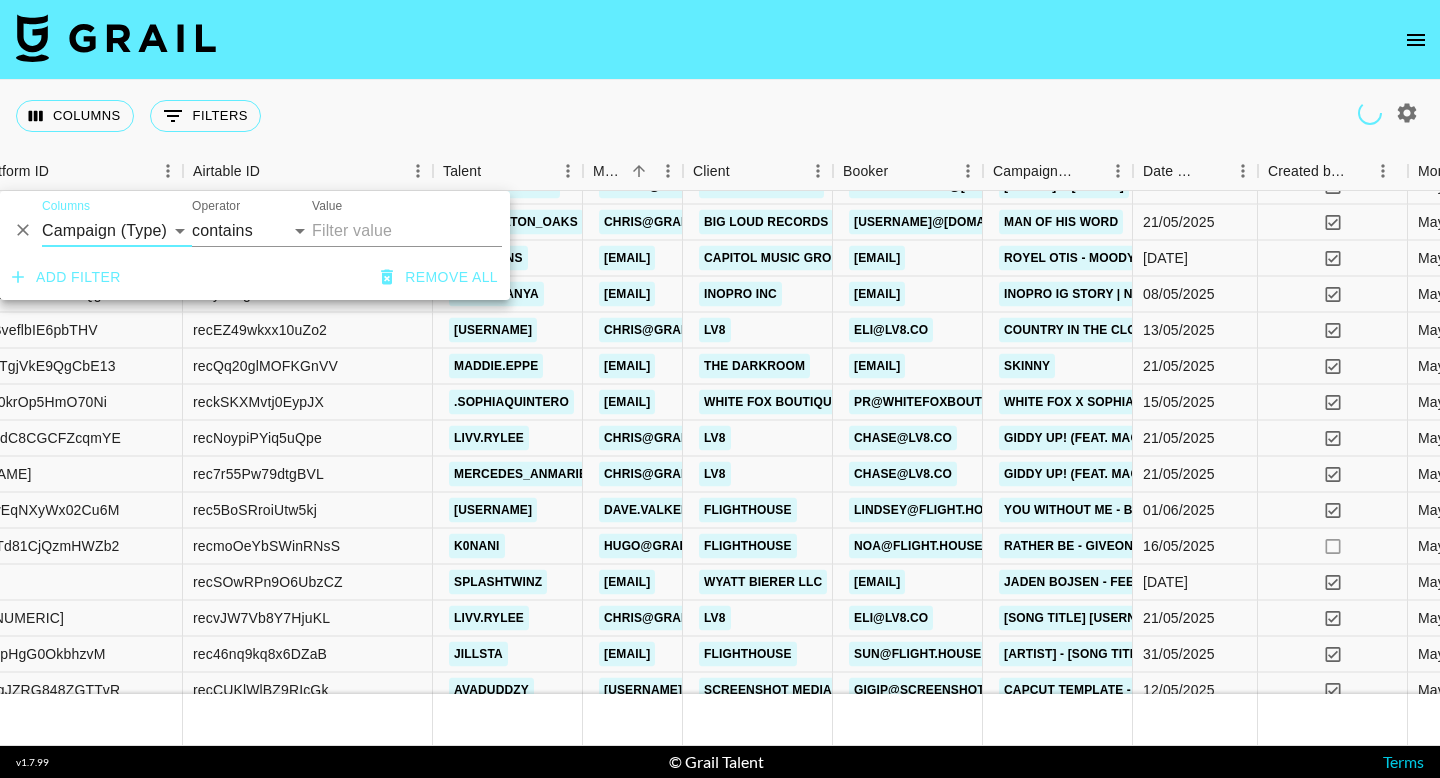 click on "Value" at bounding box center (407, 231) 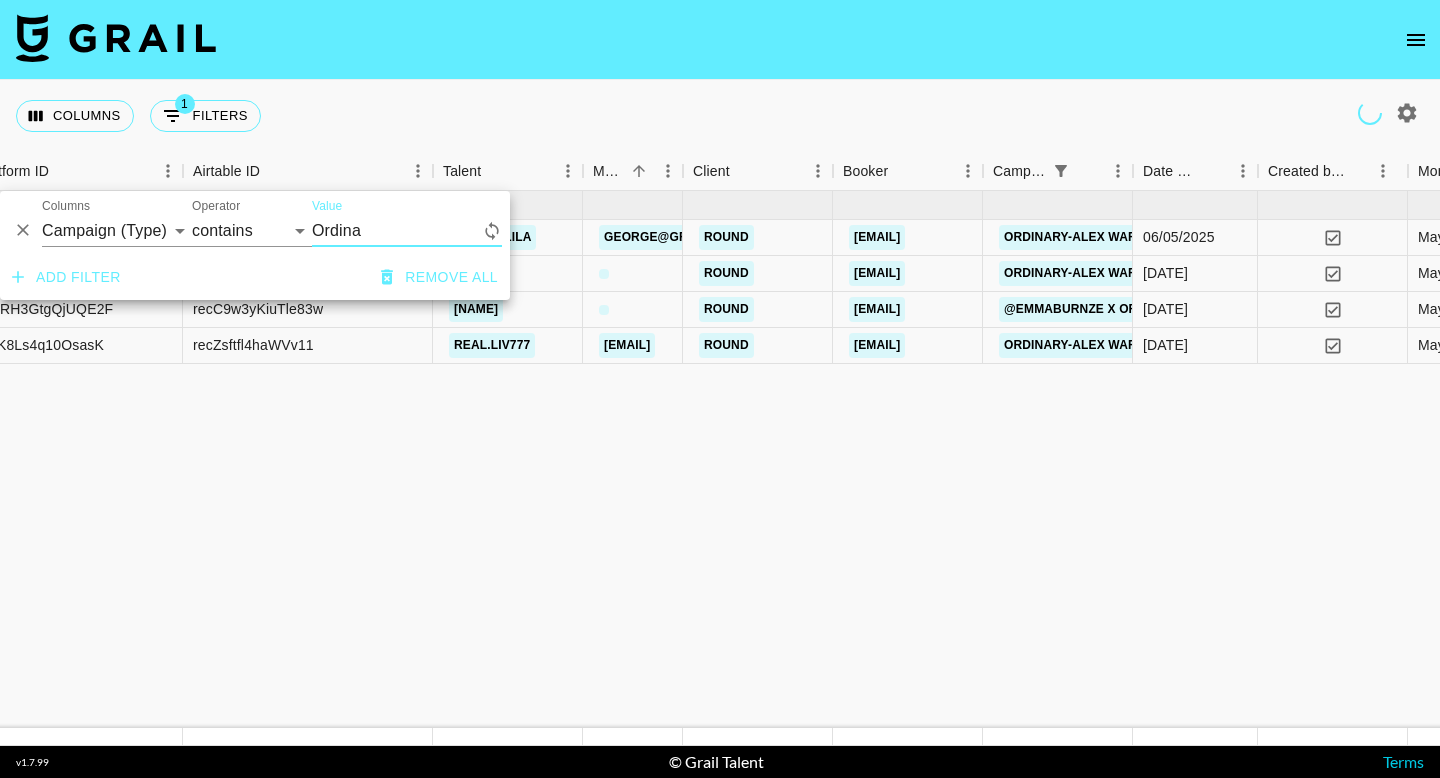 scroll, scrollTop: 0, scrollLeft: 232, axis: horizontal 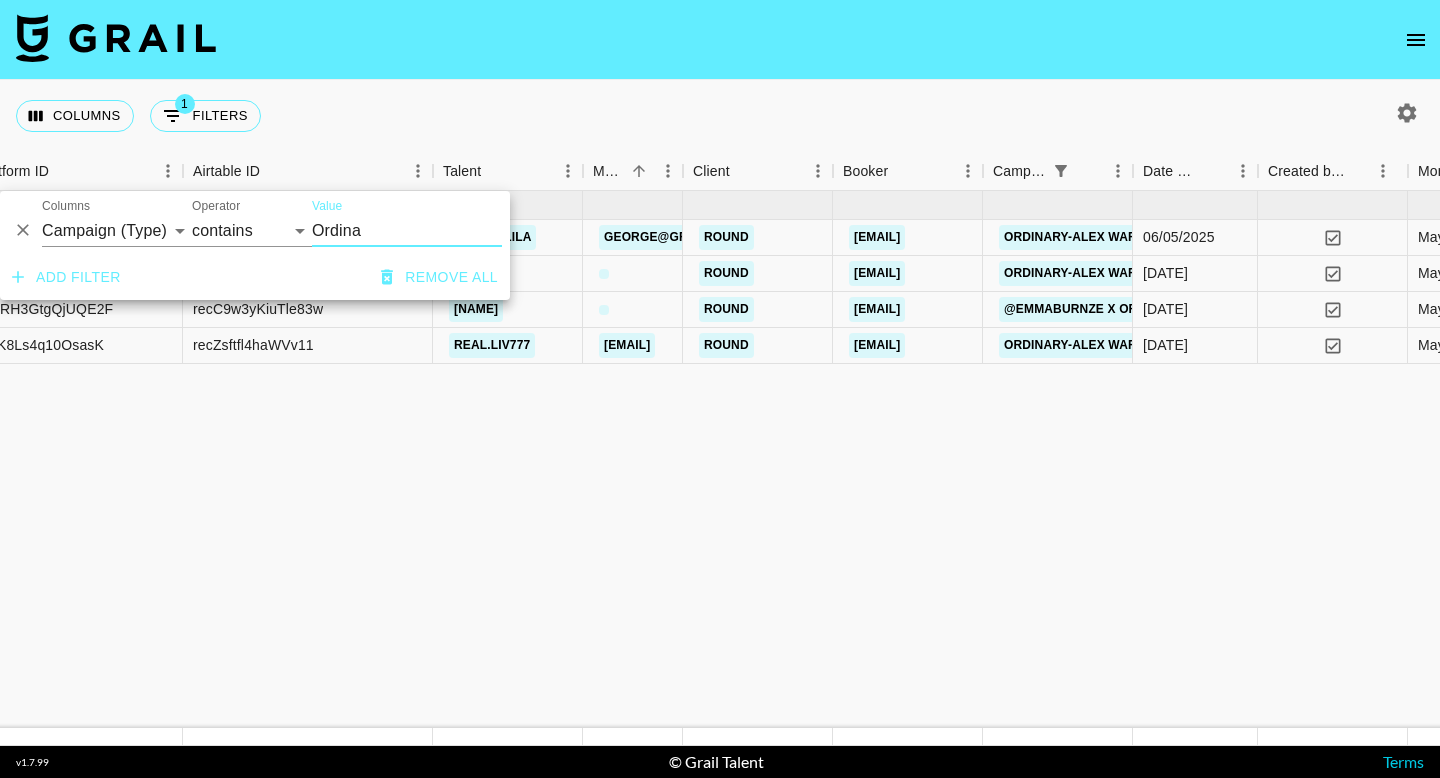 type on "Ordina" 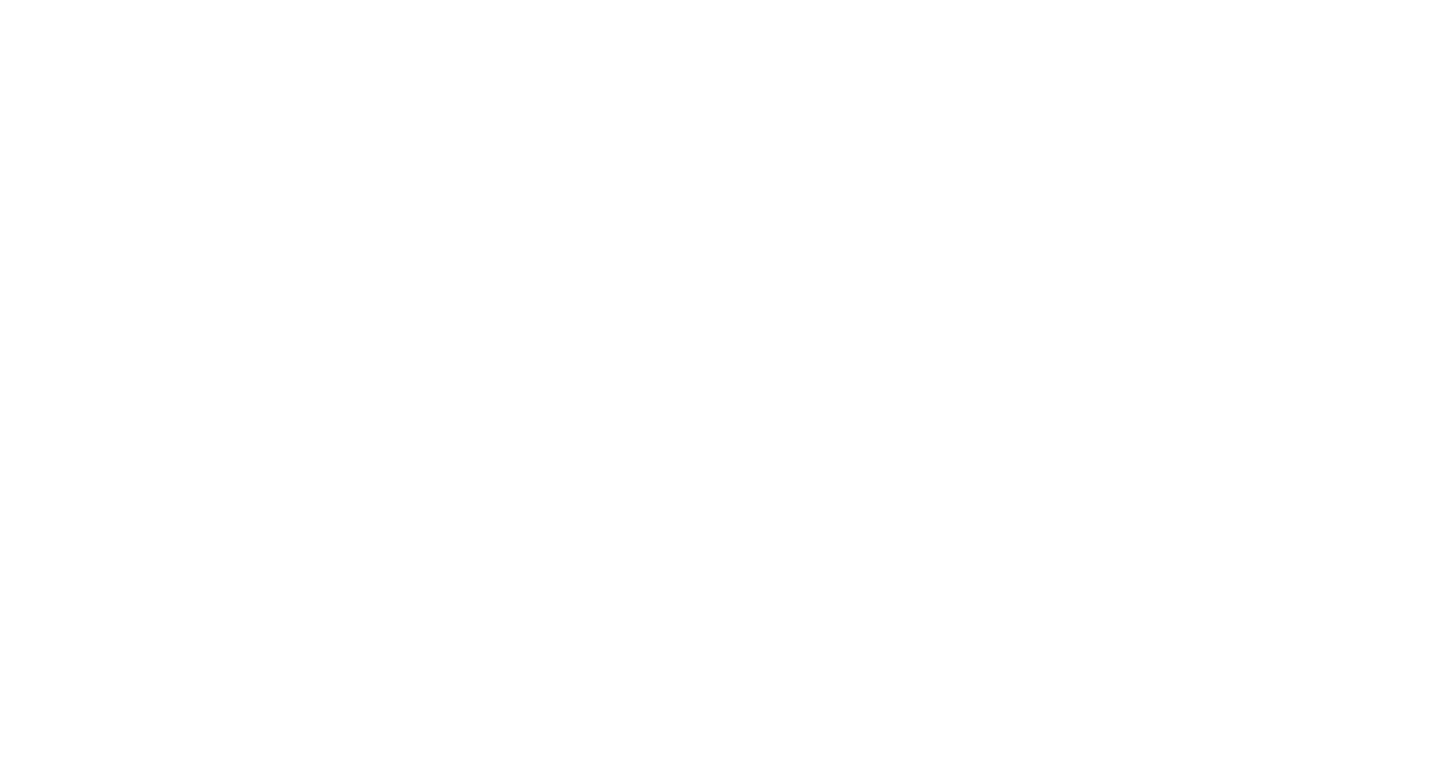 scroll, scrollTop: 0, scrollLeft: 0, axis: both 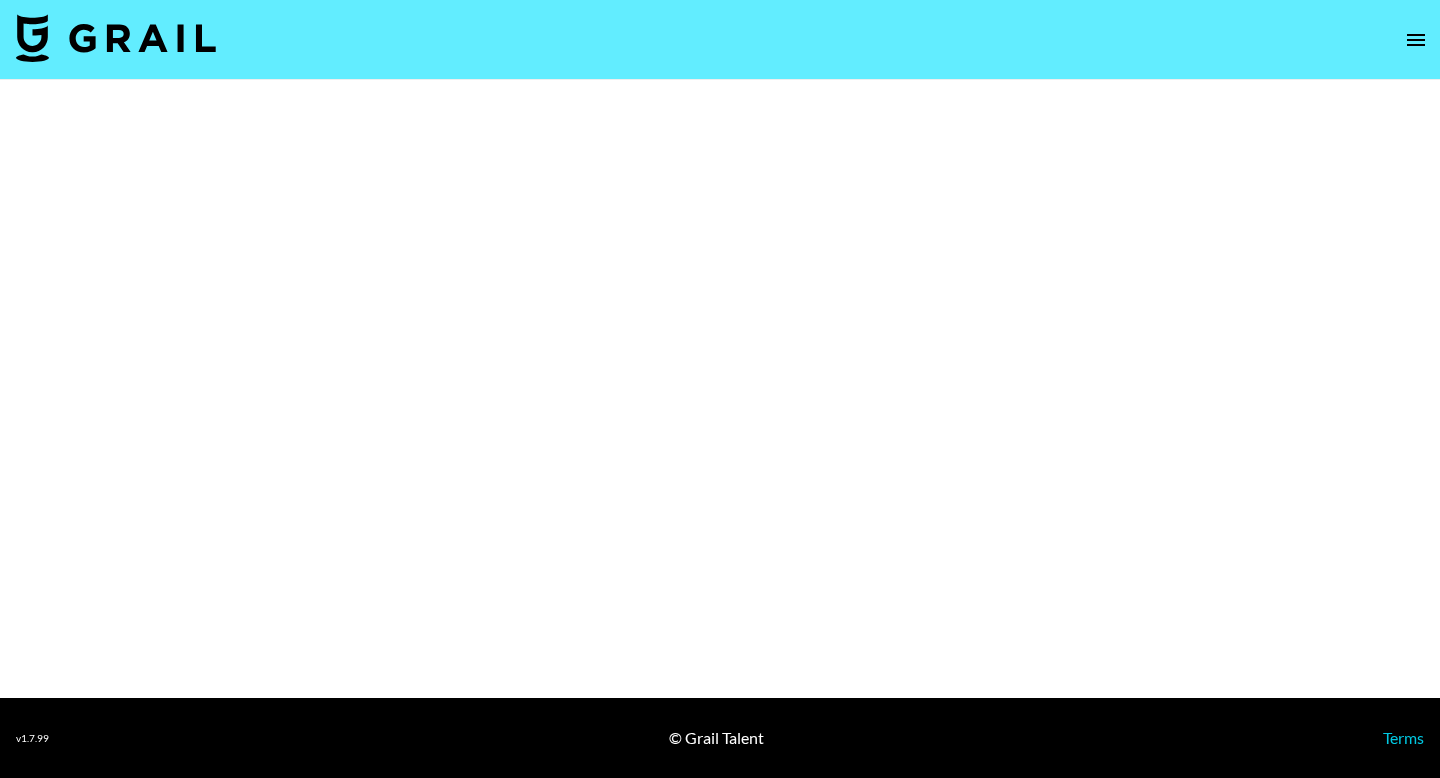 select on "Brand" 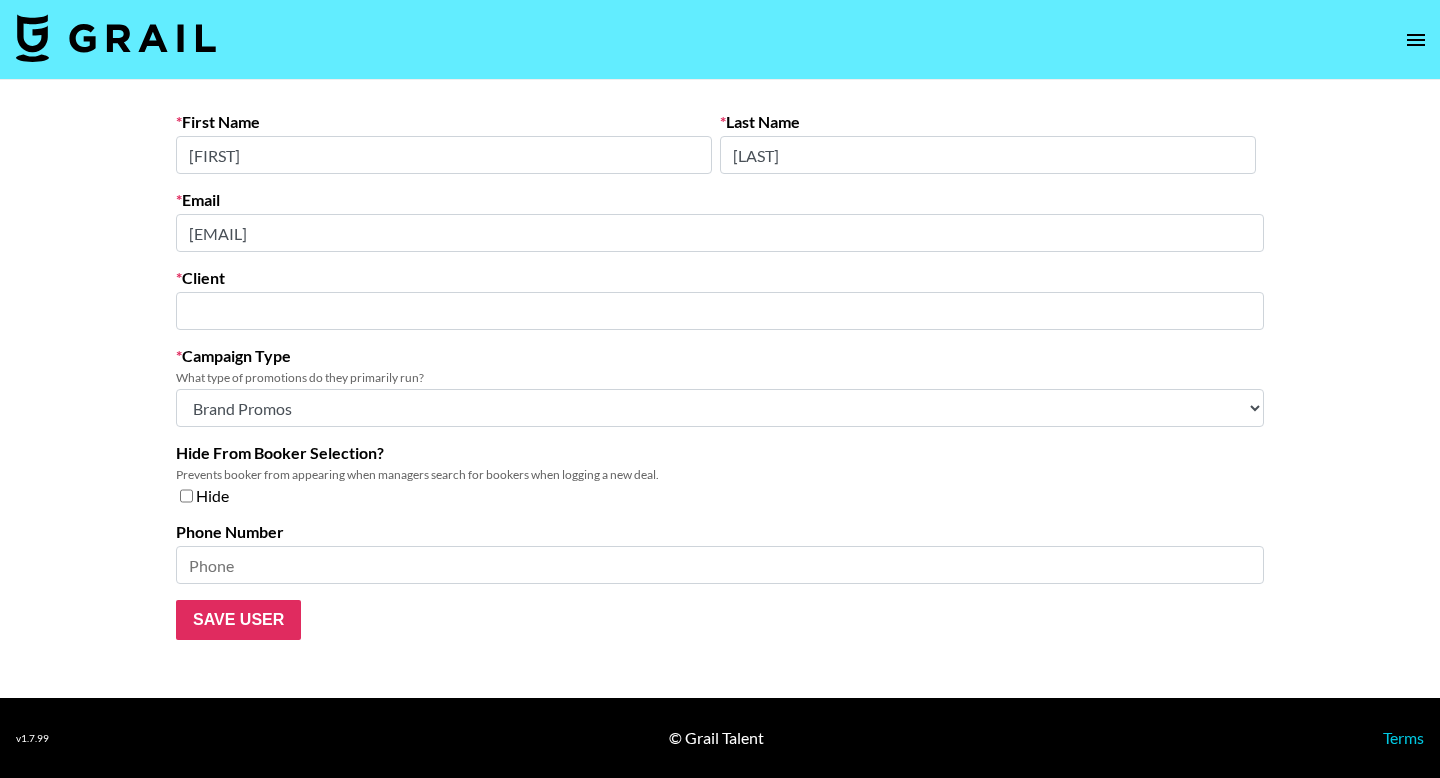 type on "NM Beauty Industries" 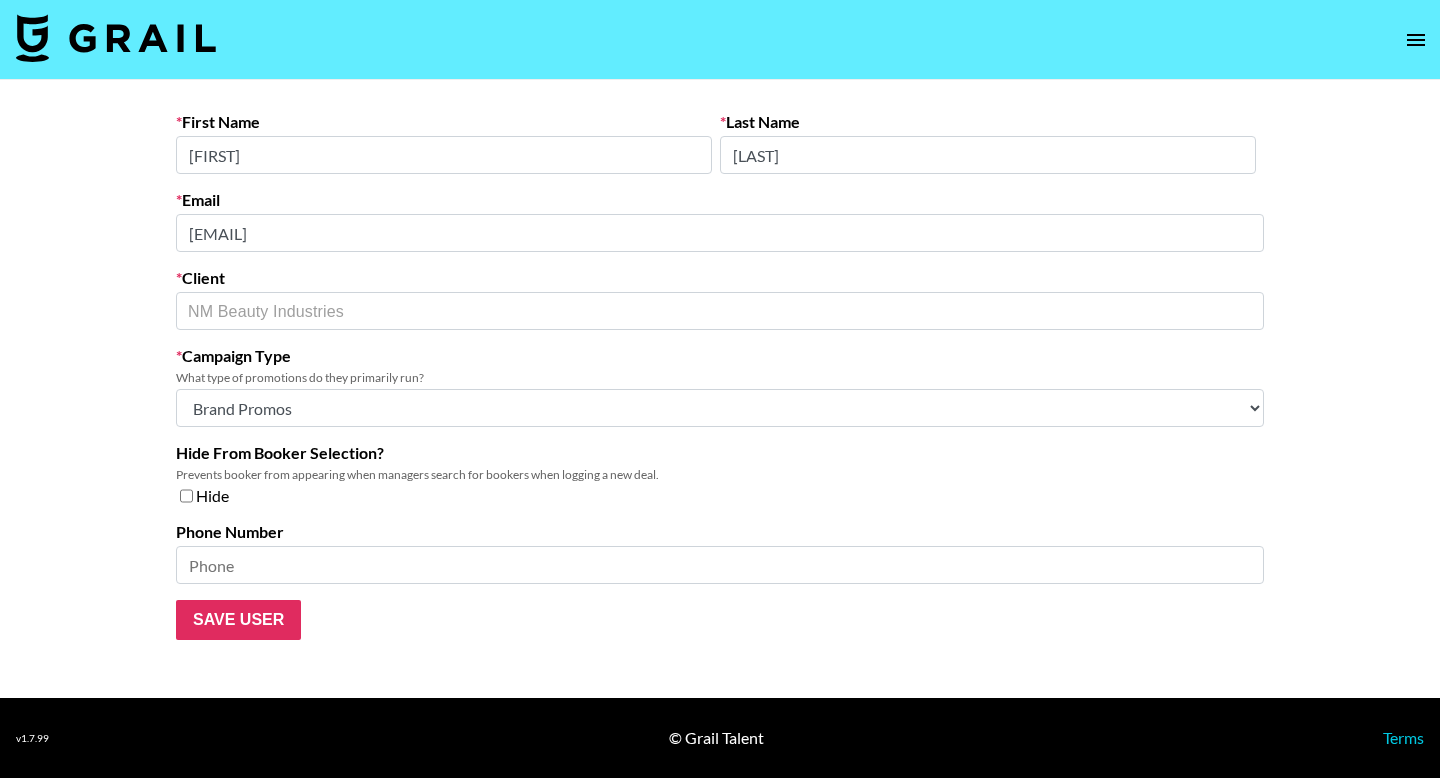click on "First Name [FIRST] Last Name [LAST] Email [EMAIL] Client NM Beauty Industries ​ Campaign Type What type of promotions do they primarily run? Choose Type... Song Promos Brand Promos Both (They work at an agency) Hide From Booker Selection? Prevents booker from appearing when managers search for bookers when logging a new deal.   Hide Phone Number Save User" at bounding box center [720, 389] 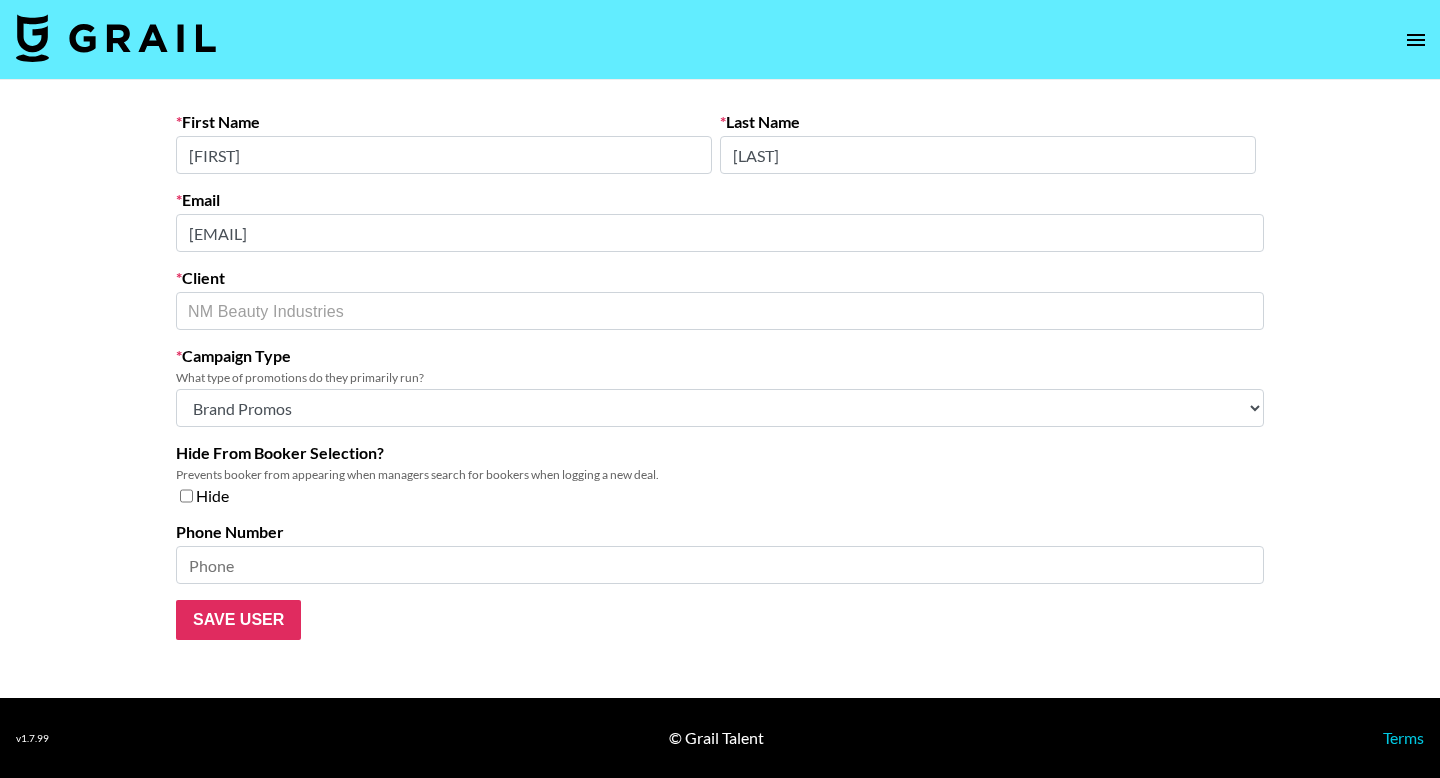 drag, startPoint x: 308, startPoint y: 161, endPoint x: 164, endPoint y: 160, distance: 144.00348 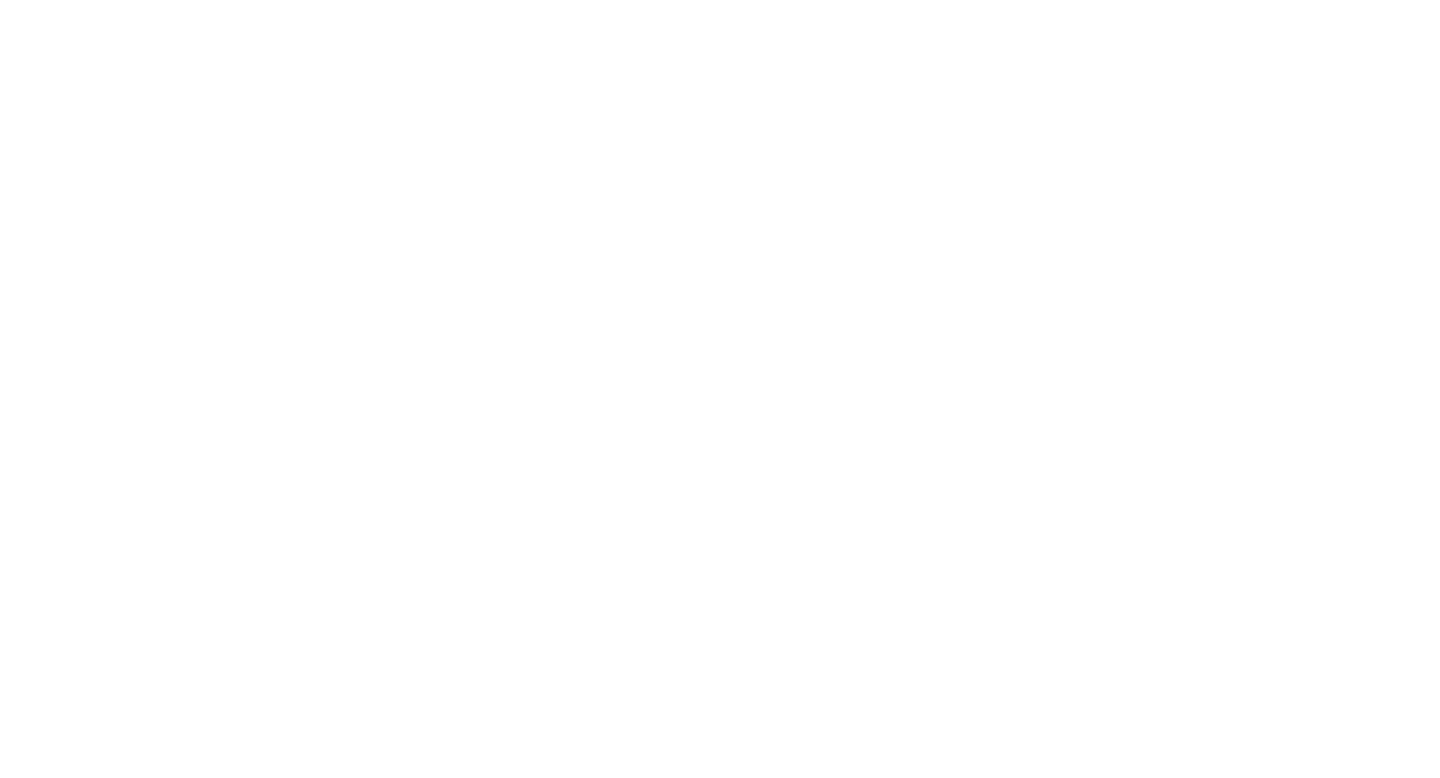scroll, scrollTop: 0, scrollLeft: 0, axis: both 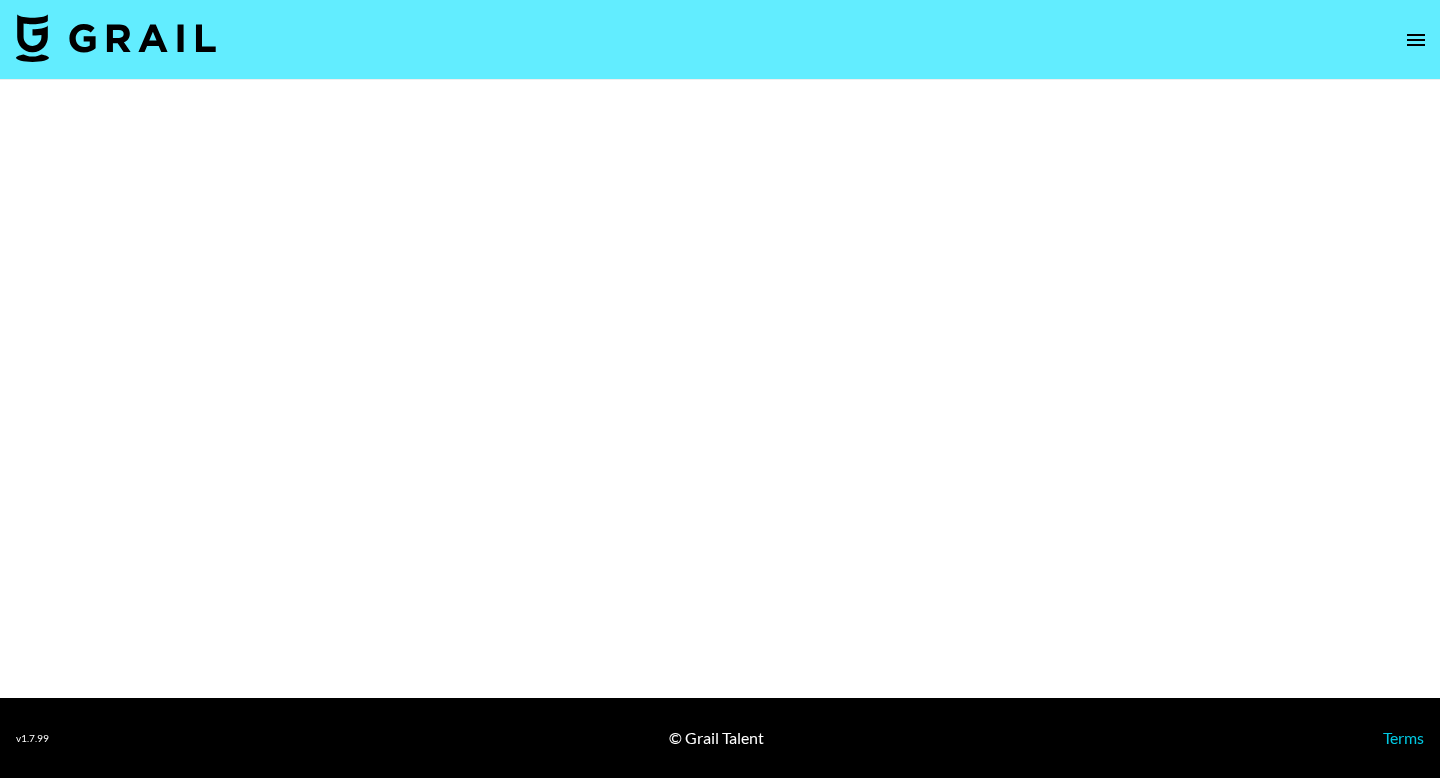 select on "Brand" 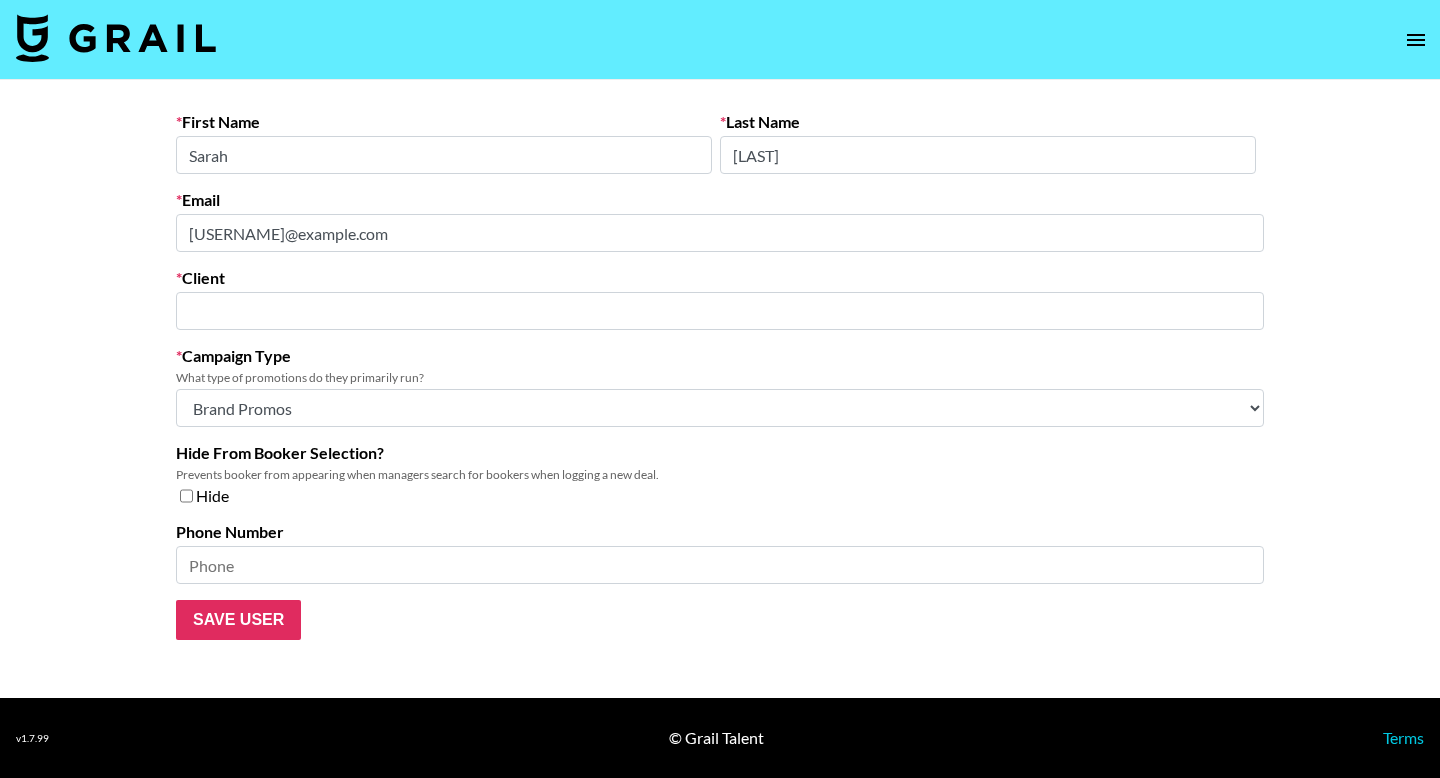 type on "Soleil Collective LLC" 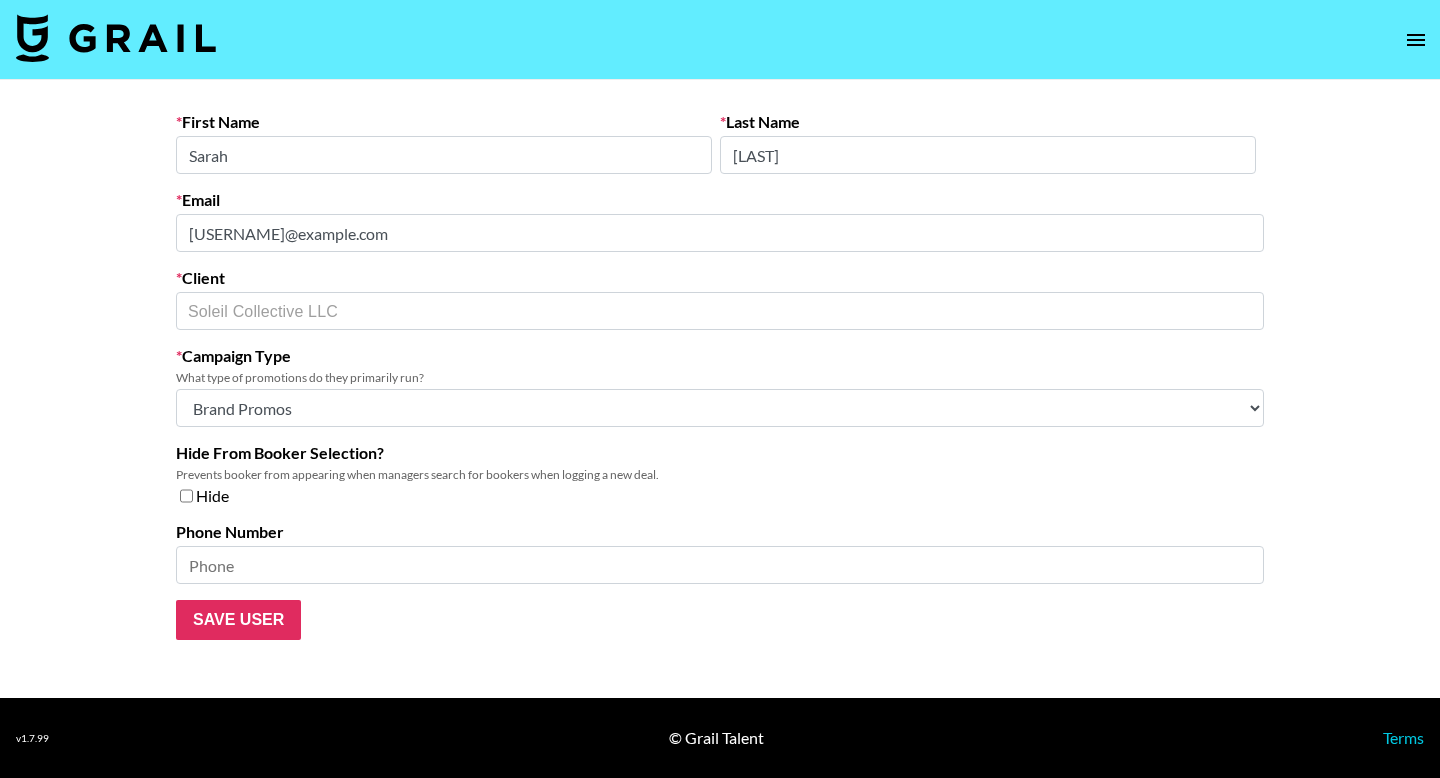 click on "First Name Sarah Last Name Rahman Email sarah.rahman@cocoandeve.com Client Soleil Collective LLC ​ Campaign Type What type of promotions do they primarily run? Choose Type... Song Promos Brand Promos Both (They work at an agency) Hide From Booker Selection? Prevents booker from appearing when managers search for bookers when logging a new deal.   Hide Phone Number Save User" at bounding box center (720, 389) 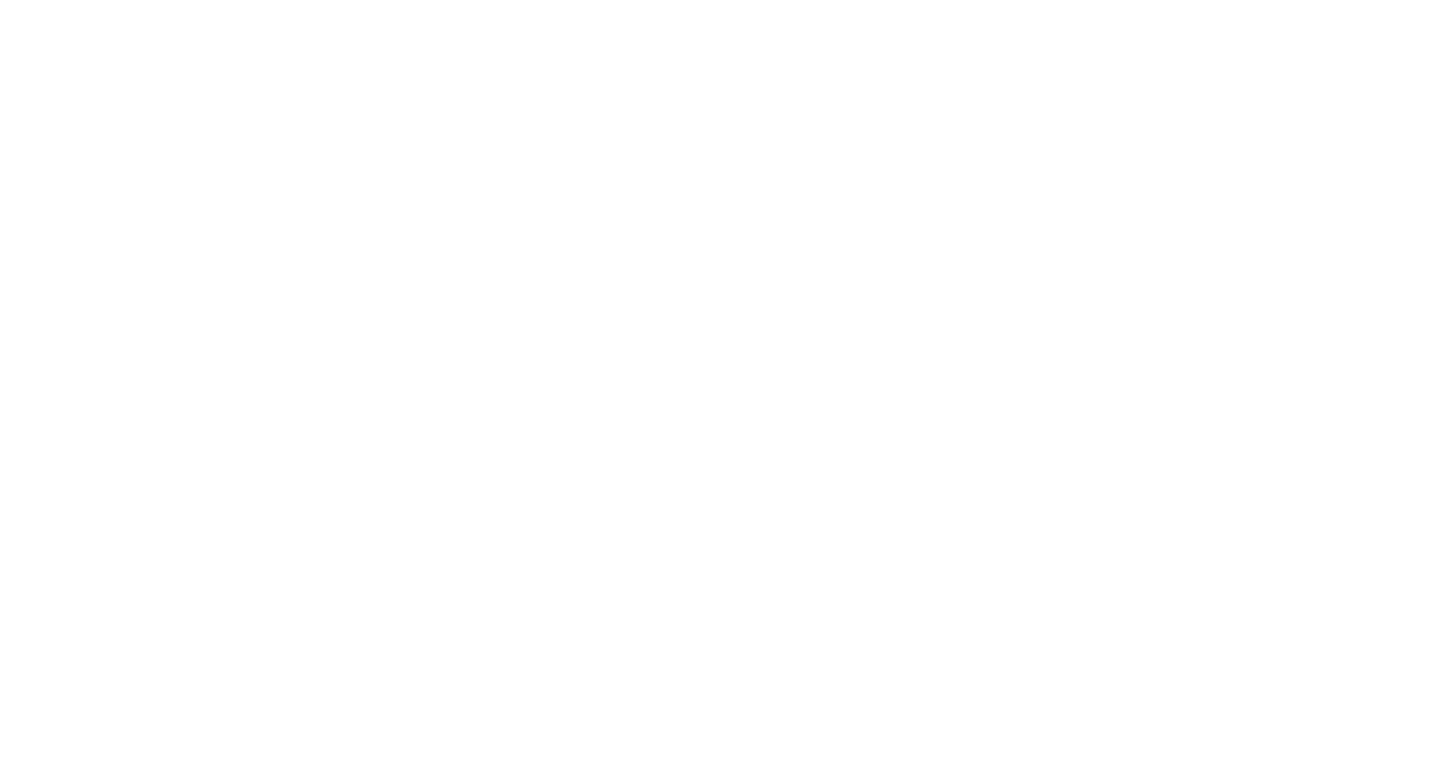 scroll, scrollTop: 0, scrollLeft: 0, axis: both 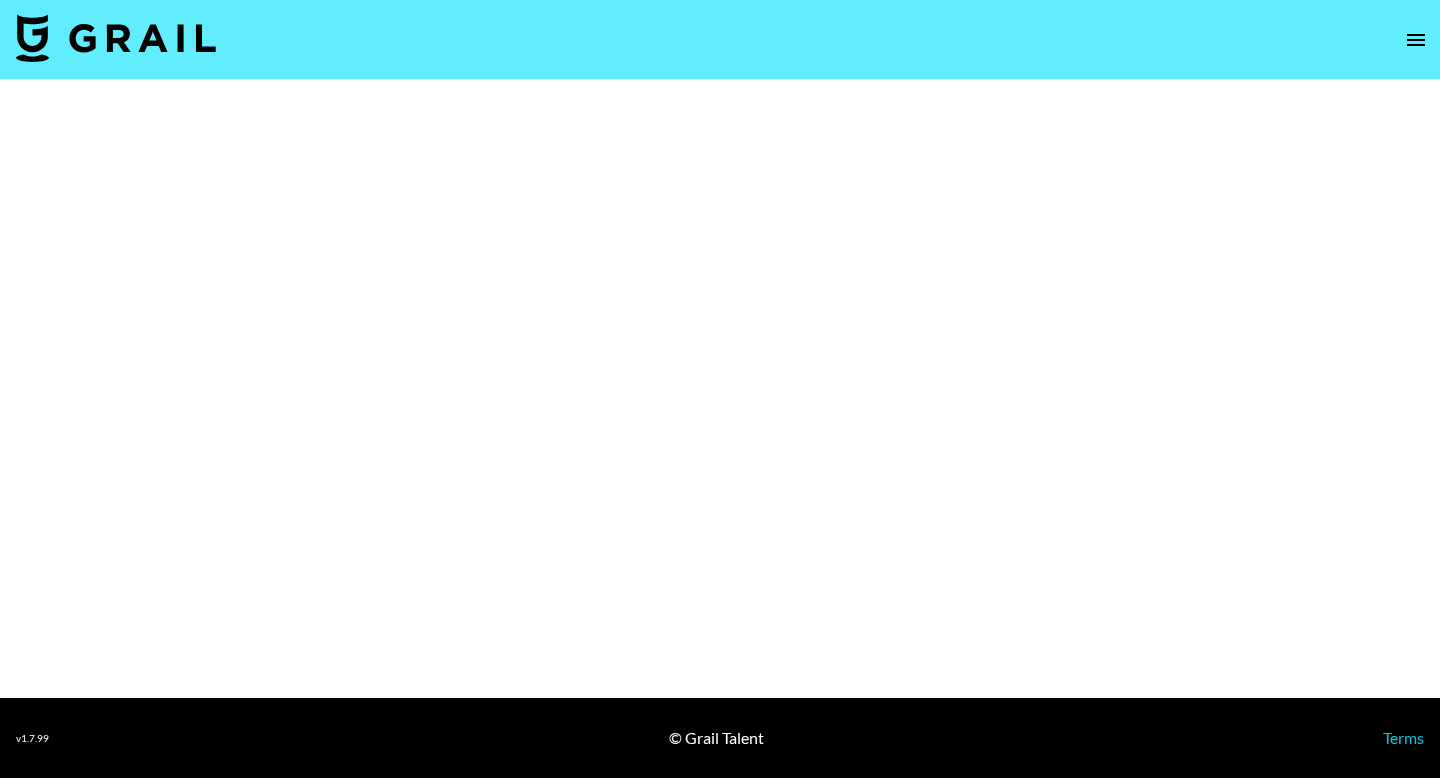 select on "Brand" 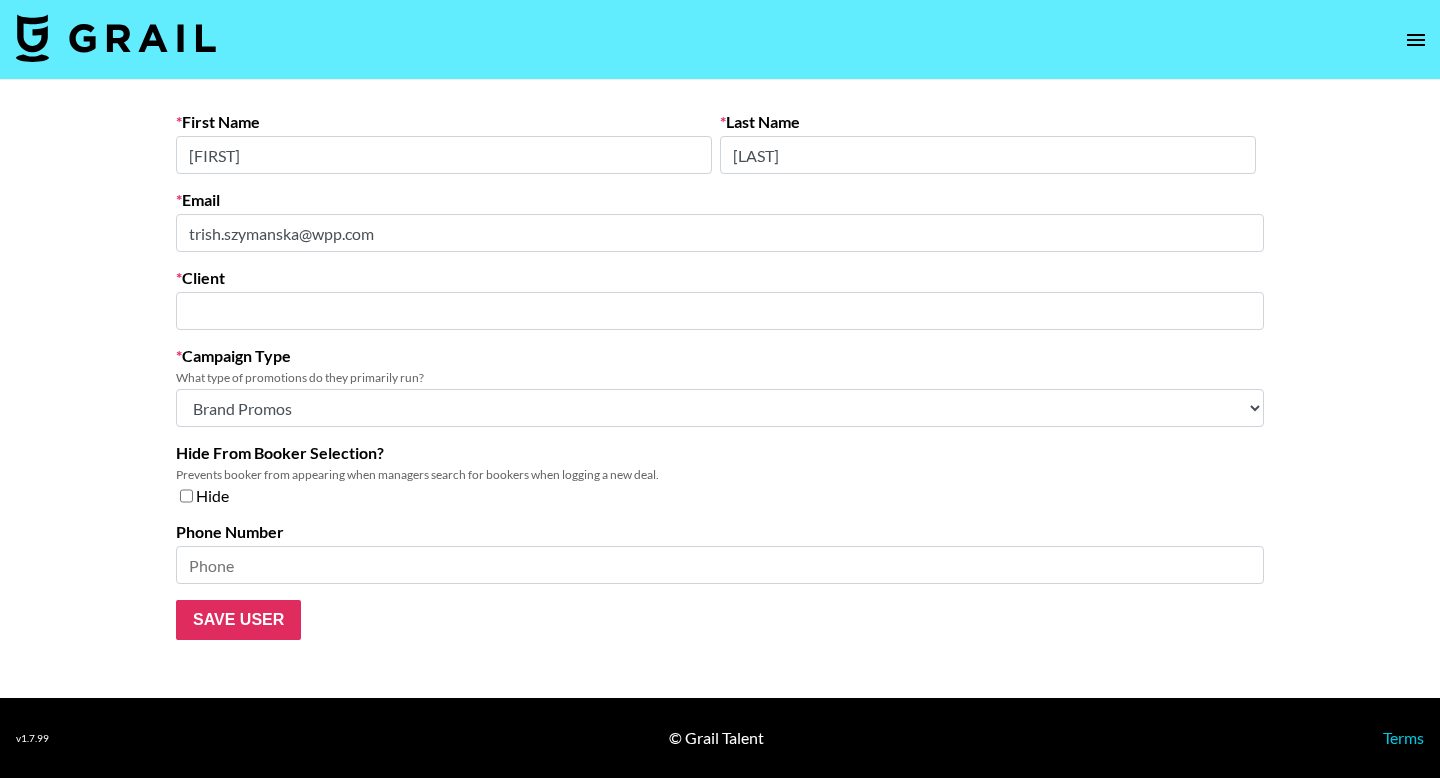 type on "Ogilvy & Mather Group (Holdings) Ltd" 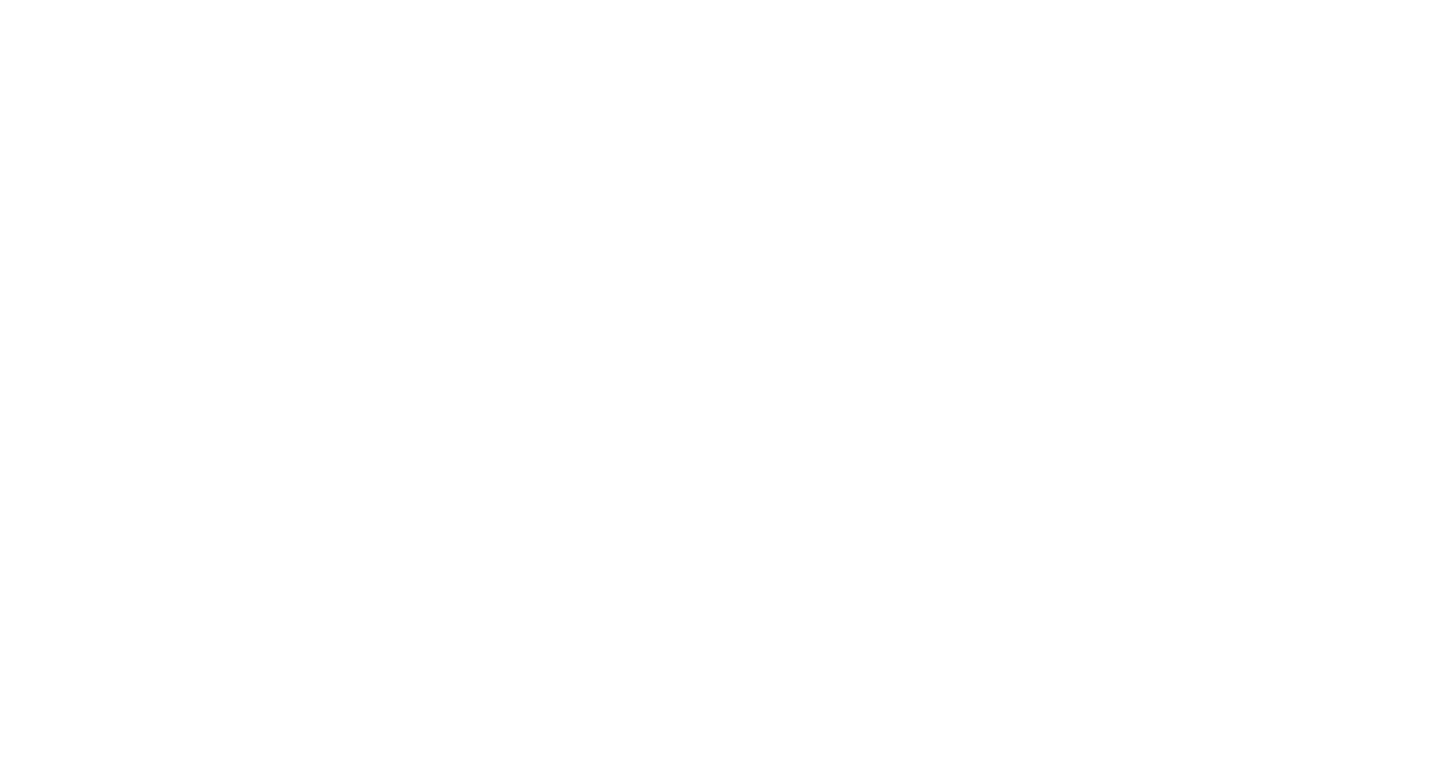 scroll, scrollTop: 0, scrollLeft: 0, axis: both 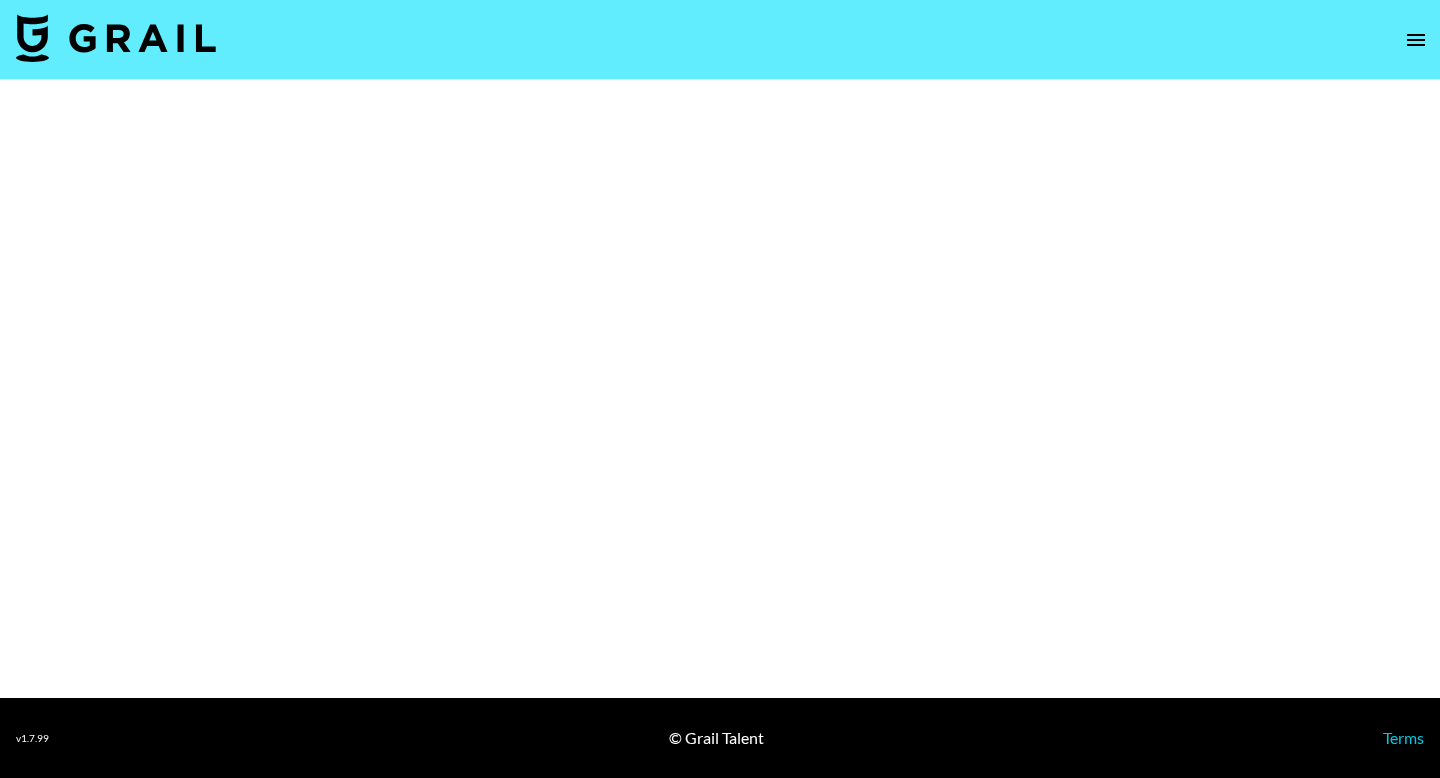 select on "Brand" 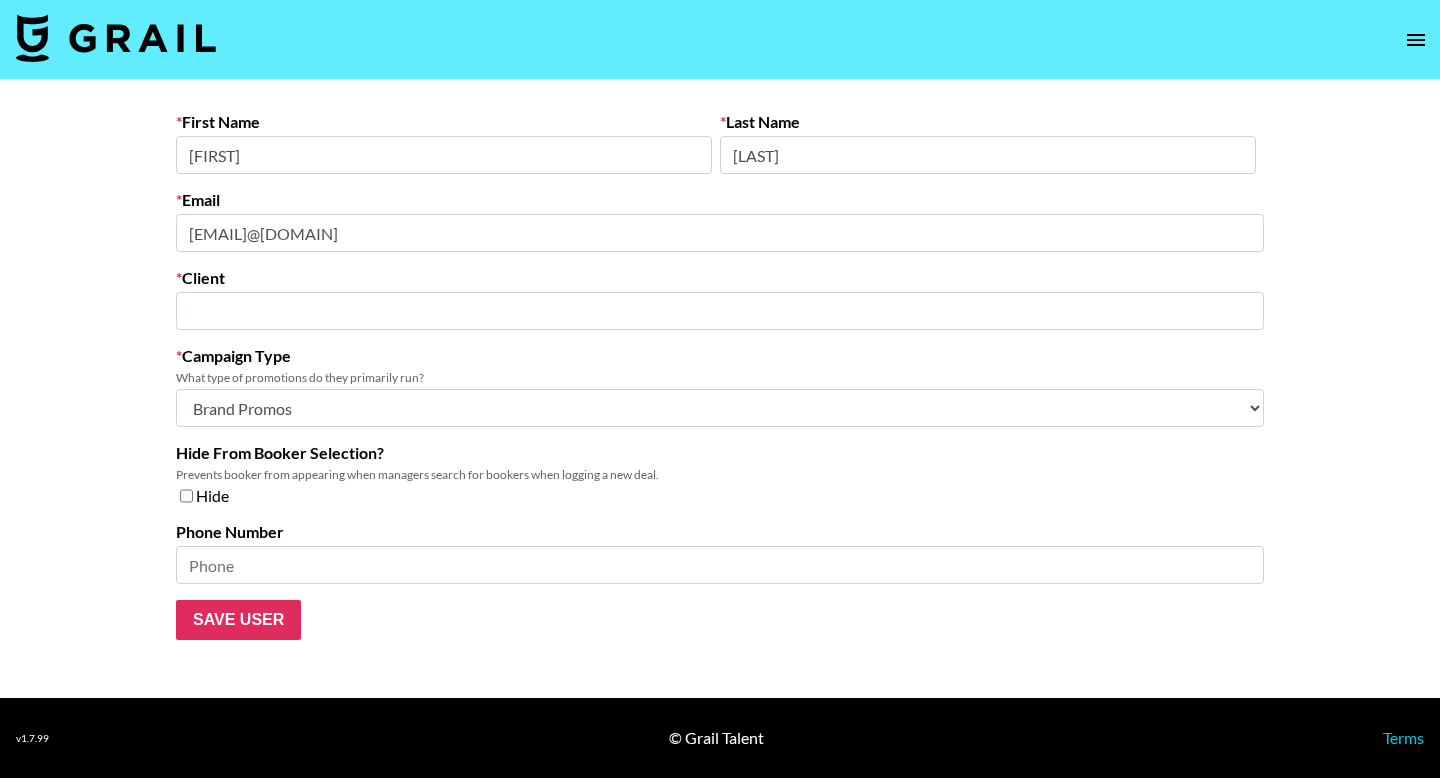 type on "Ogilvy & Mather Group (Holdings) Ltd" 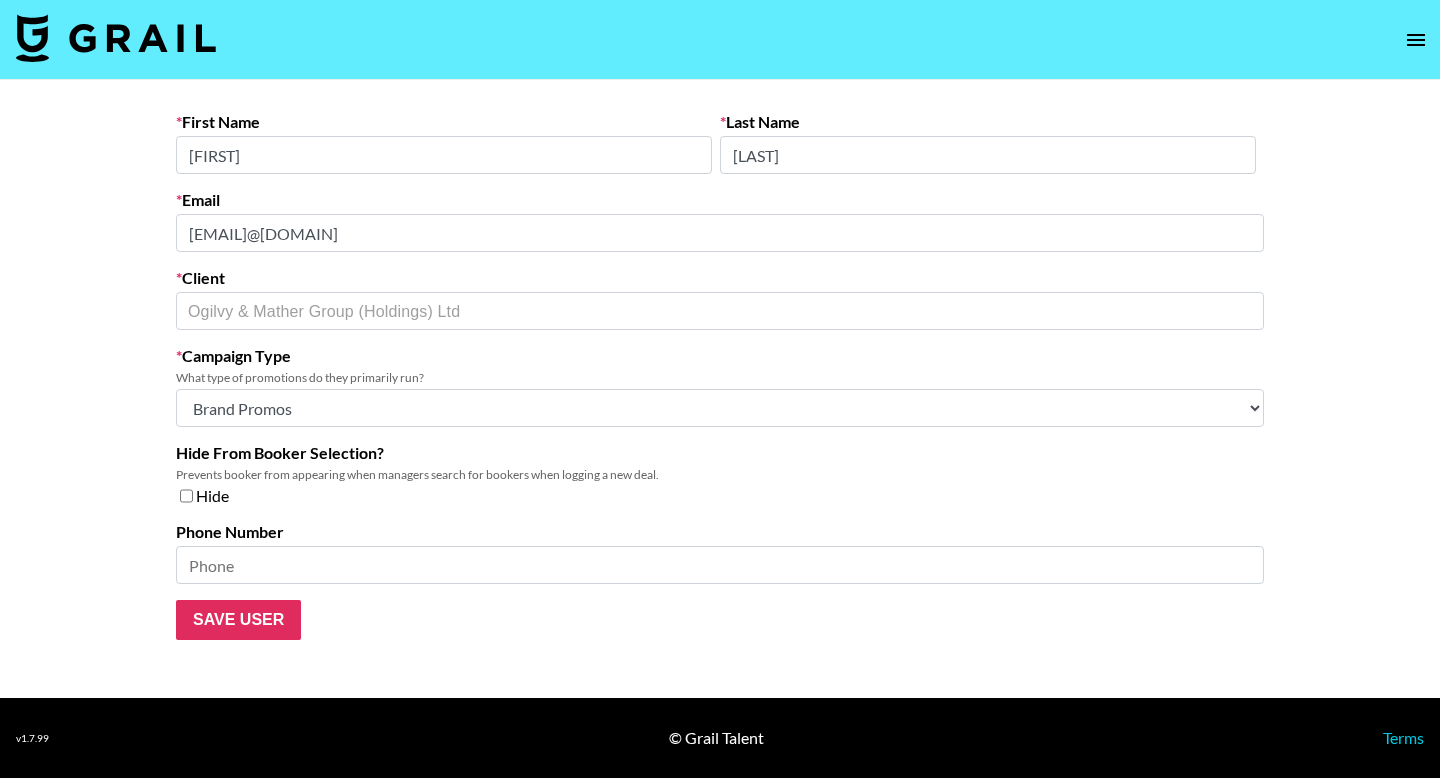 click on "First Name [FIRST] Last Name [LAST] Email [EMAIL] Client Ogilvy & Mather Group (Holdings) Ltd ​ Campaign Type What type of promotions do they primarily run? Choose Type... Song Promos Brand Promos Both (They work at an agency) Hide From Booker Selection? Prevents booker from appearing when managers search for bookers when logging a new deal. Hide Phone Number Save User" at bounding box center (720, 389) 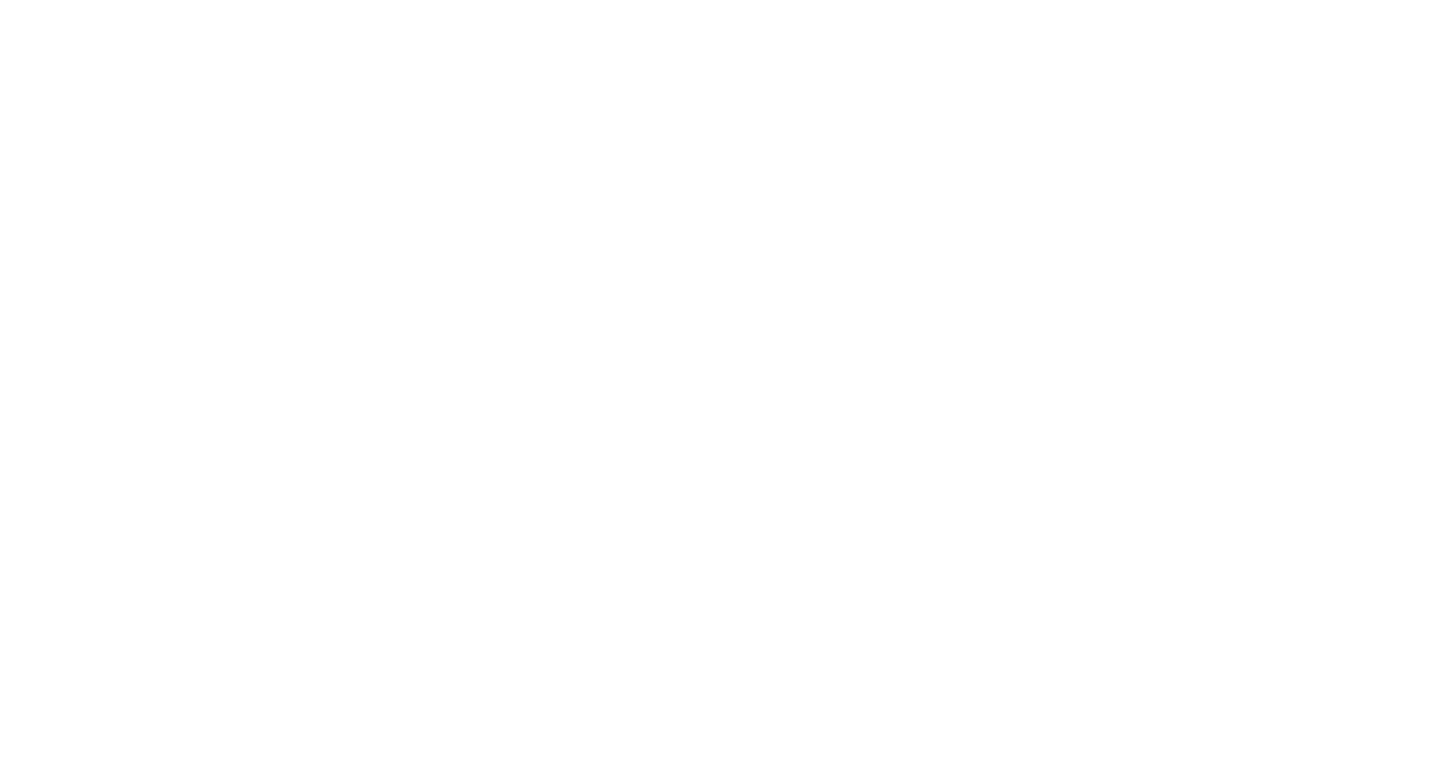 scroll, scrollTop: 0, scrollLeft: 0, axis: both 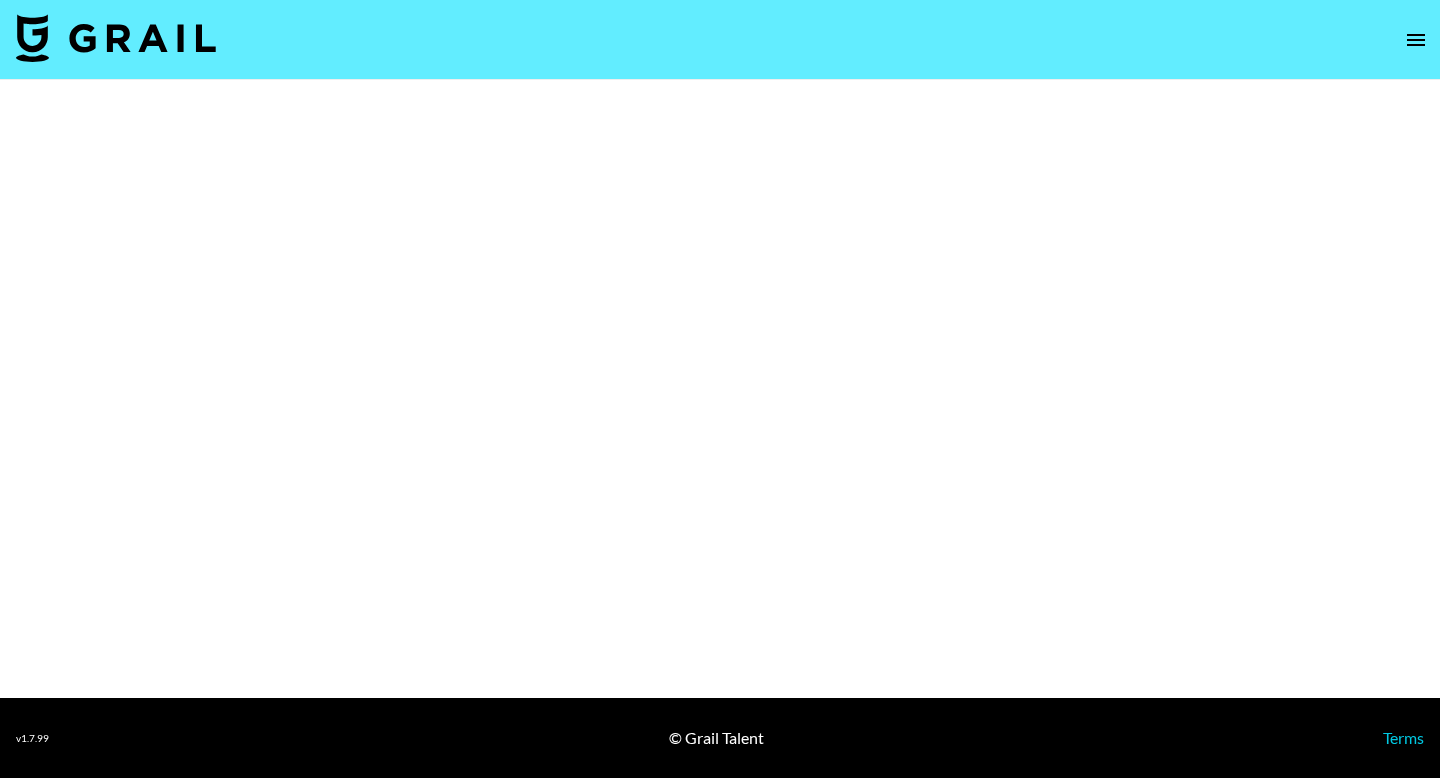 select on "Brand" 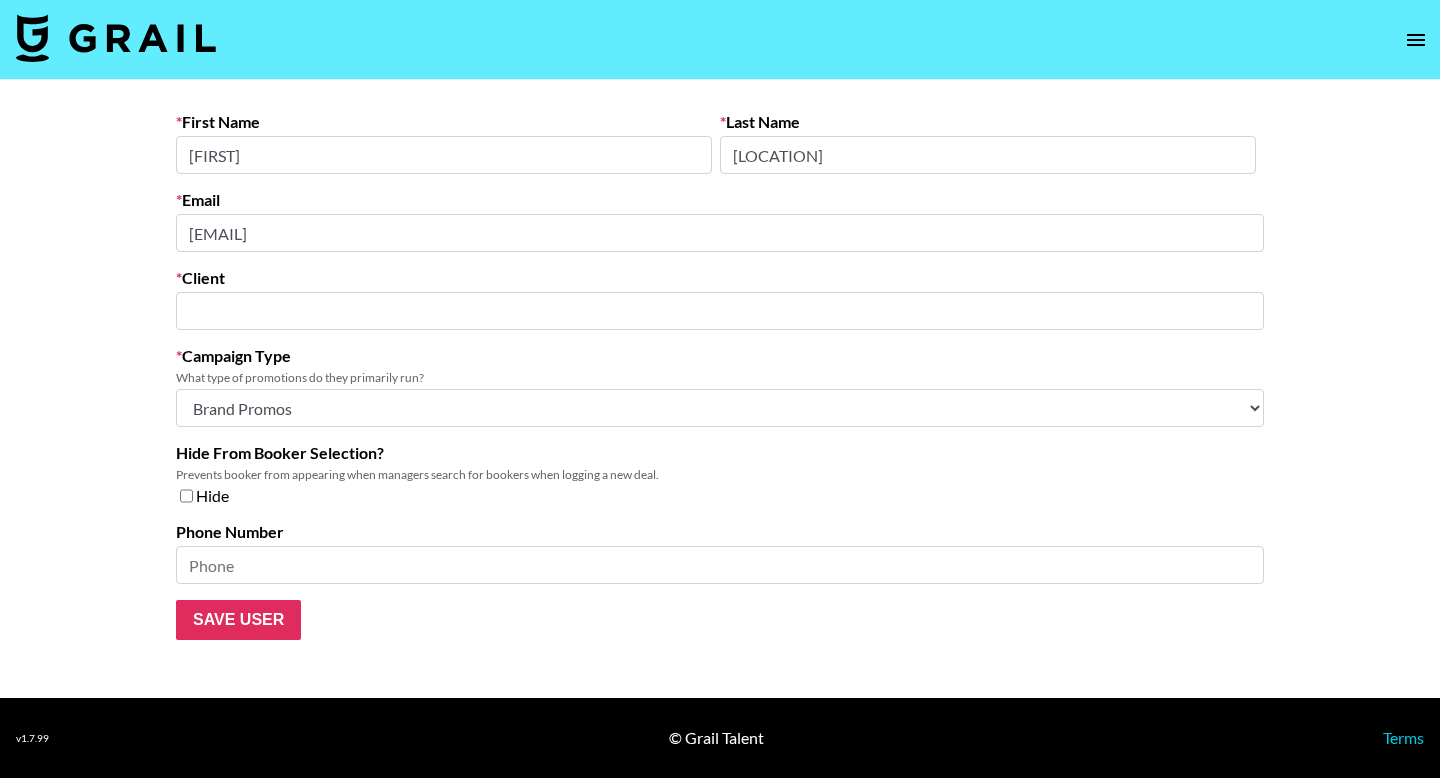 type on "WPP Media" 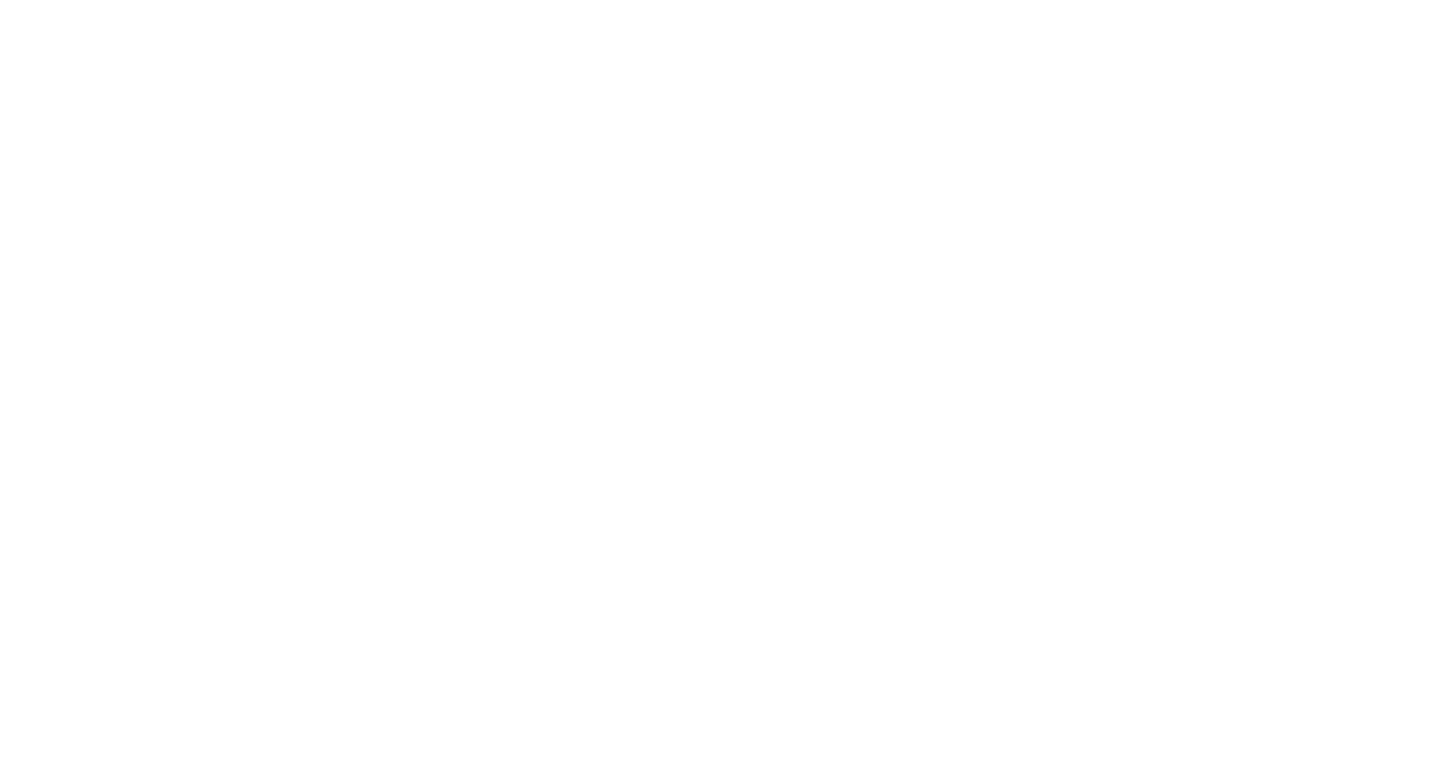 scroll, scrollTop: 0, scrollLeft: 0, axis: both 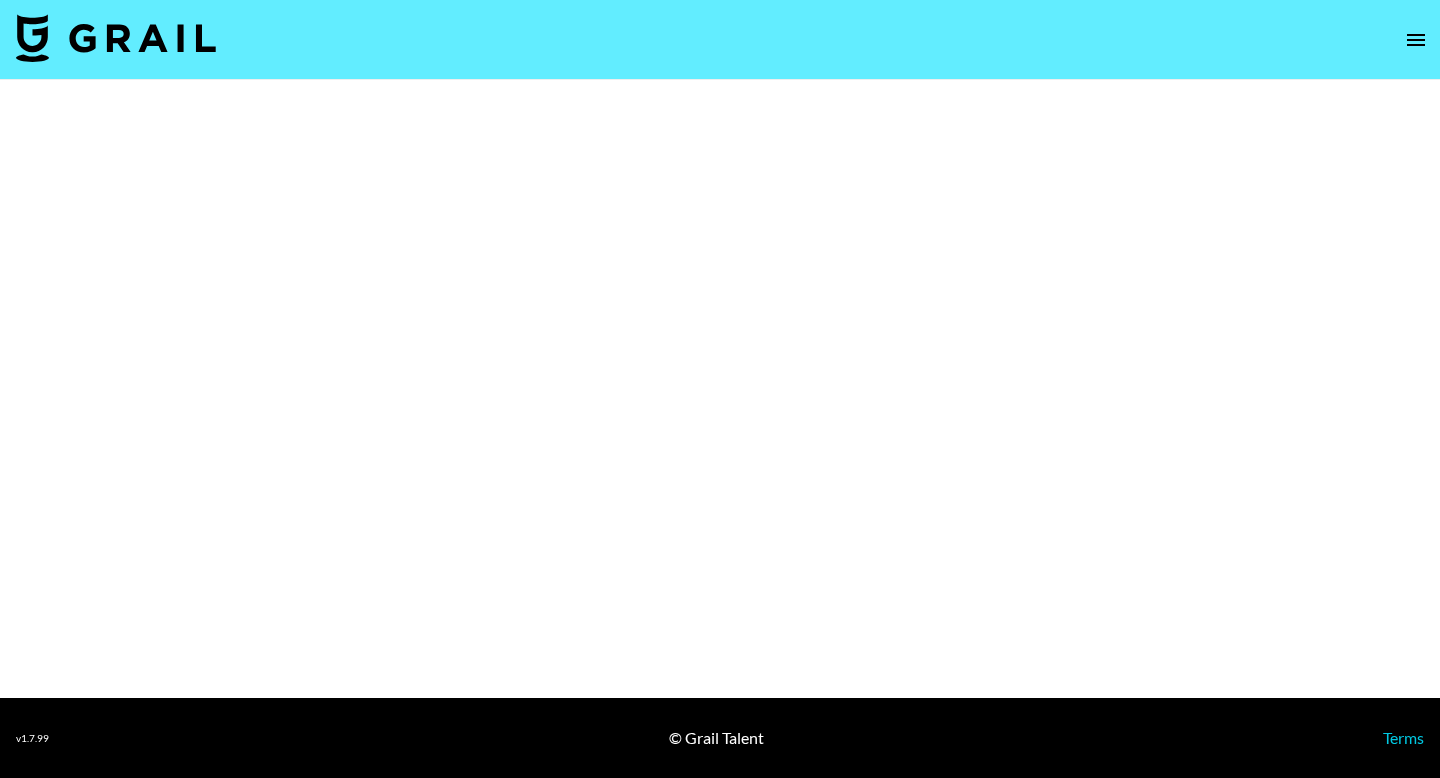 select on "Brand" 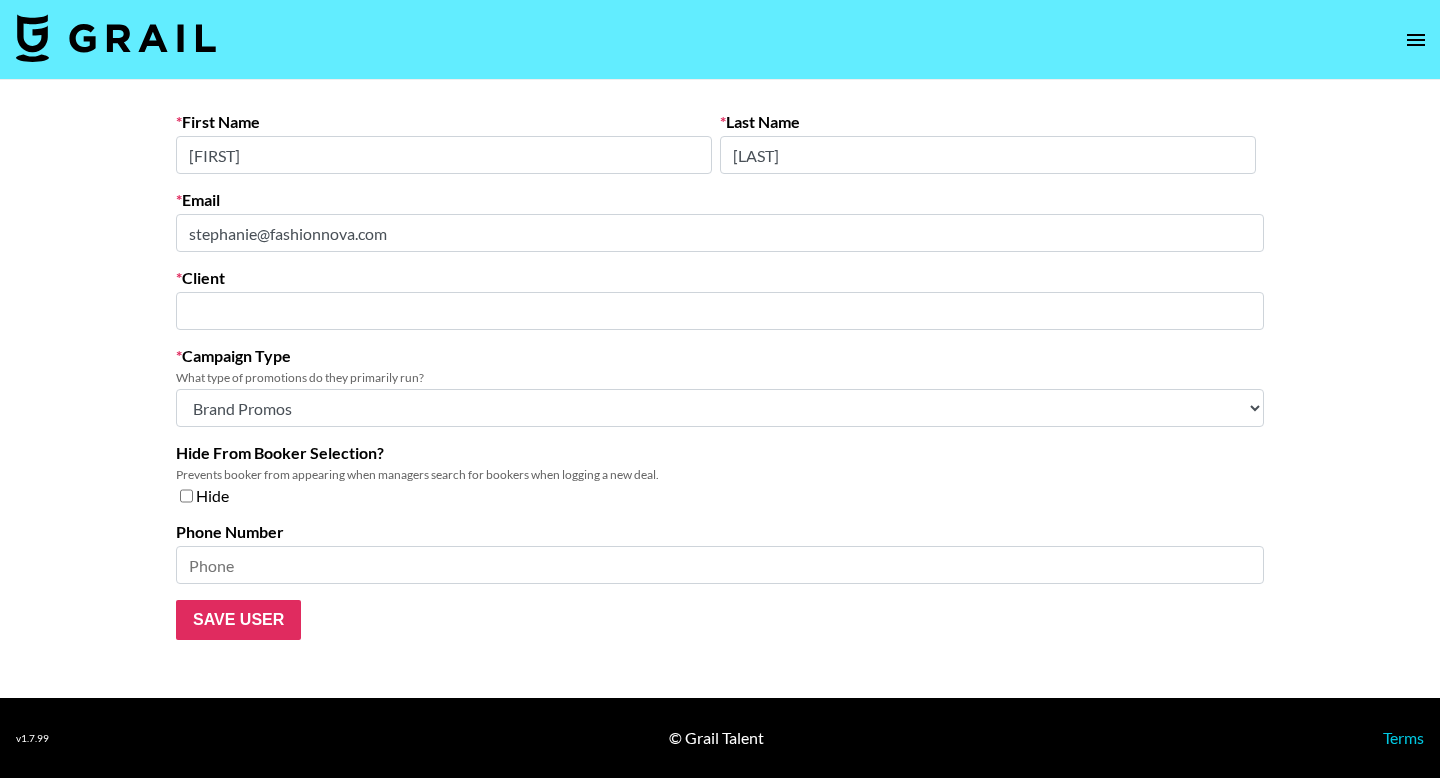 type on "Fashionnova" 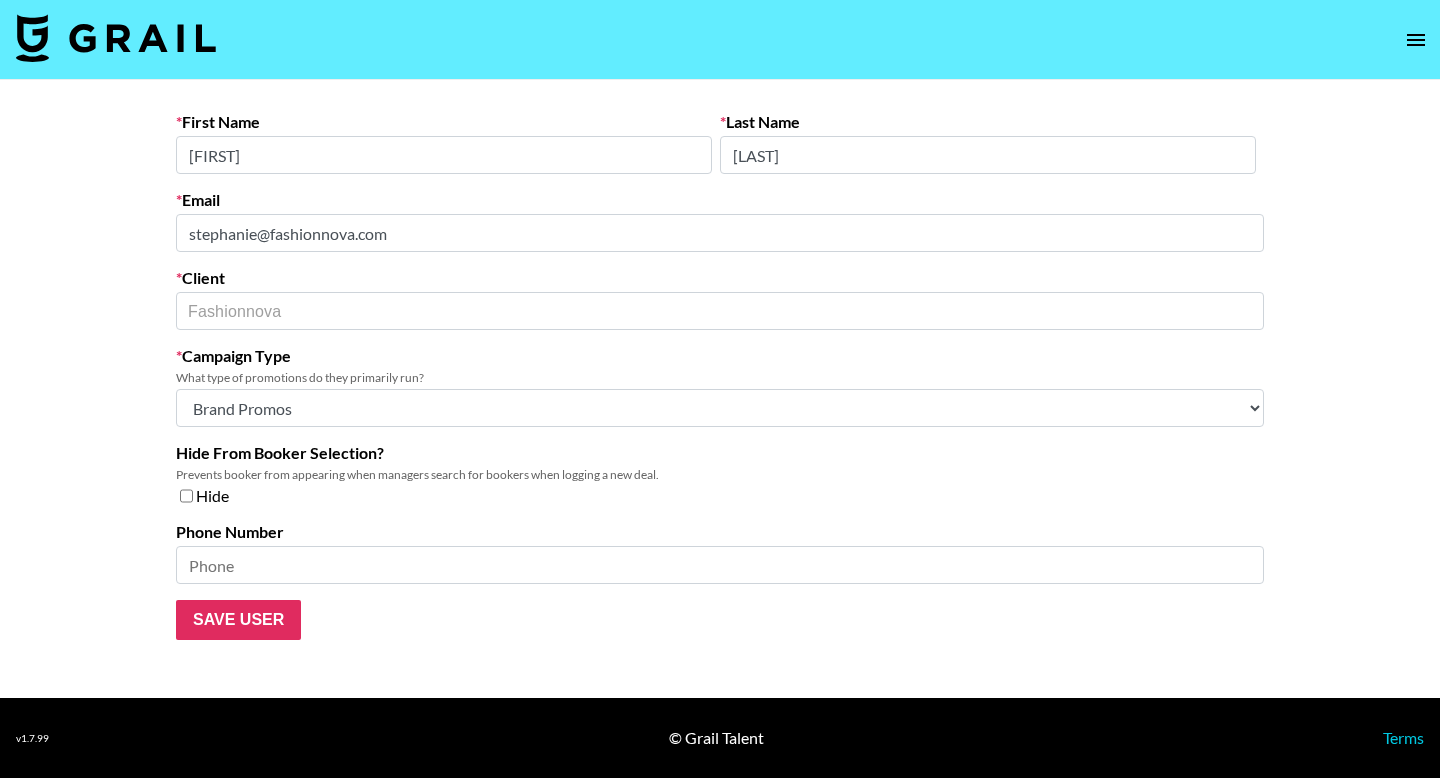 click on "First Name Stephanie Last Name Soriano Email stephanie@fashionnova.com Client Fashionnova ​ Campaign Type What type of promotions do they primarily run? Choose Type... Song Promos Brand Promos Both (They work at an agency) Hide From Booker Selection? Prevents booker from appearing when managers search for bookers when logging a new deal.   Hide Phone Number Save User" at bounding box center (720, 376) 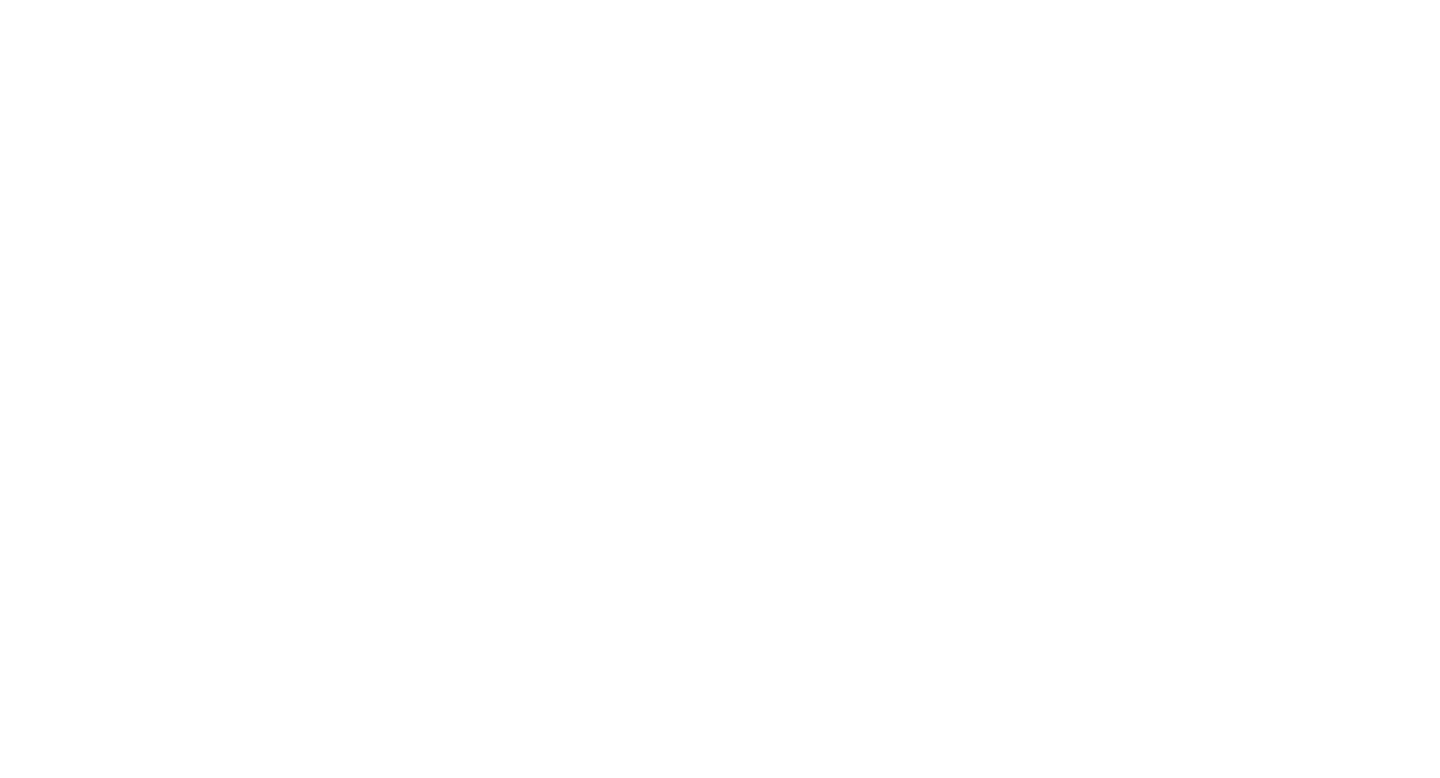 scroll, scrollTop: 0, scrollLeft: 0, axis: both 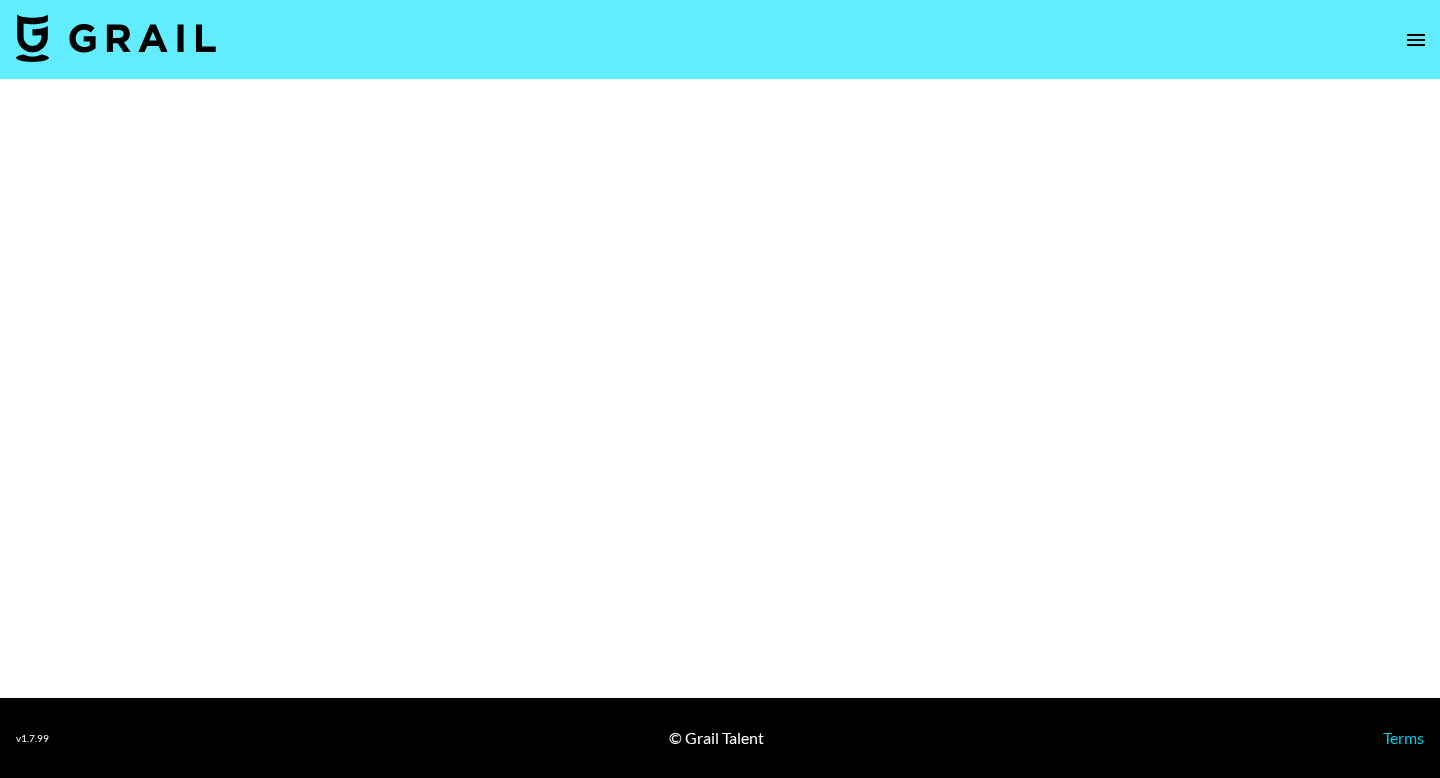 select on "Brand" 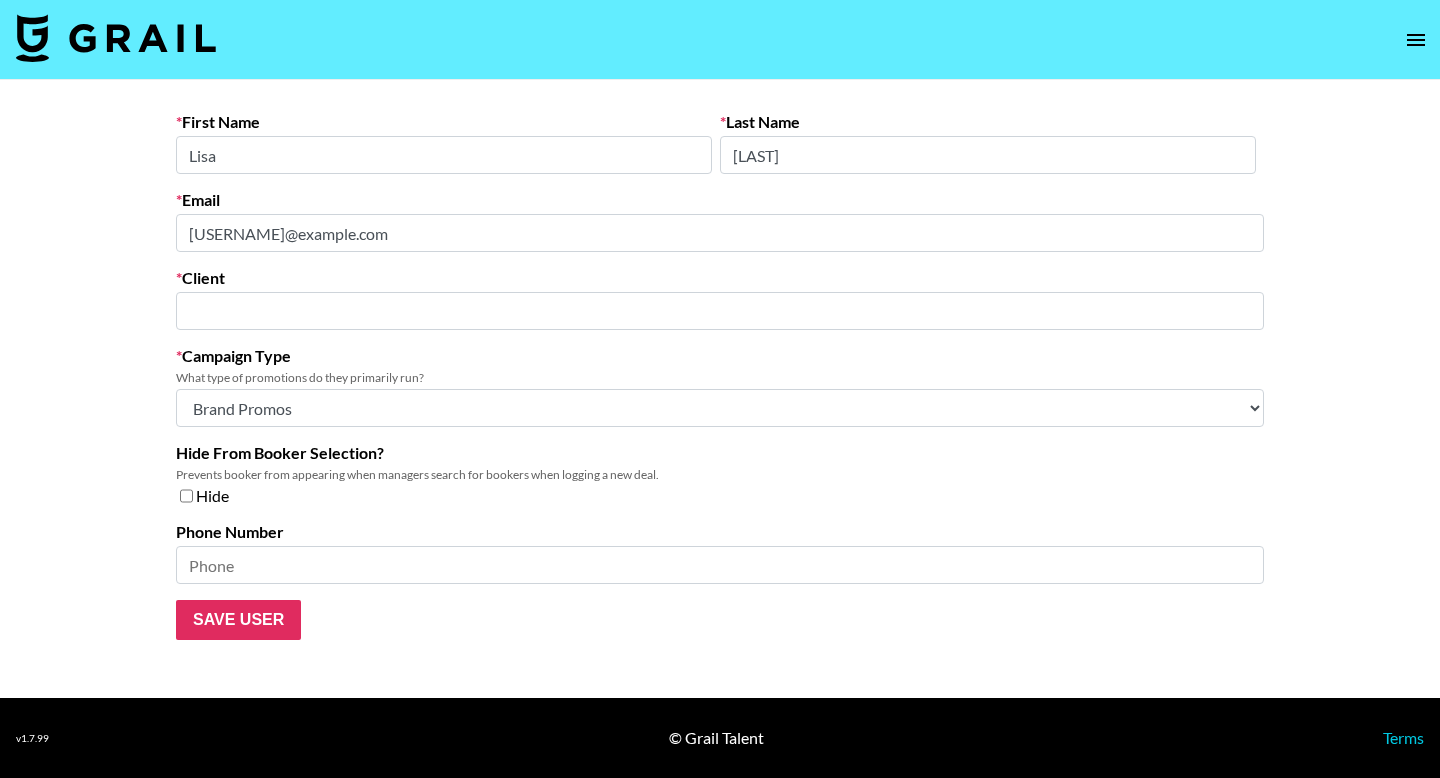 type on "Lulu's" 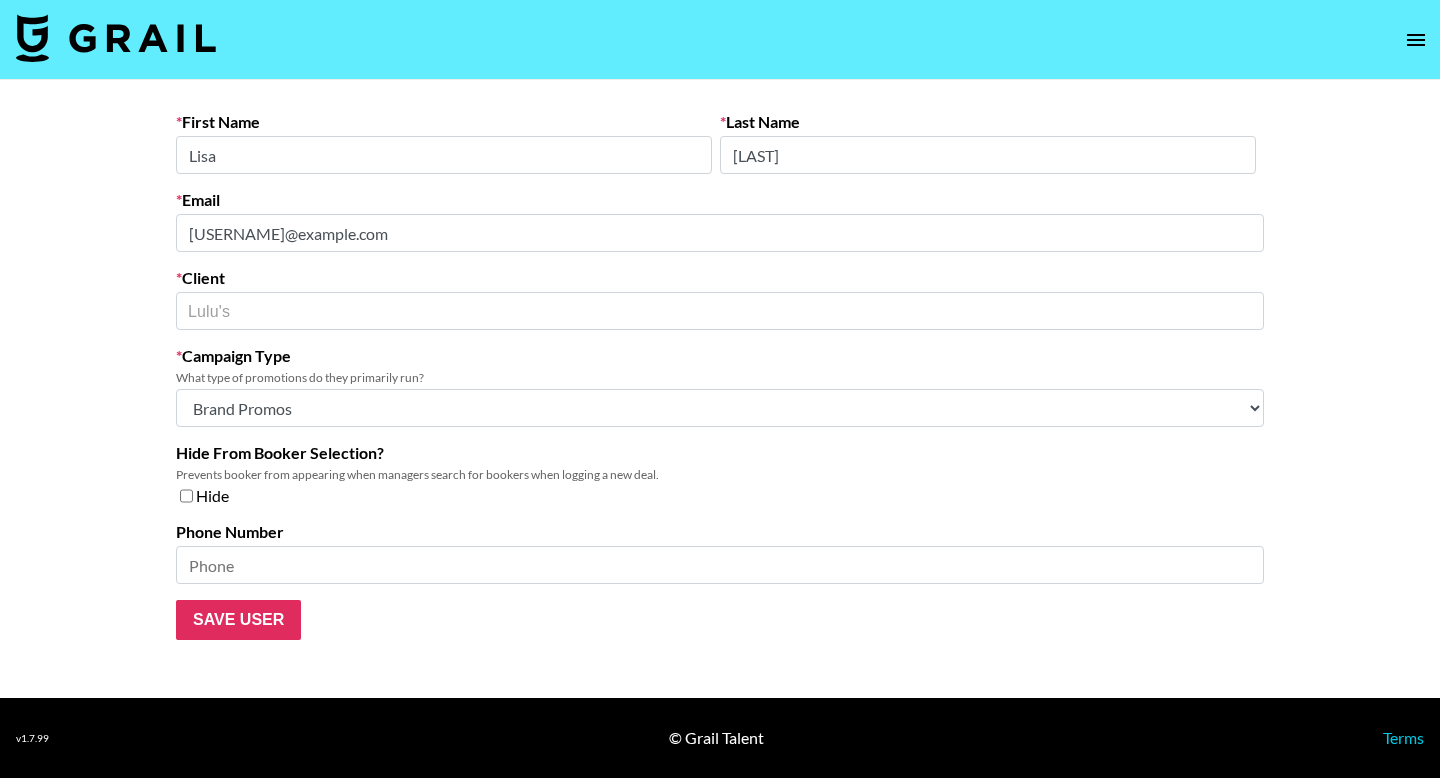 click on "First Name [FIRST] Last Name [LAST] Email [USERNAME]@example.com Client Lulu's ​ Campaign Type What type of promotions do they primarily run? Choose Type... Song Promos Brand Promos Both (They work at an agency) Hide From Booker Selection? Prevents booker from appearing when managers search for bookers when logging a new deal.   Hide Phone Number Save User" at bounding box center (720, 376) 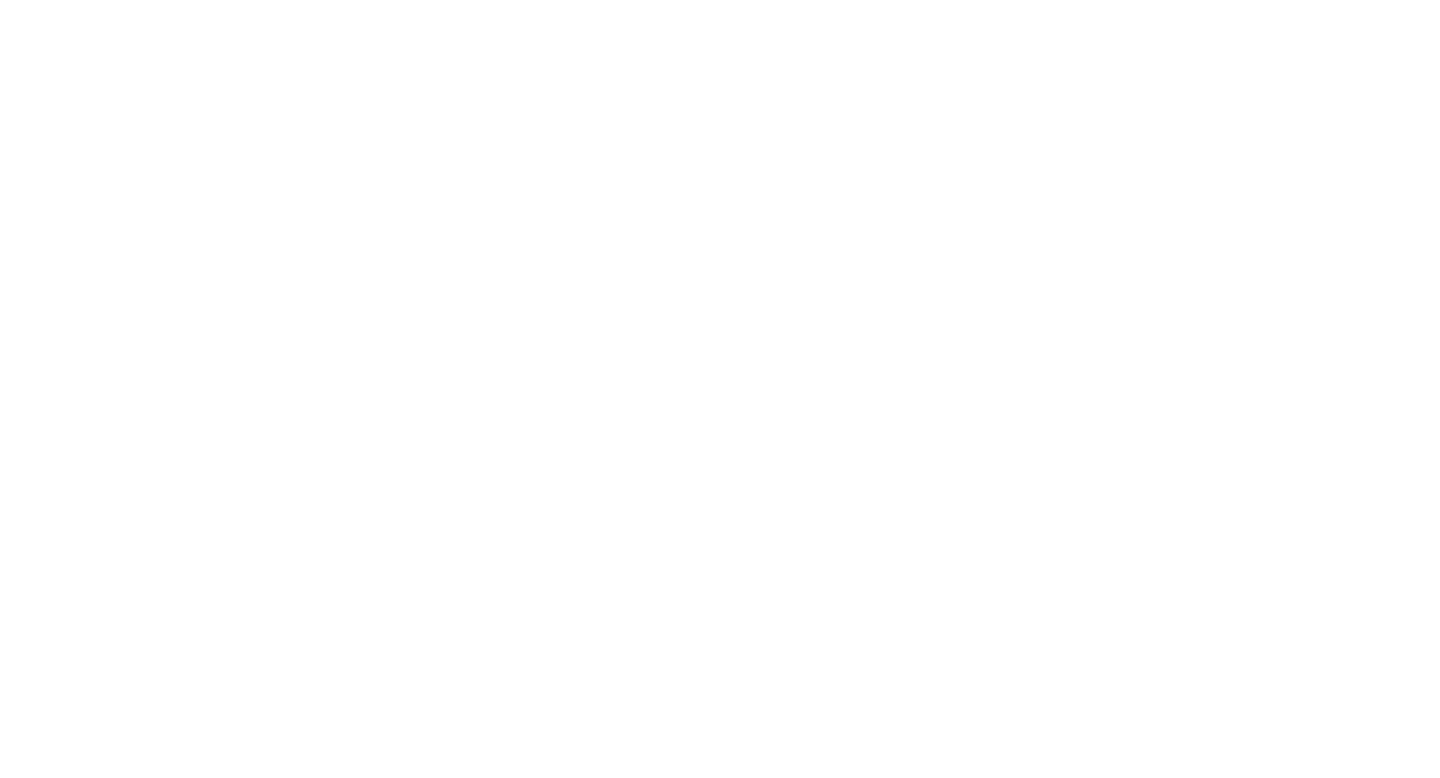 scroll, scrollTop: 0, scrollLeft: 0, axis: both 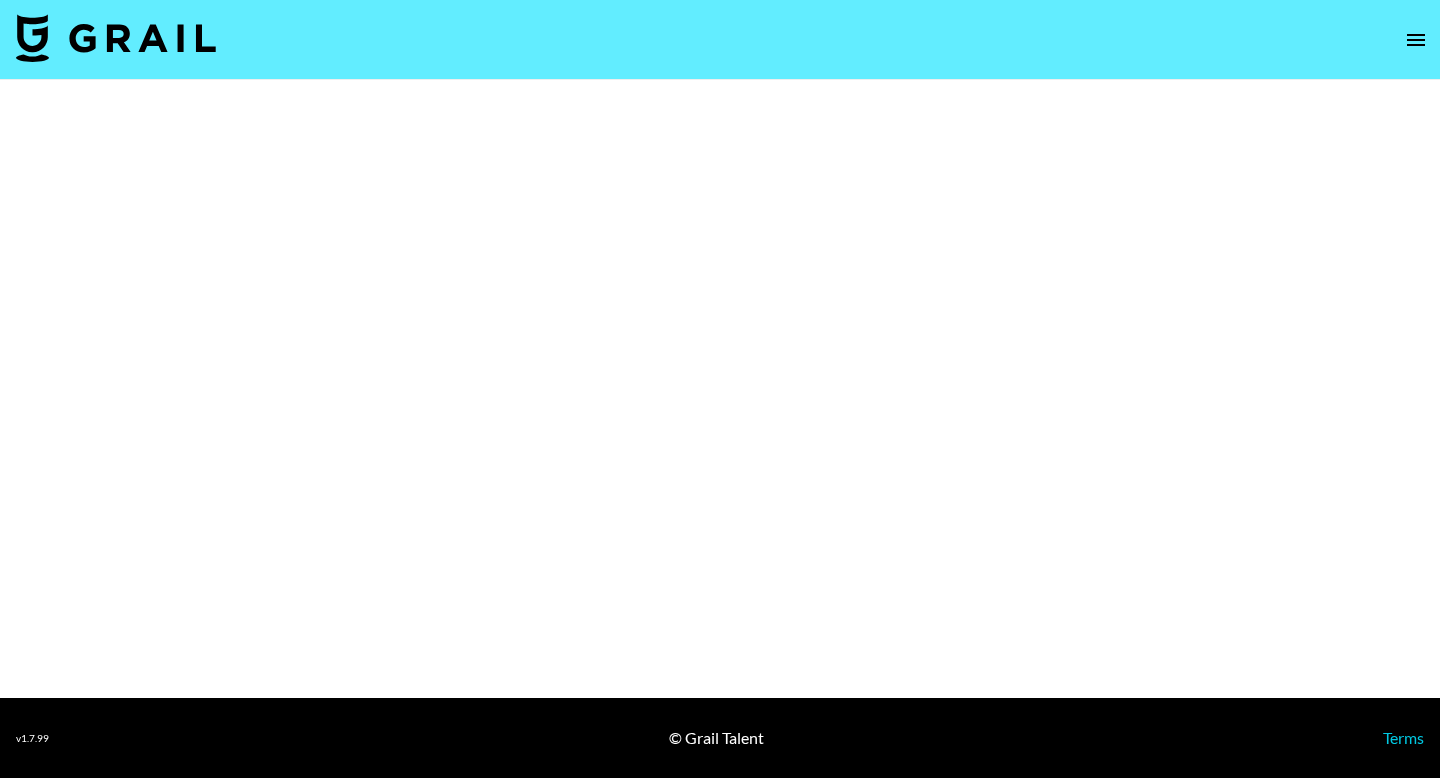 select on "Brand" 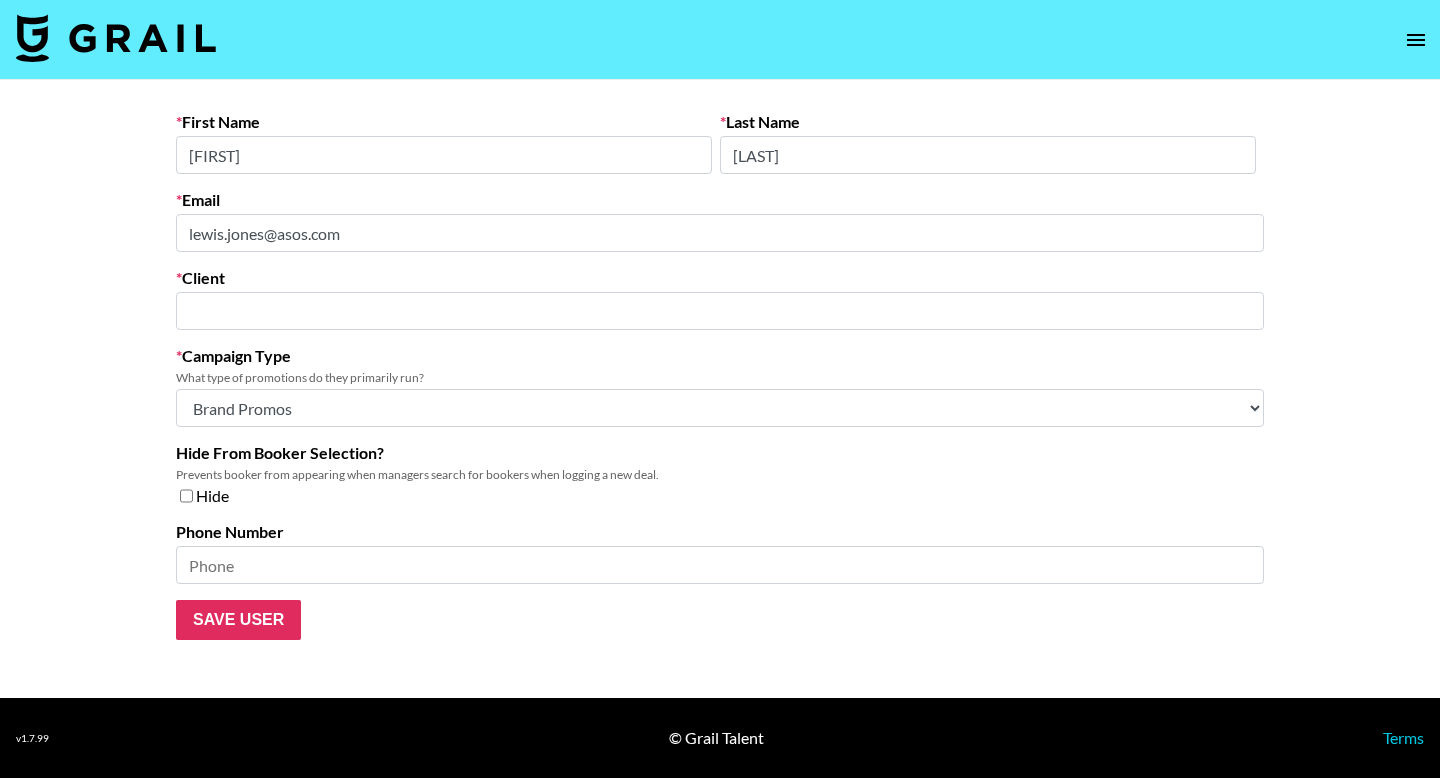 type on "ASOS.com Limited" 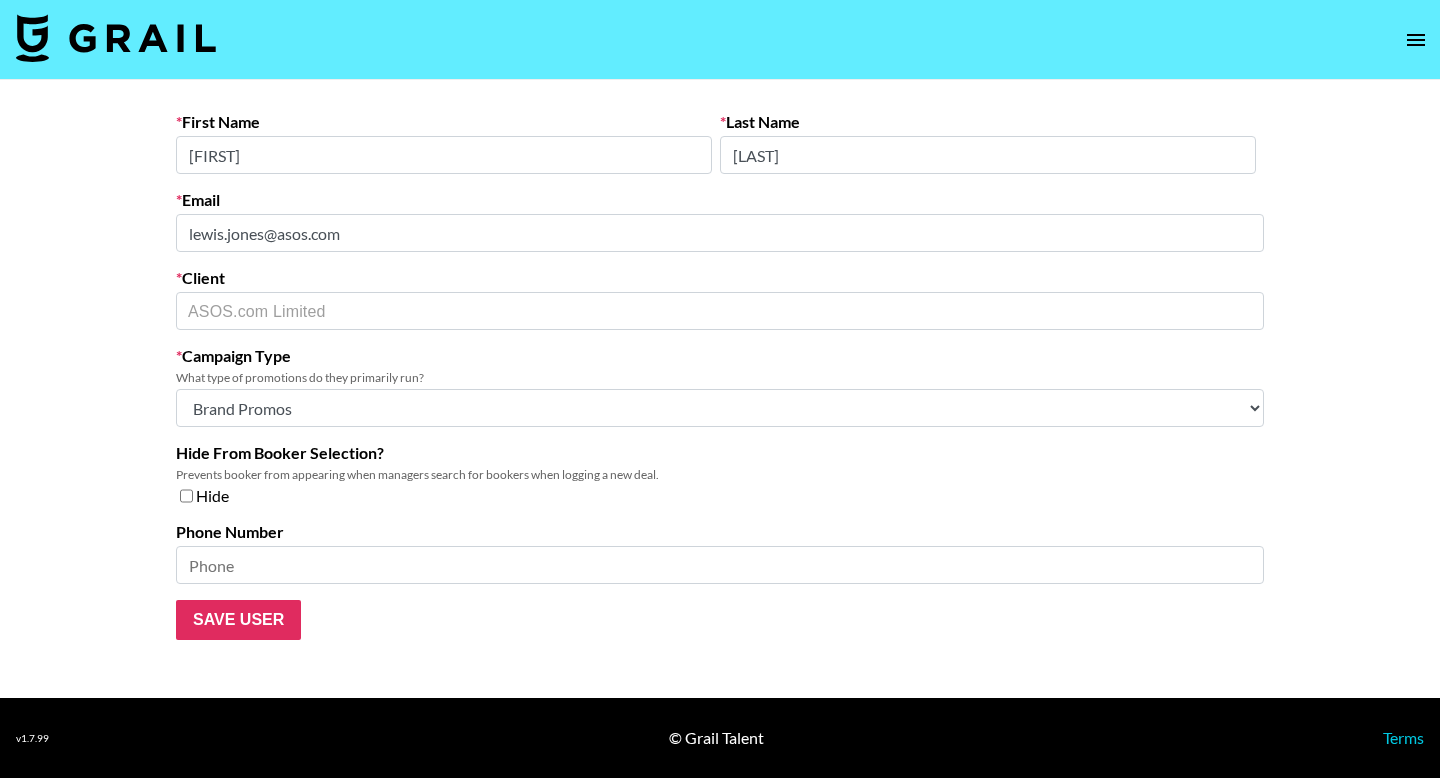 click on "[FIRST] [LAST] Email [EMAIL] Client ASOS.com Limited ​ Campaign Type What type of promotions do they primarily run? Choose Type... Song Promos Brand Promos Both (They work at an agency) Hide From Booker Selection? Prevents booker from appearing when managers search for bookers when logging a new deal.   Hide Phone Number Save User" at bounding box center [720, 389] 